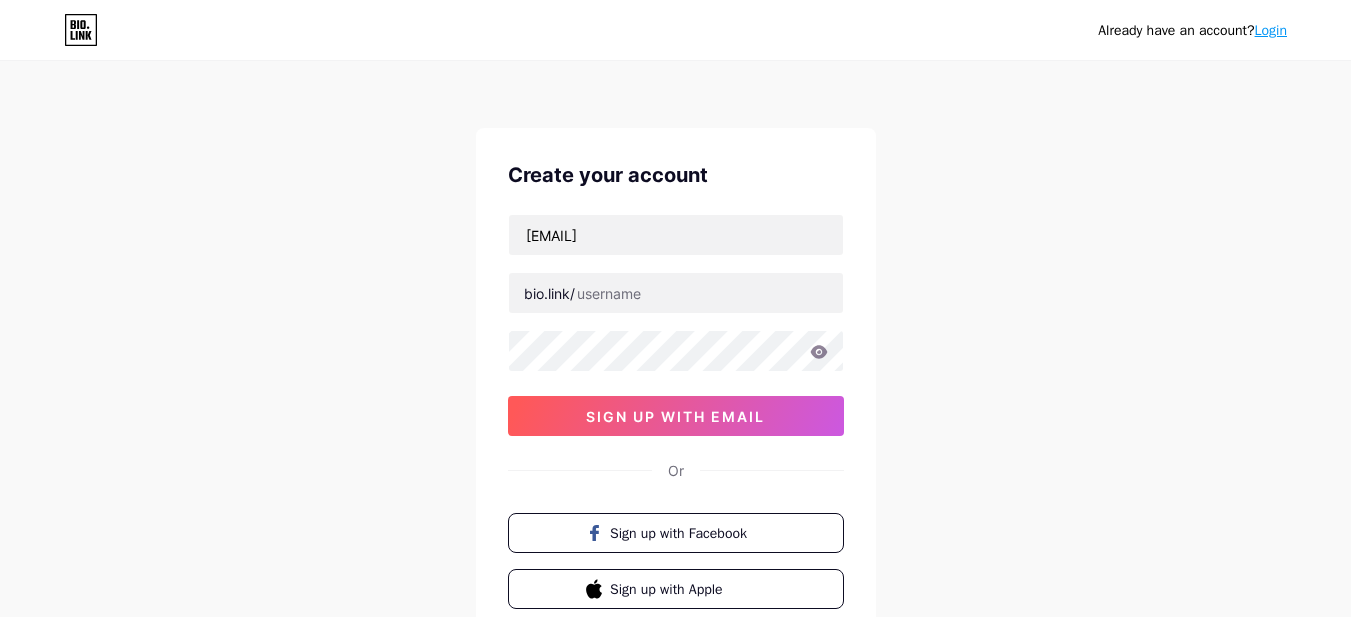 scroll, scrollTop: 0, scrollLeft: 0, axis: both 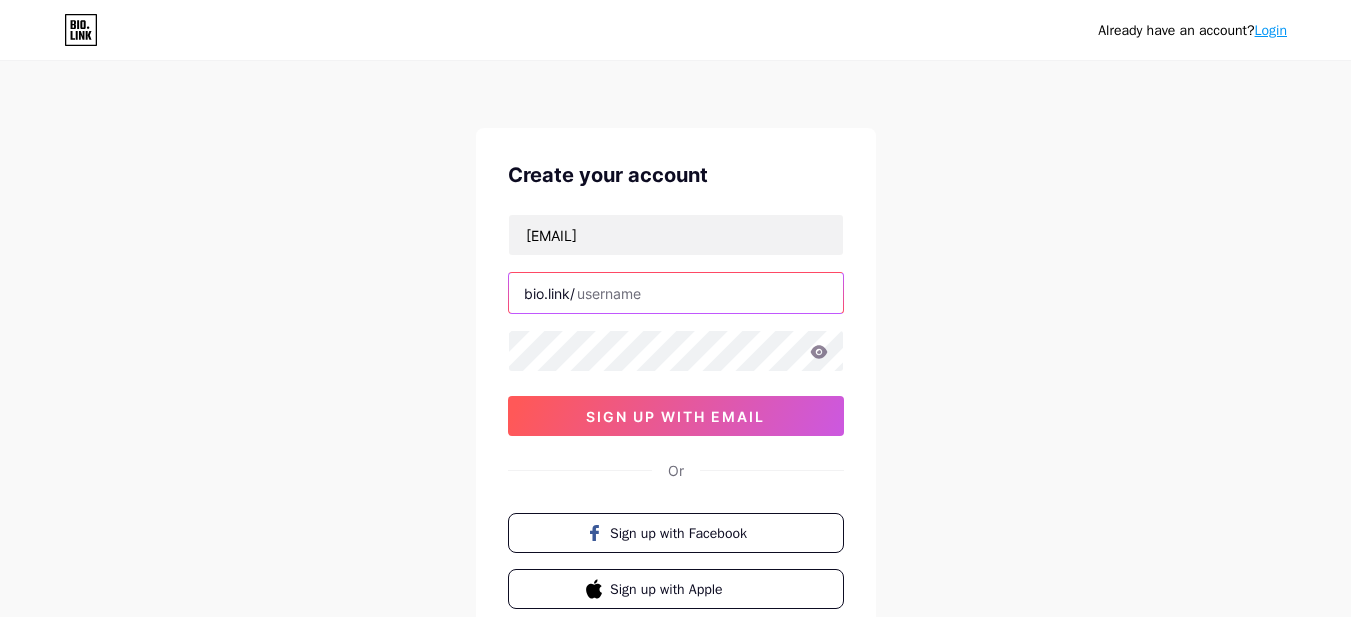 click at bounding box center (676, 293) 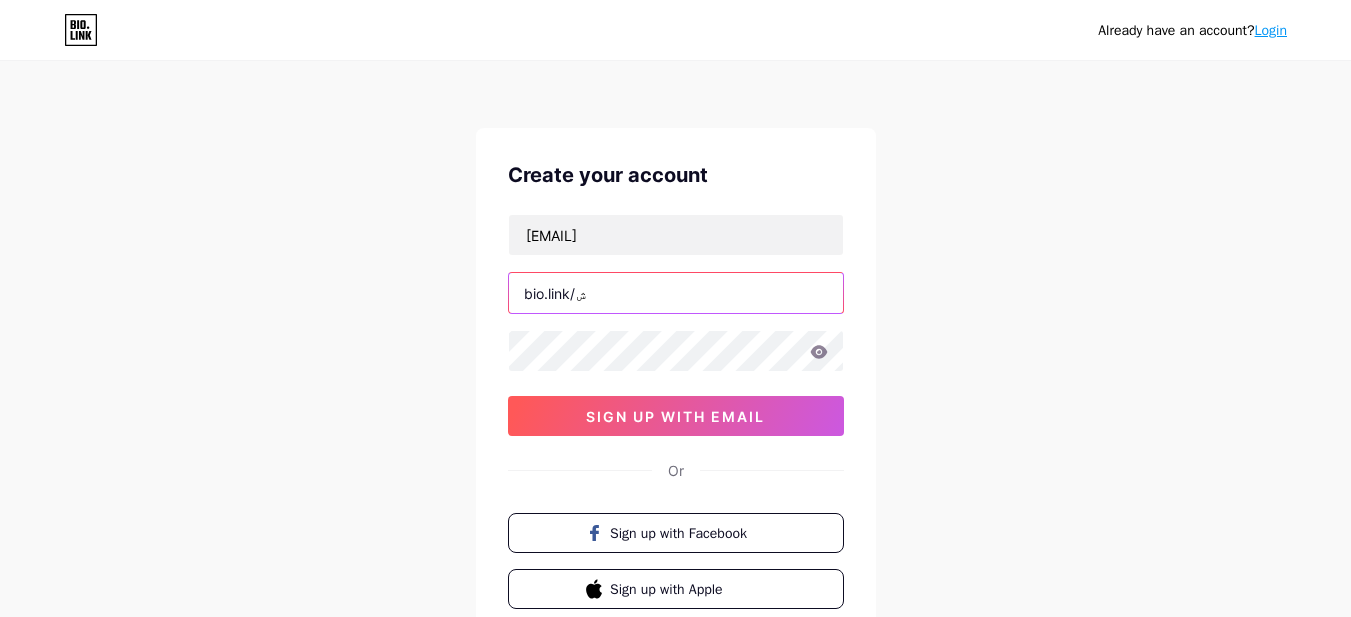 type on "س" 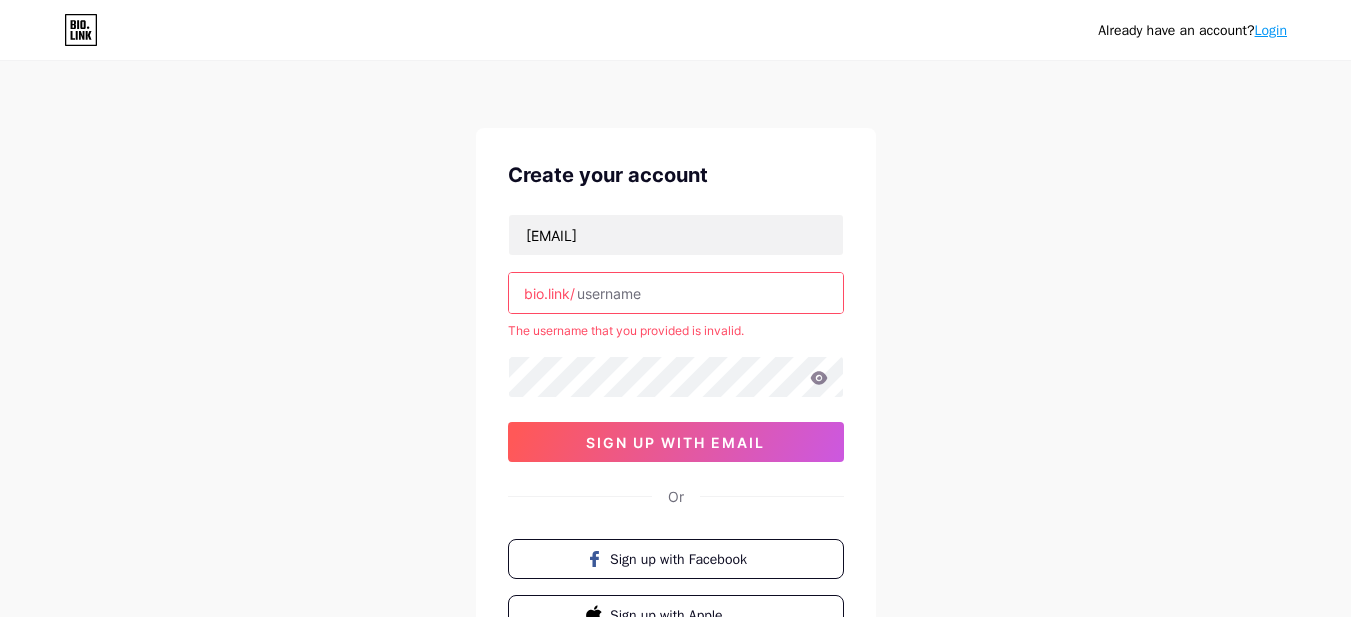 type on "a" 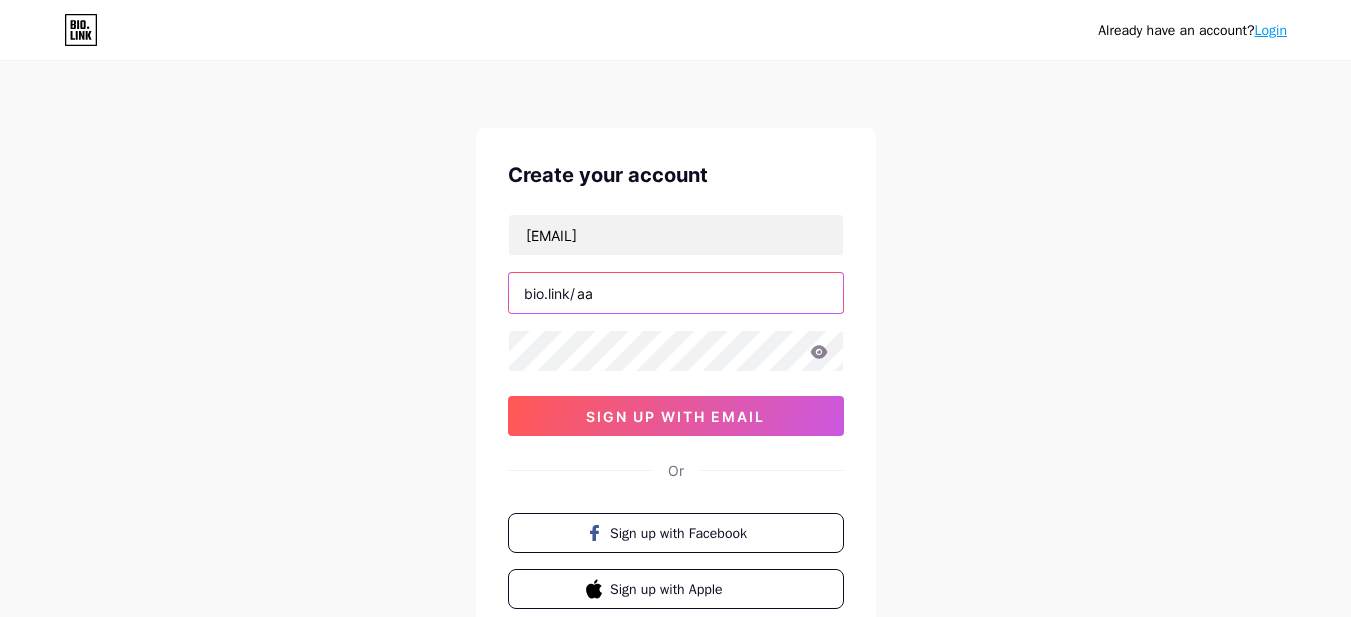 type on "a" 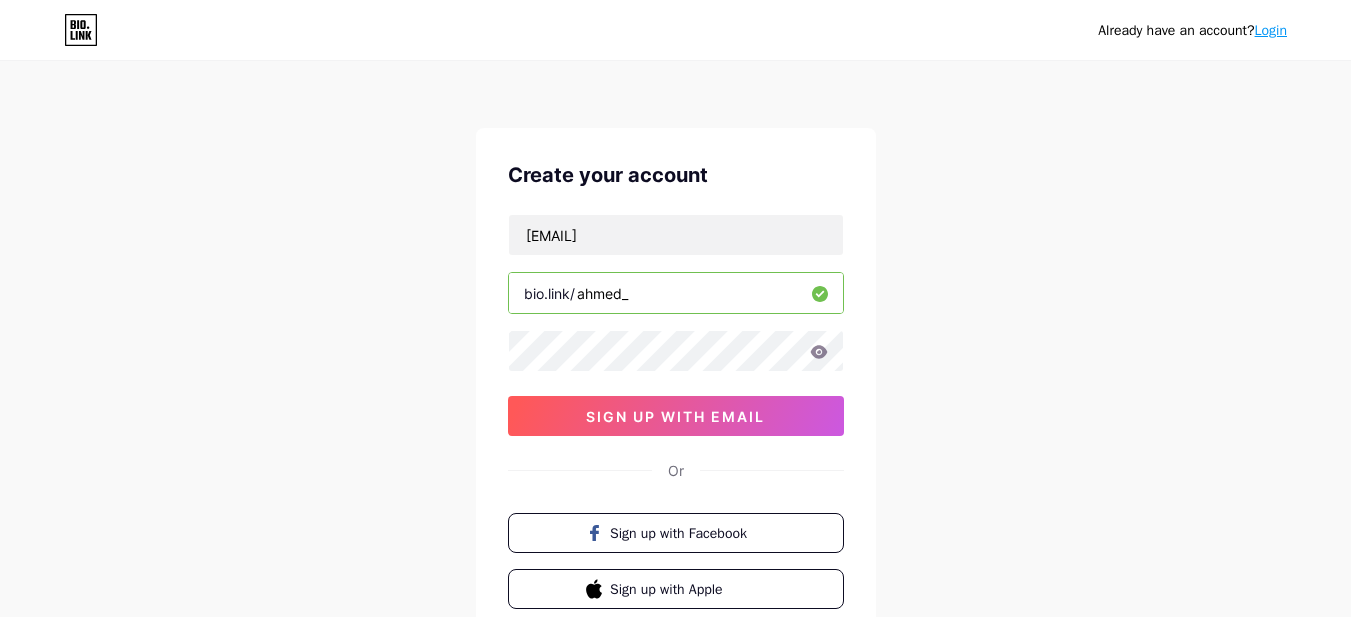 paste on "[USERNAME]" 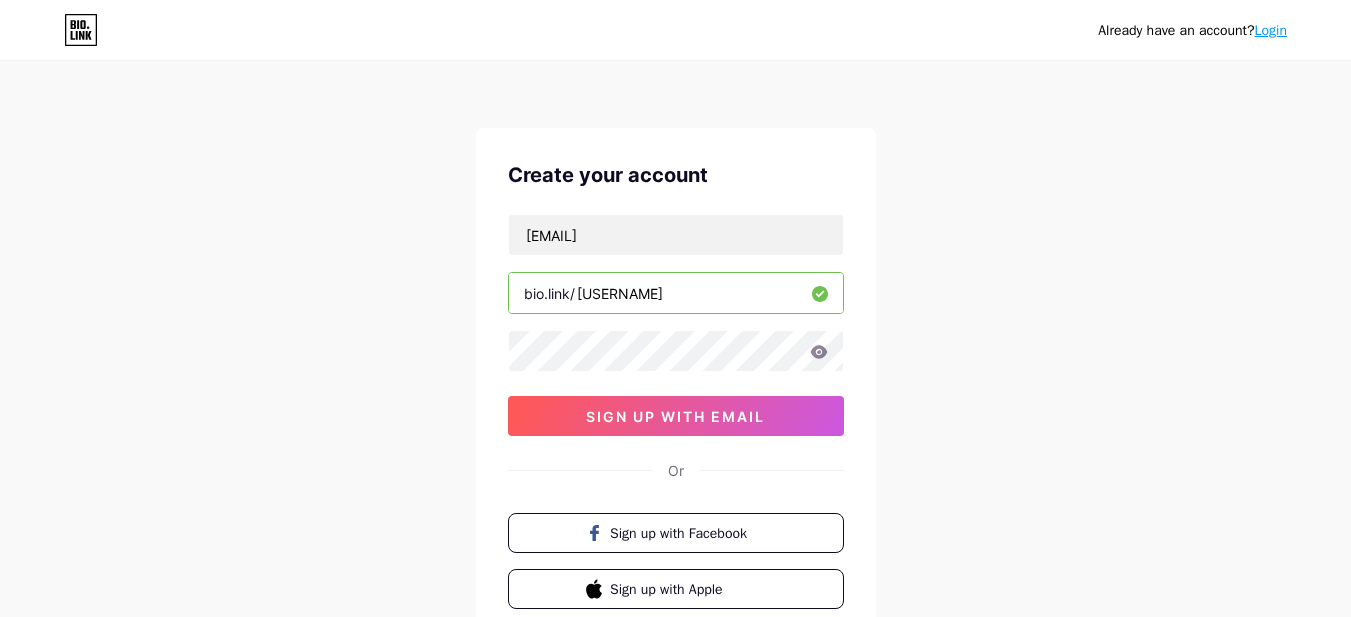 type on "[USERNAME]" 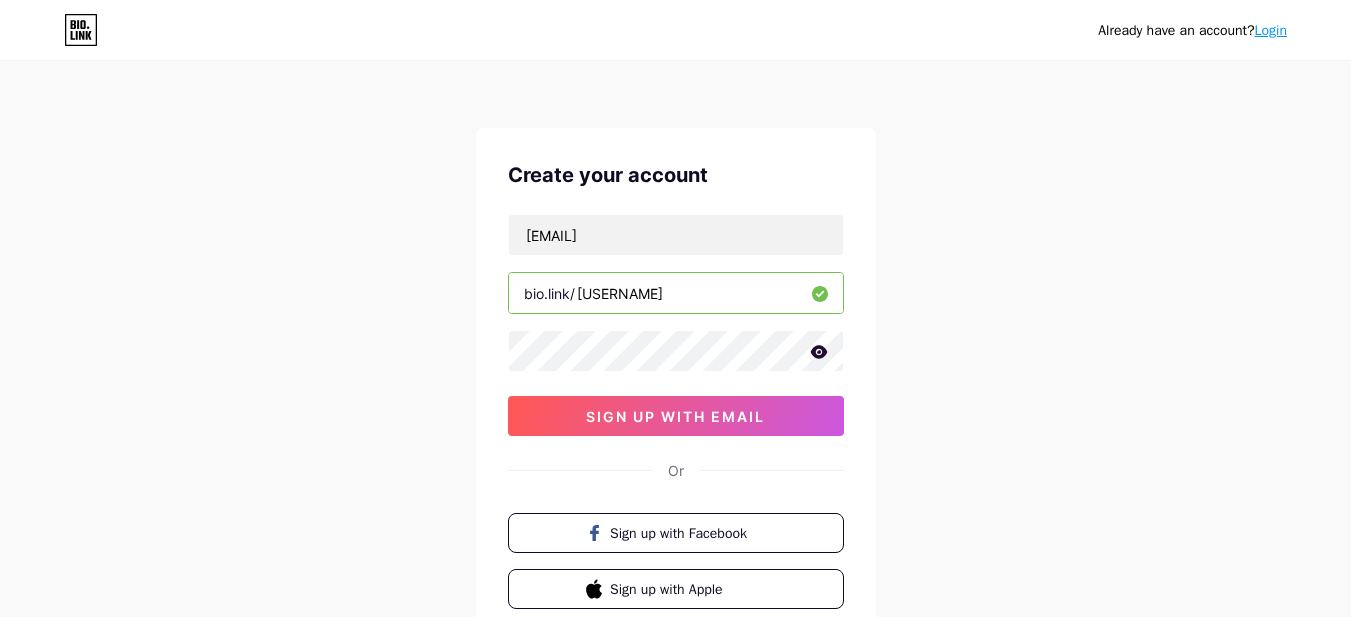 click 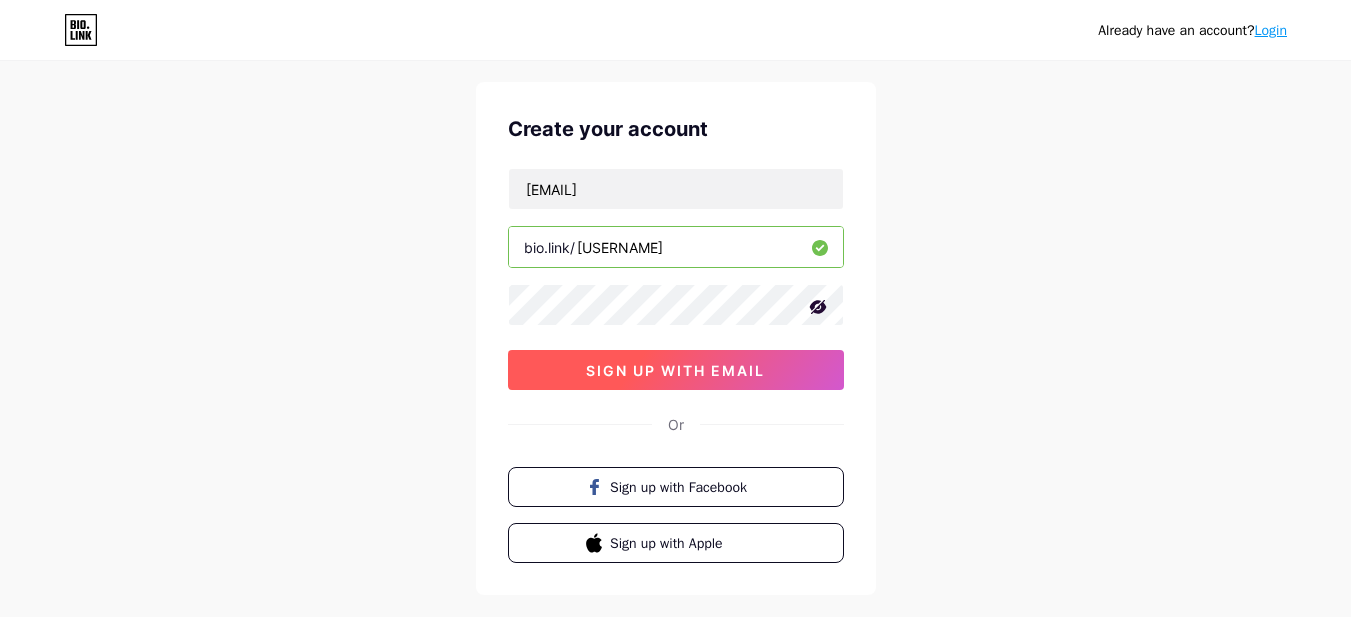 scroll, scrollTop: 0, scrollLeft: 0, axis: both 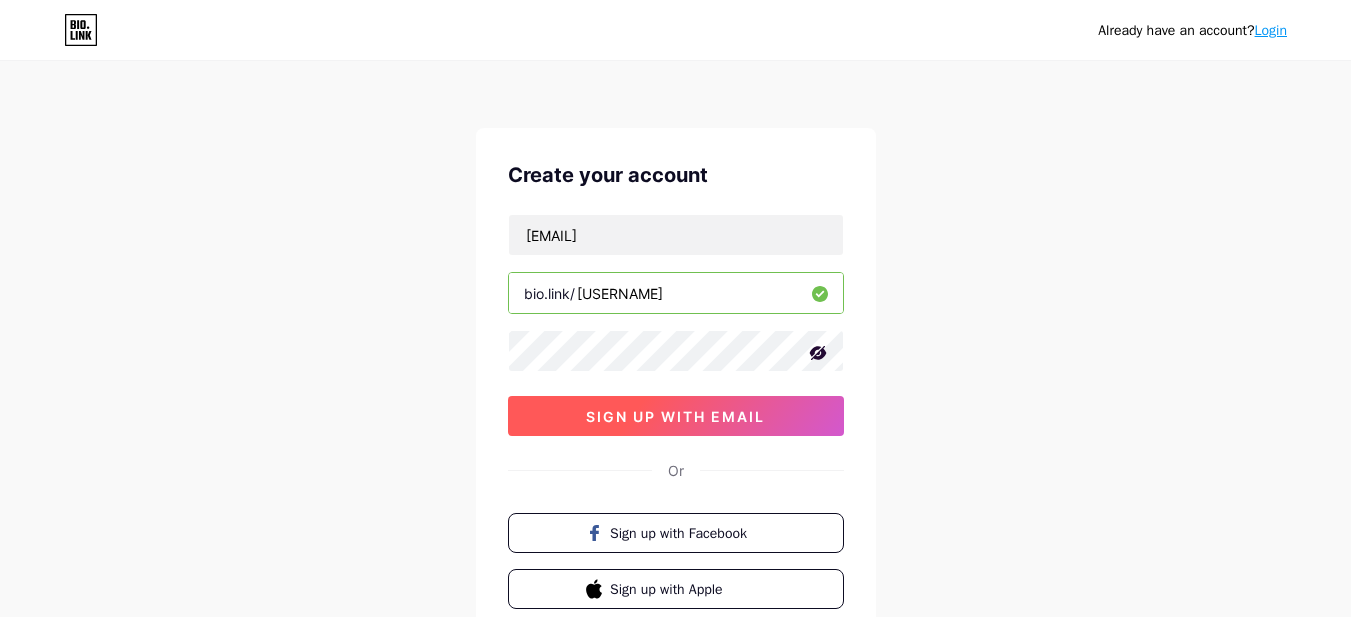 click on "sign up with email" at bounding box center (675, 416) 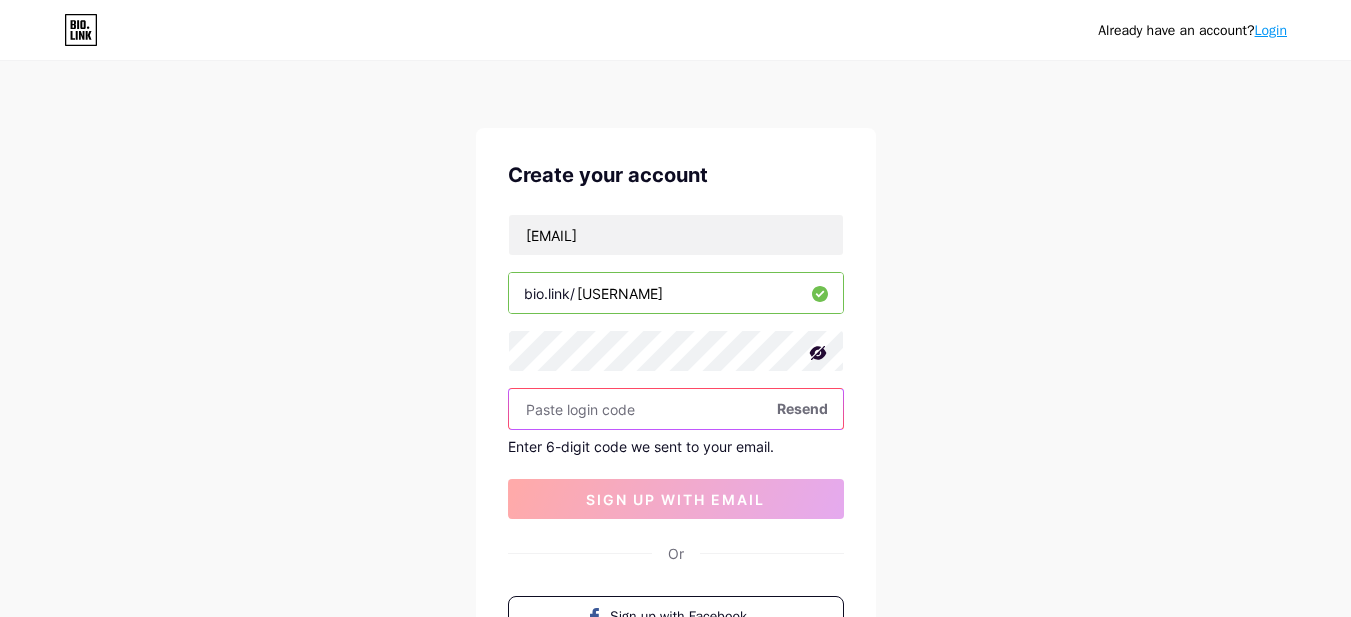 paste on "432411" 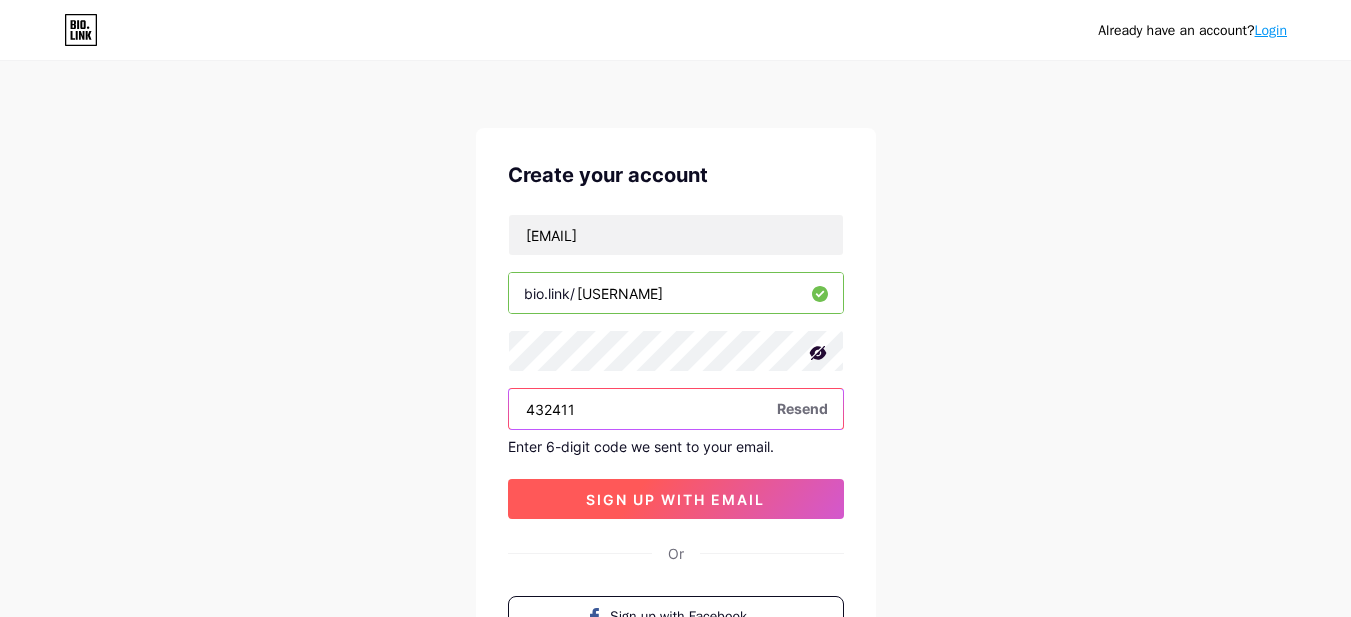 type on "432411" 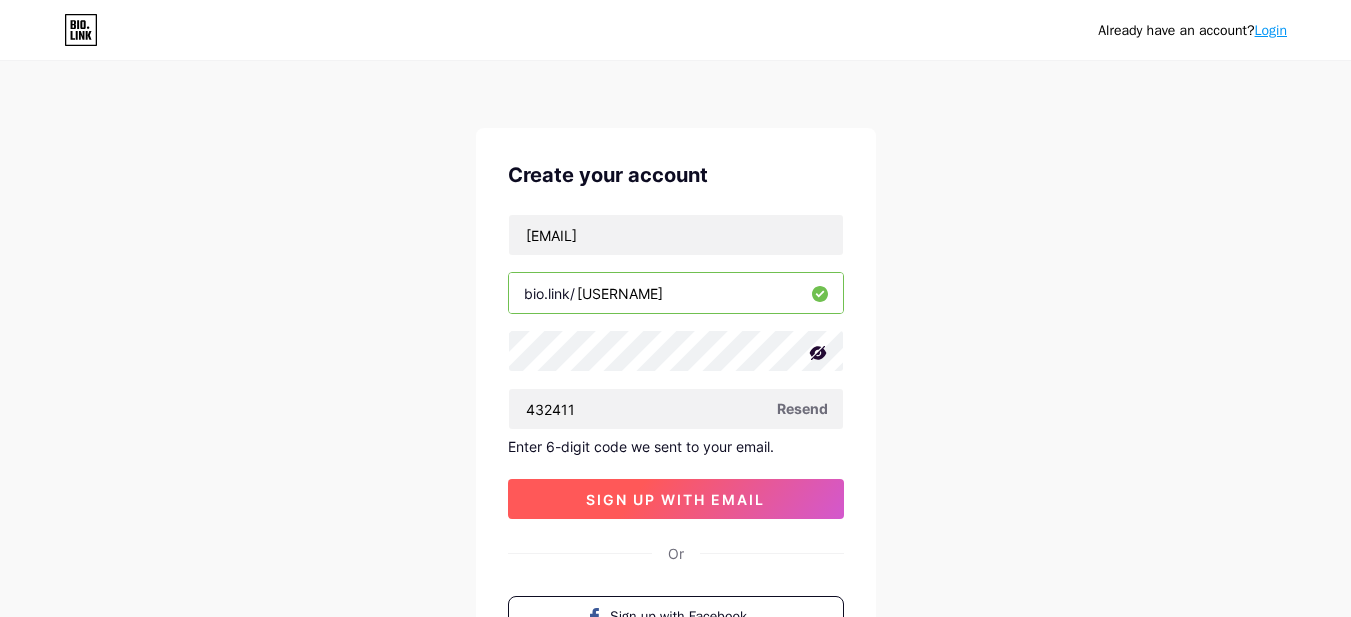 click on "sign up with email" at bounding box center (675, 499) 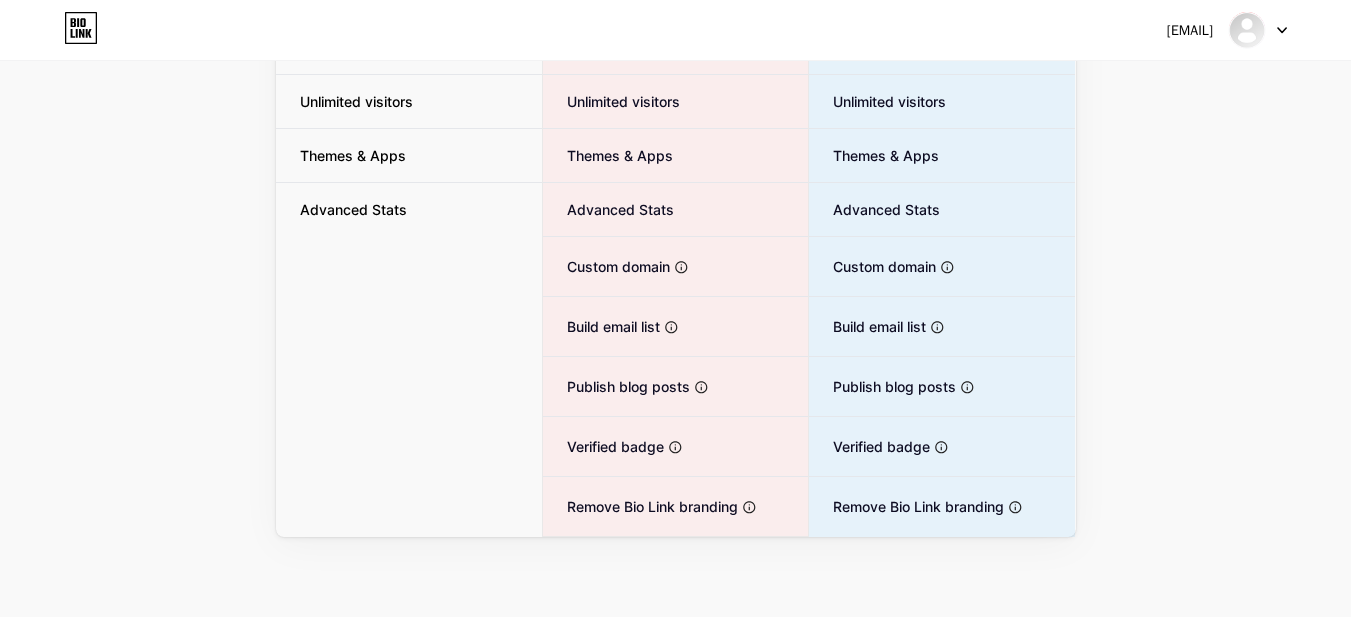 scroll, scrollTop: 0, scrollLeft: 0, axis: both 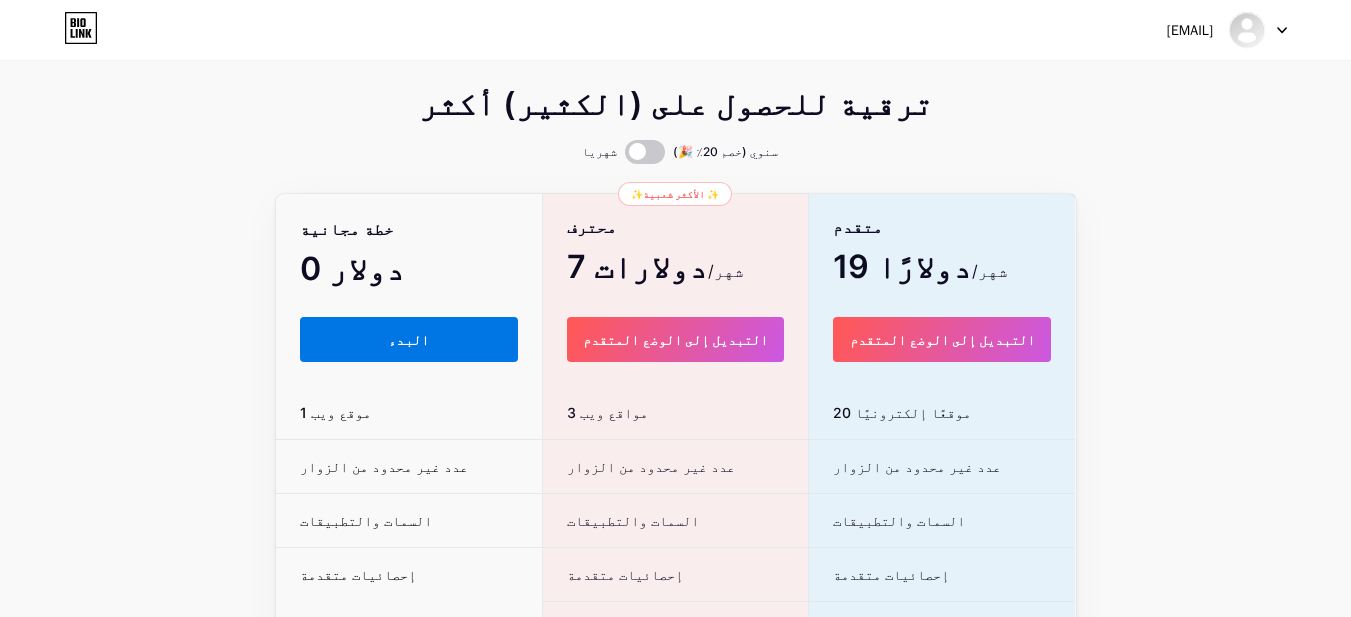 click on "البدء" at bounding box center (409, 339) 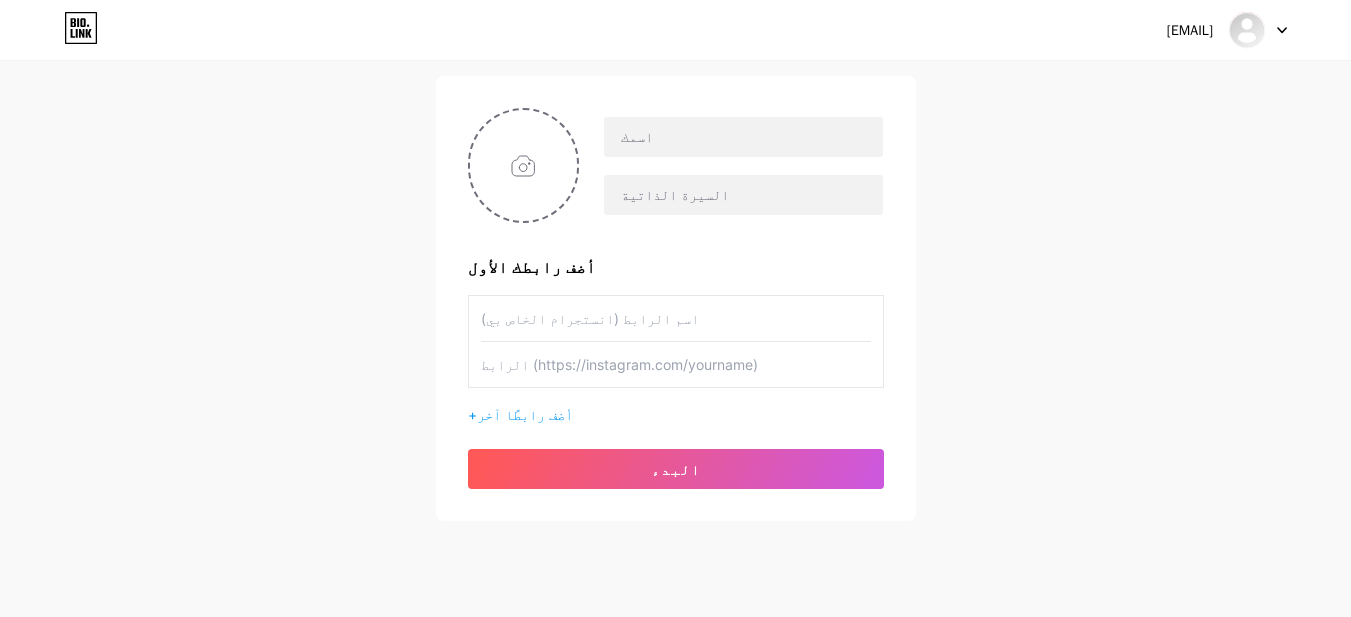 scroll, scrollTop: 176, scrollLeft: 0, axis: vertical 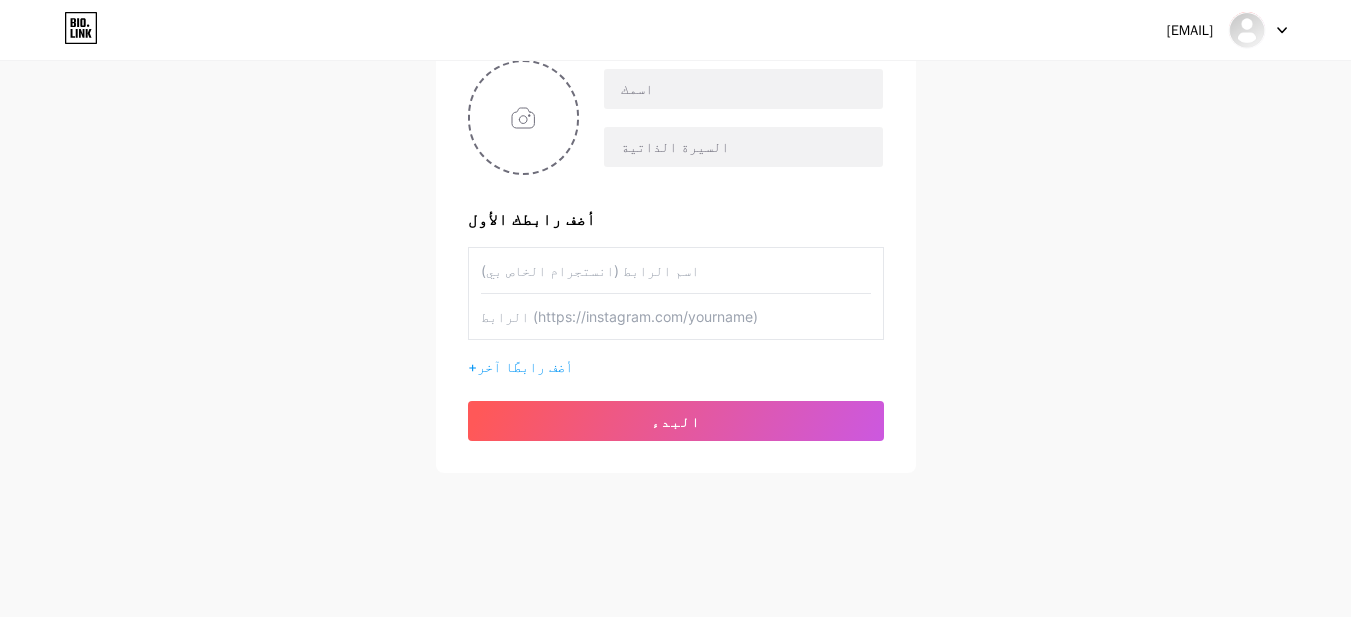 click at bounding box center [676, 316] 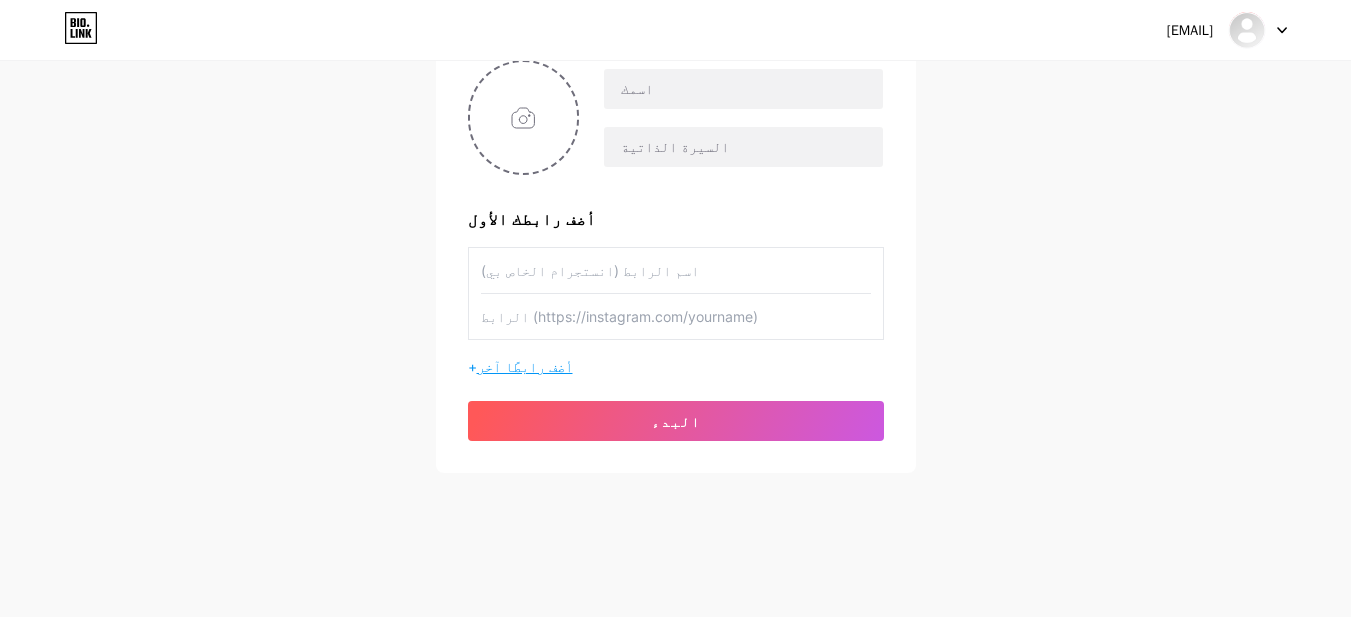click on "أضف رابطًا آخر" at bounding box center (525, 366) 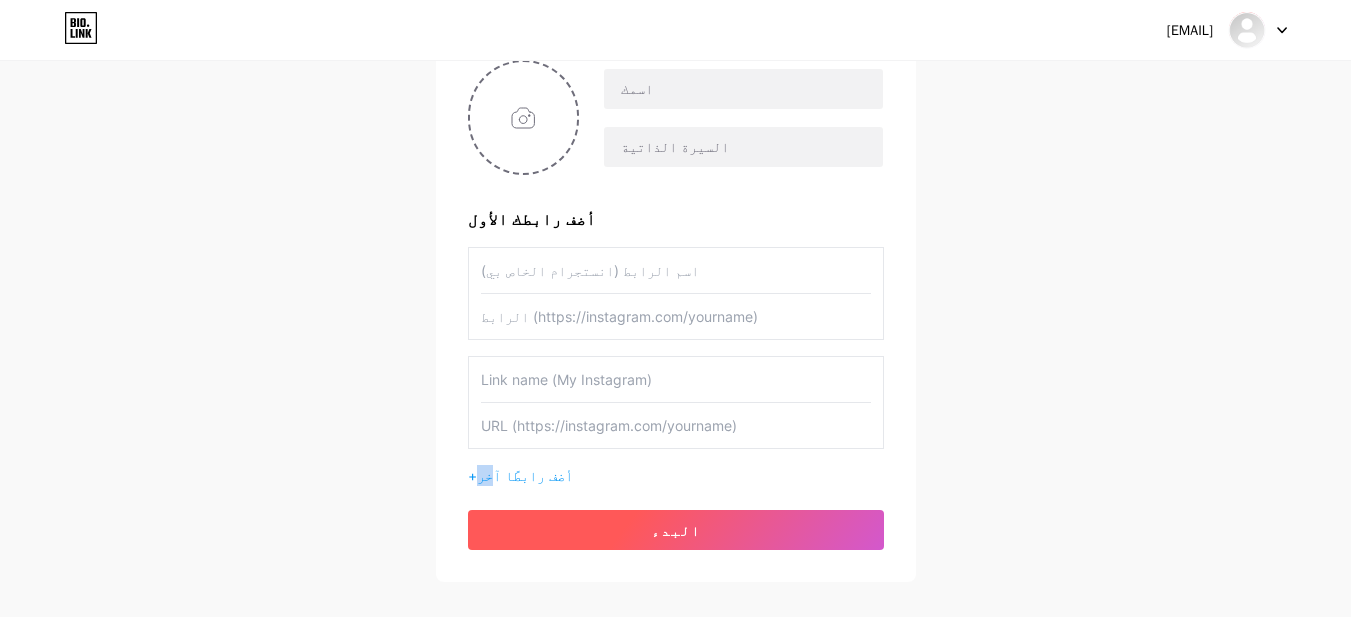 drag, startPoint x: 487, startPoint y: 487, endPoint x: 483, endPoint y: 517, distance: 30.265491 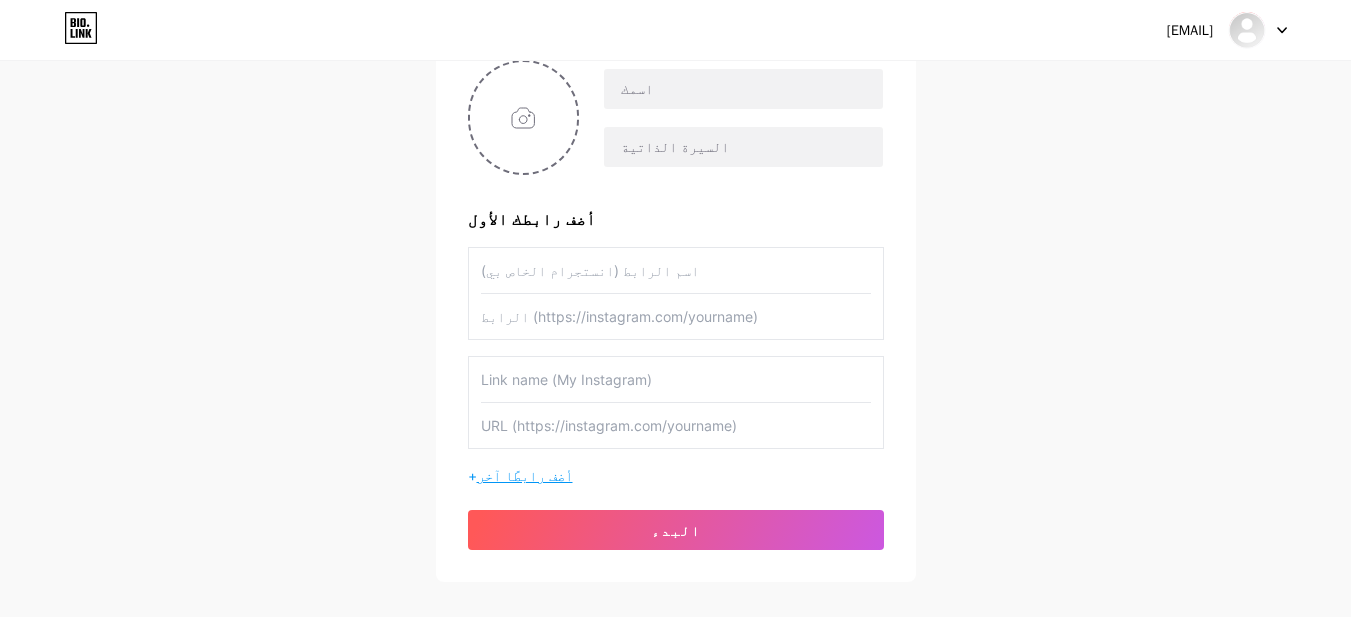 click on "أضف رابطًا آخر" at bounding box center [525, 475] 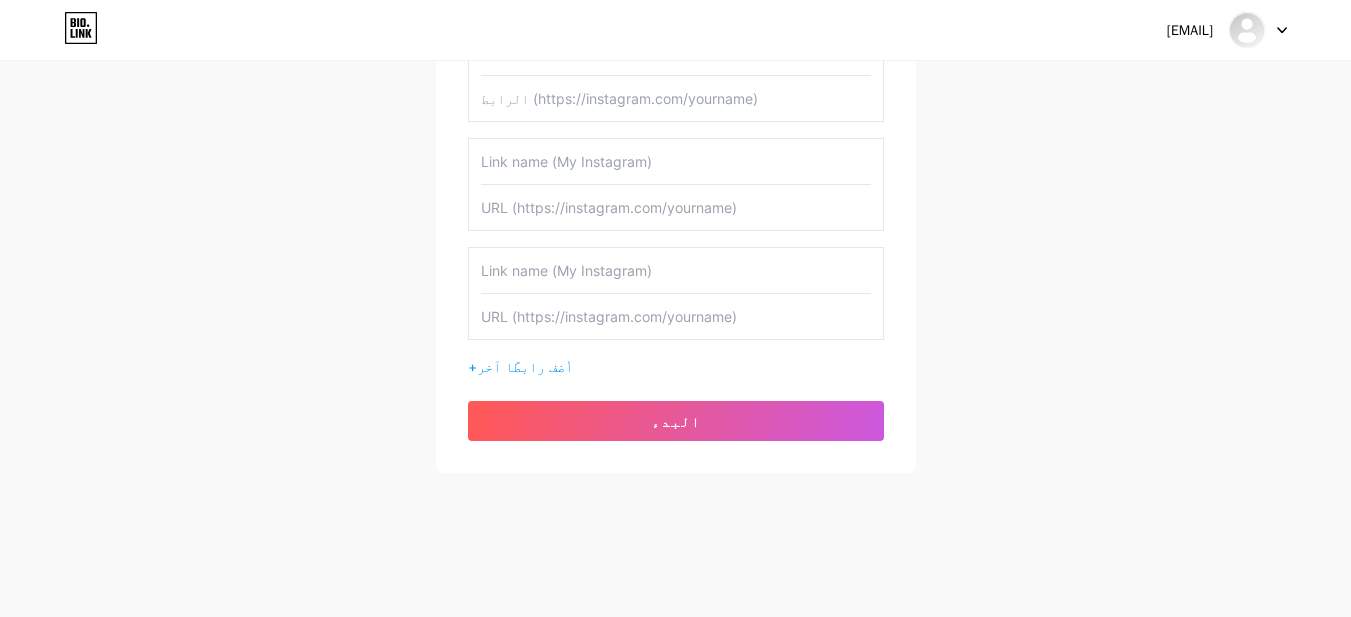 scroll, scrollTop: 0, scrollLeft: 0, axis: both 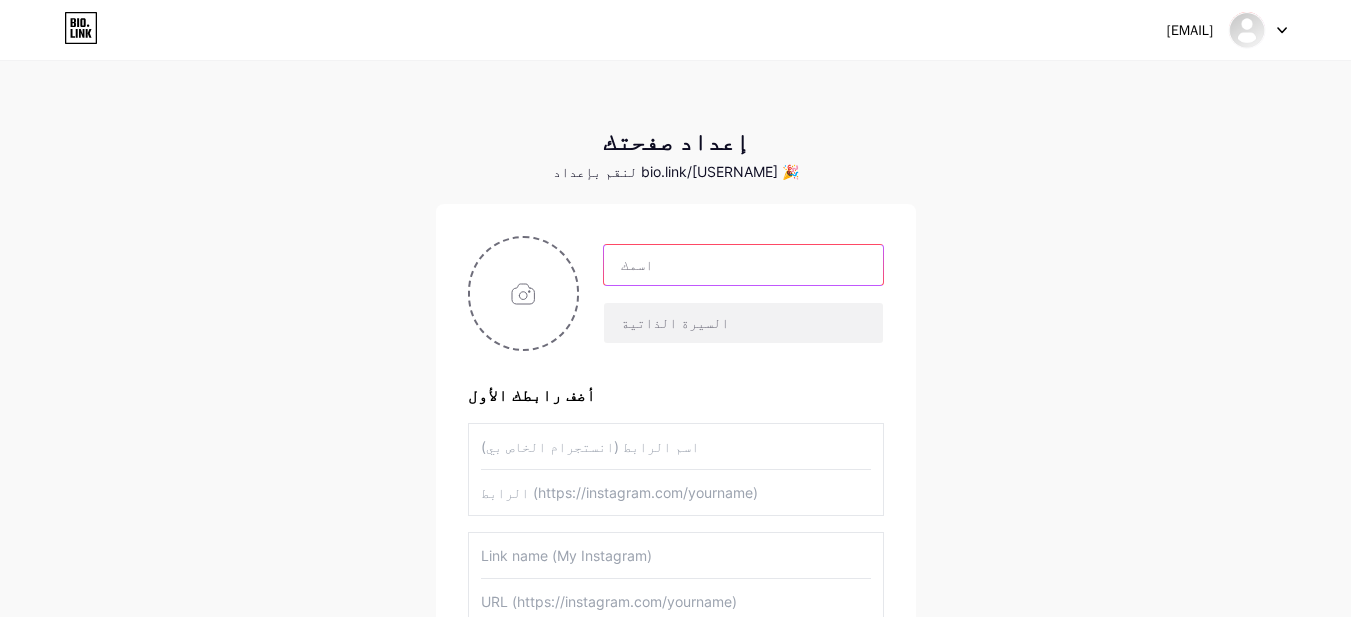 click at bounding box center (743, 265) 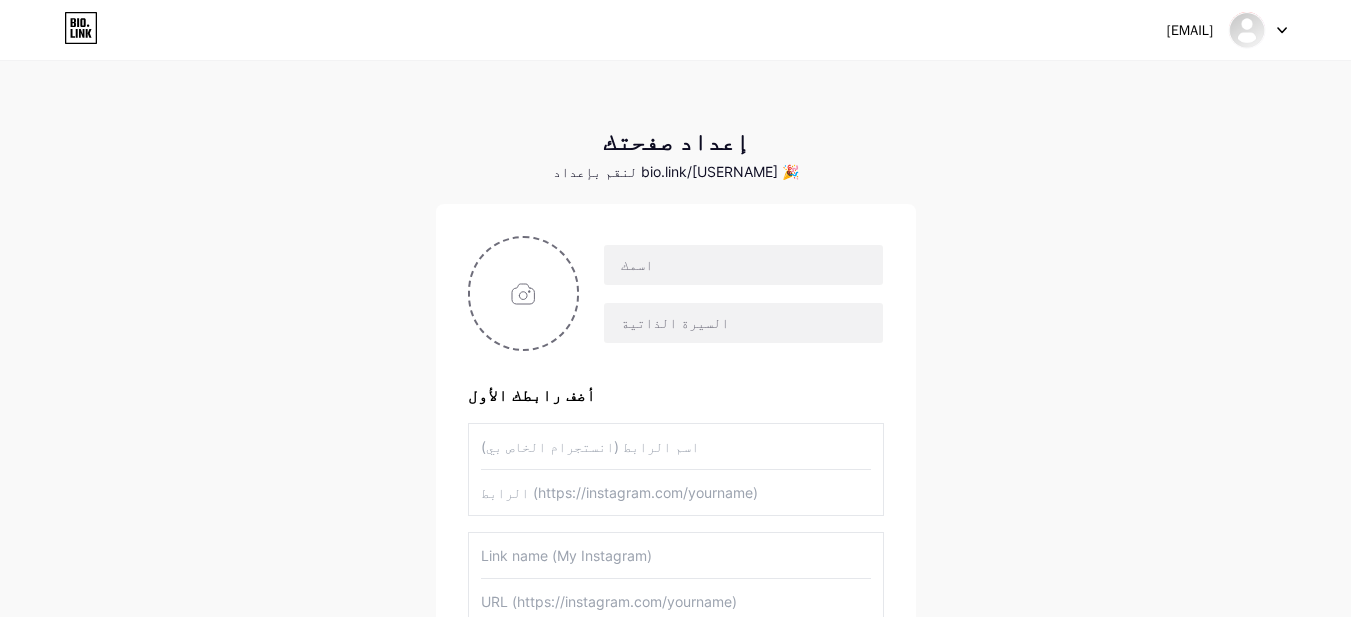 click on "[EMAIL]           لوحة القيادة     تسجيل الخروج   إعداد صفحتك   لنقم بإعداد bio.link/[USERNAME] 🎉                       أضف رابطك الأول
+  أضف رابطًا آخر     البدء" at bounding box center [675, 465] 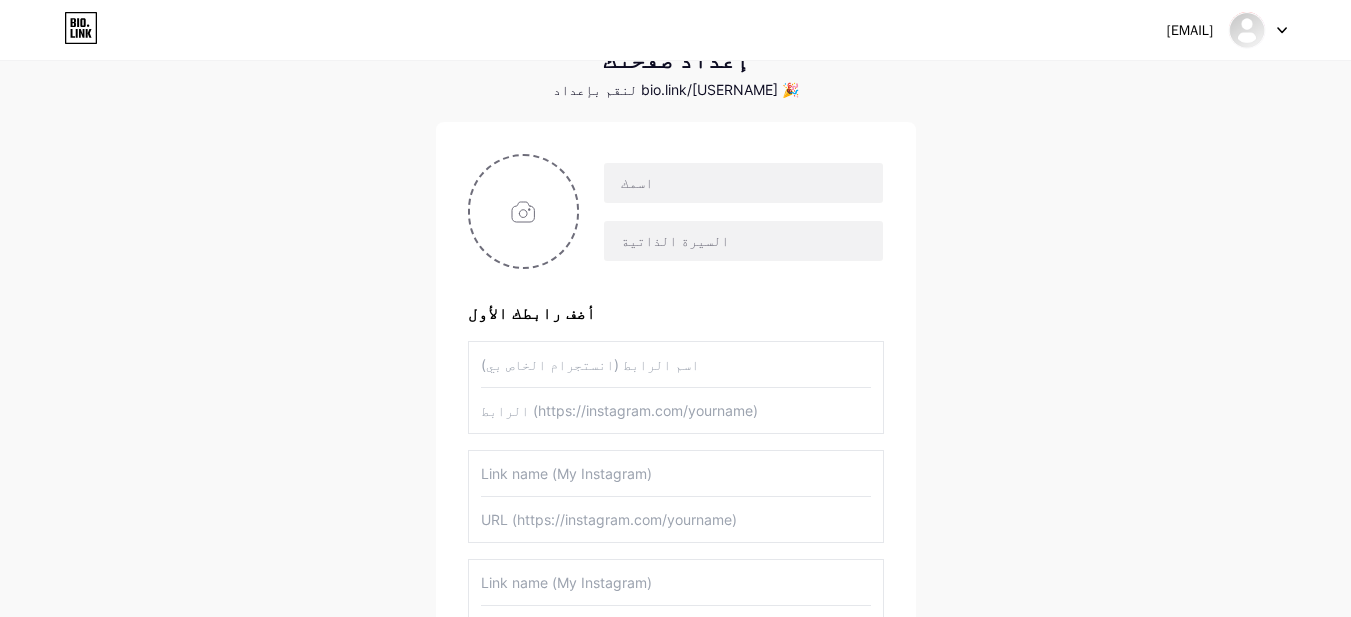 scroll, scrollTop: 0, scrollLeft: 0, axis: both 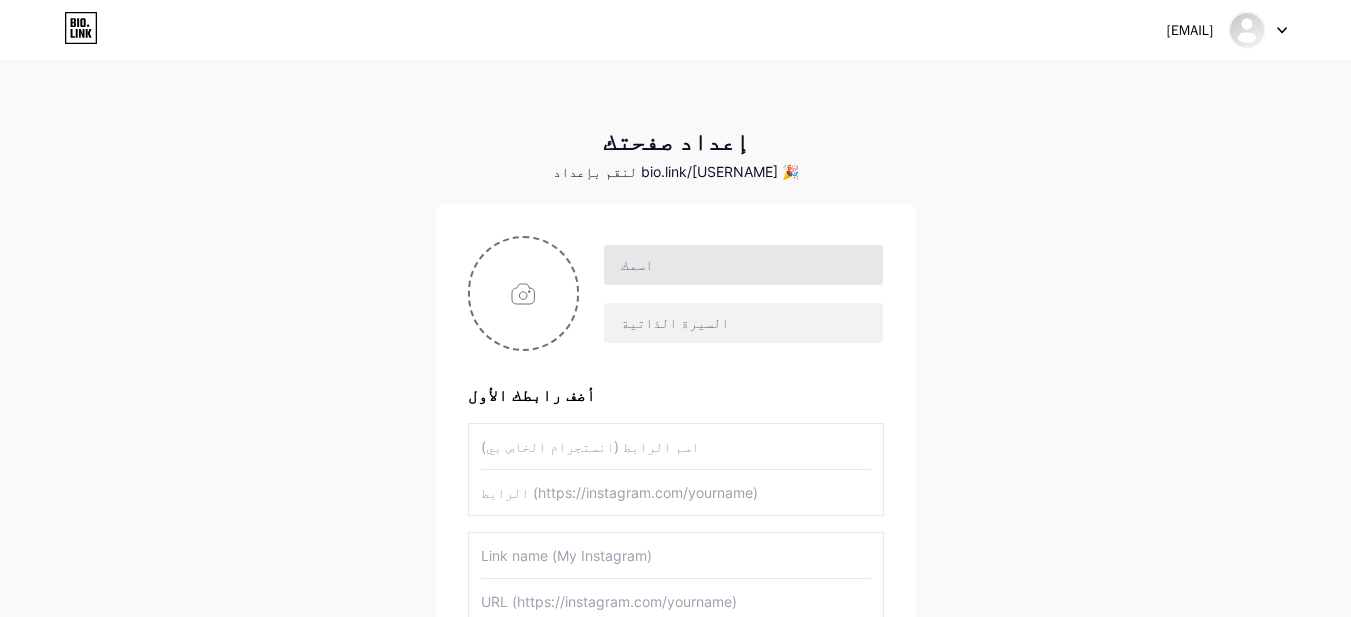 click at bounding box center [731, 294] 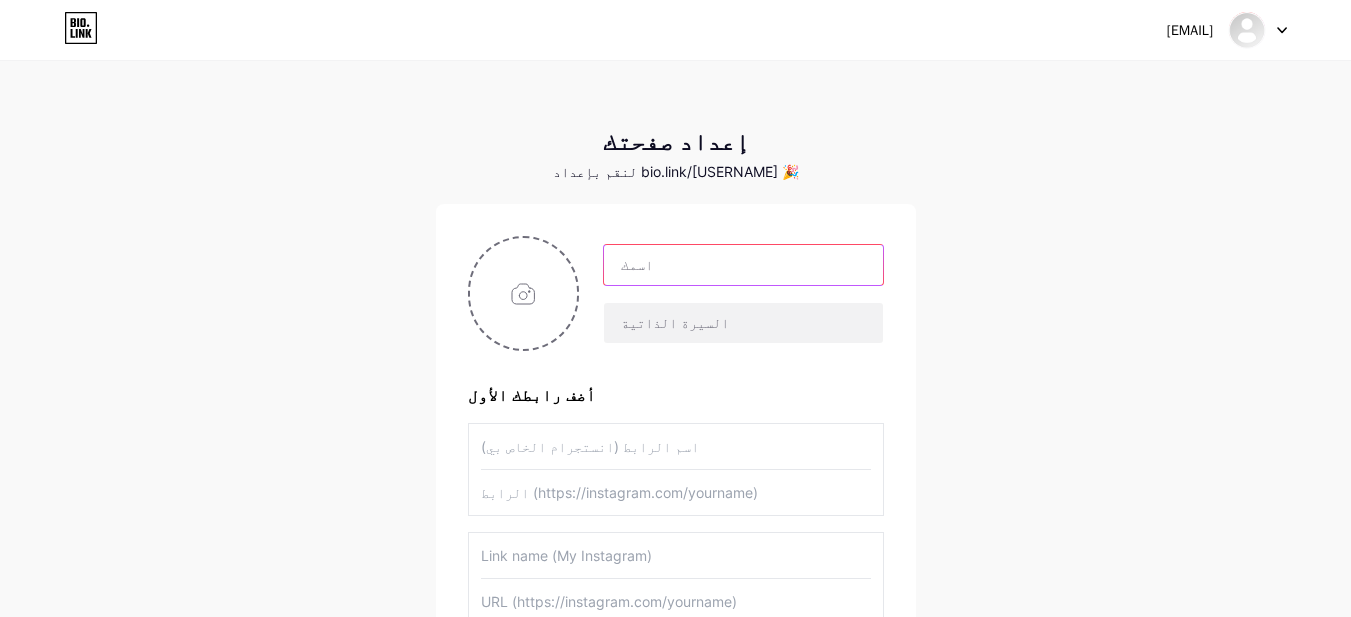 click at bounding box center (743, 265) 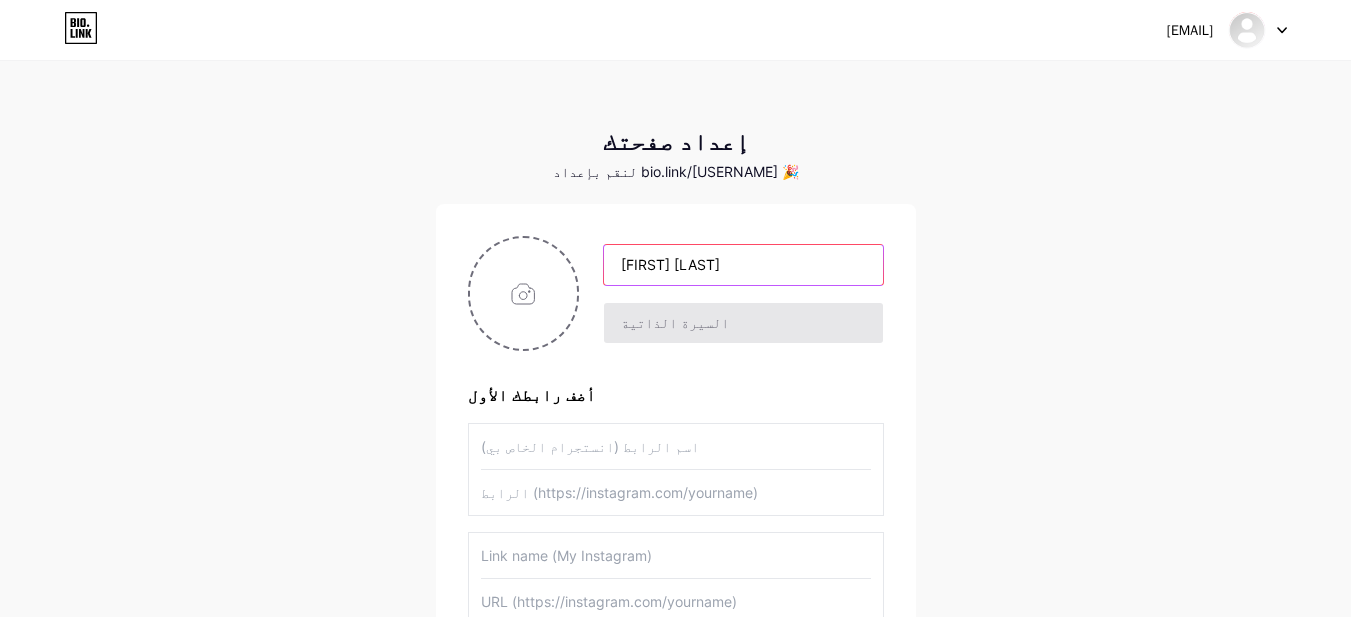 type on "[FIRST] [LAST]" 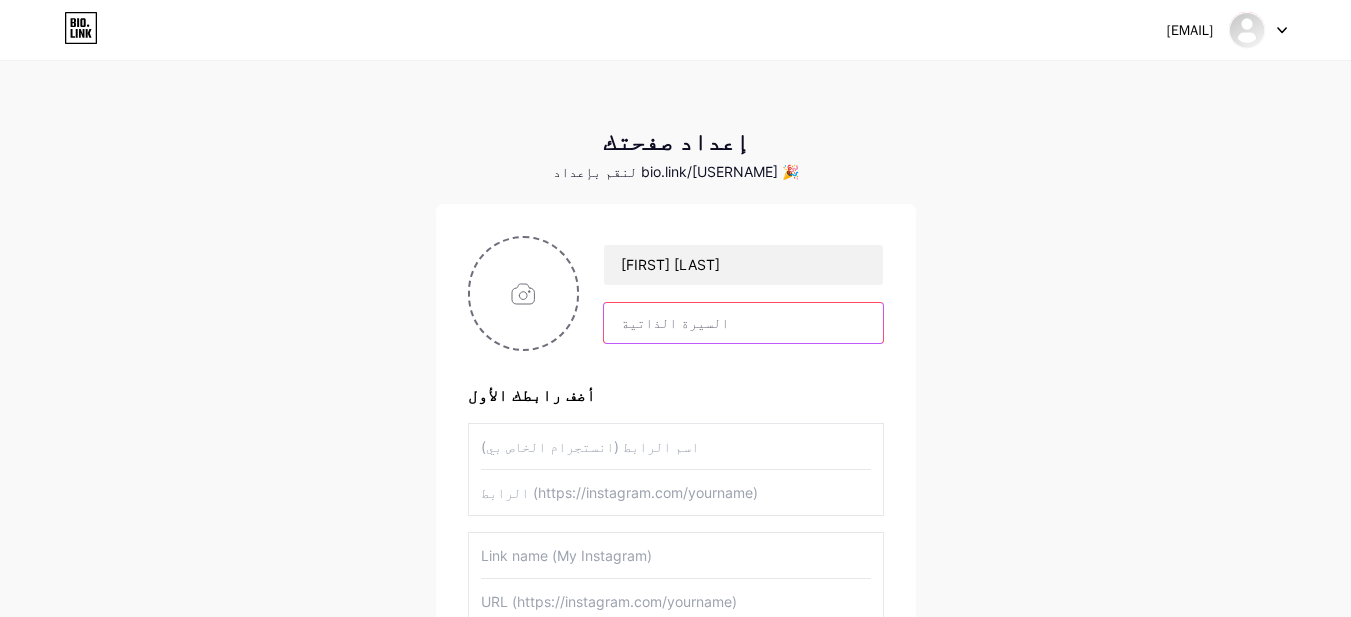 click at bounding box center (743, 323) 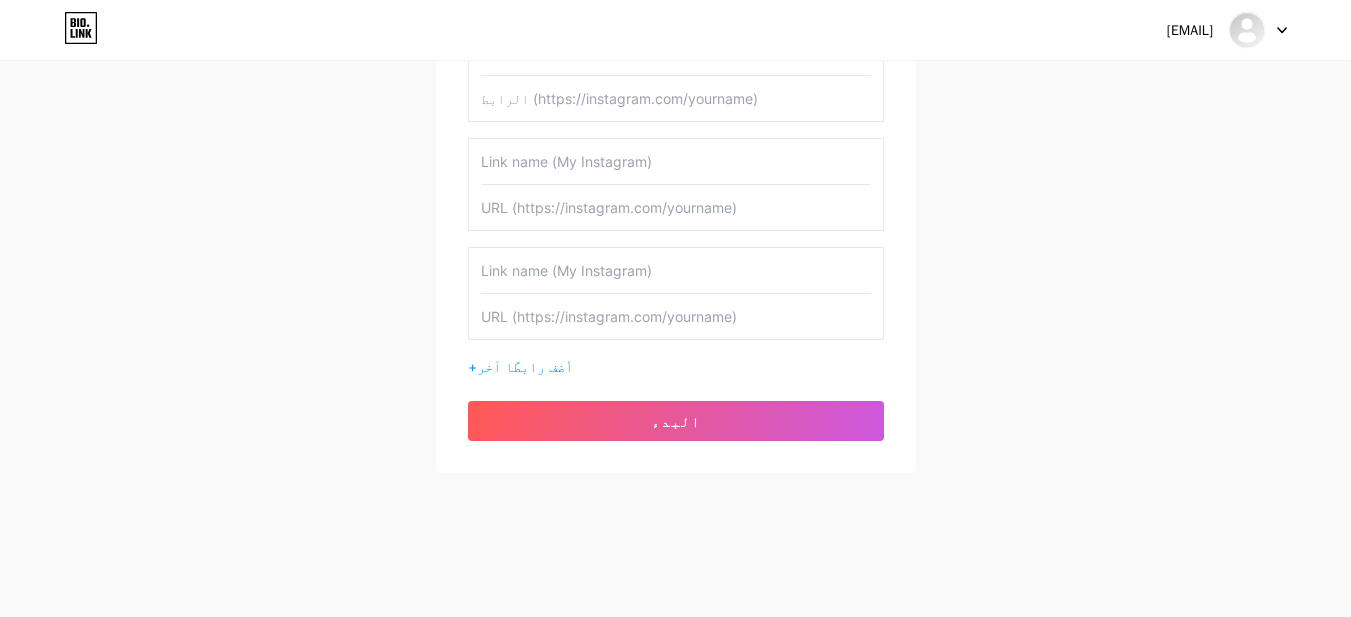 scroll, scrollTop: 0, scrollLeft: 0, axis: both 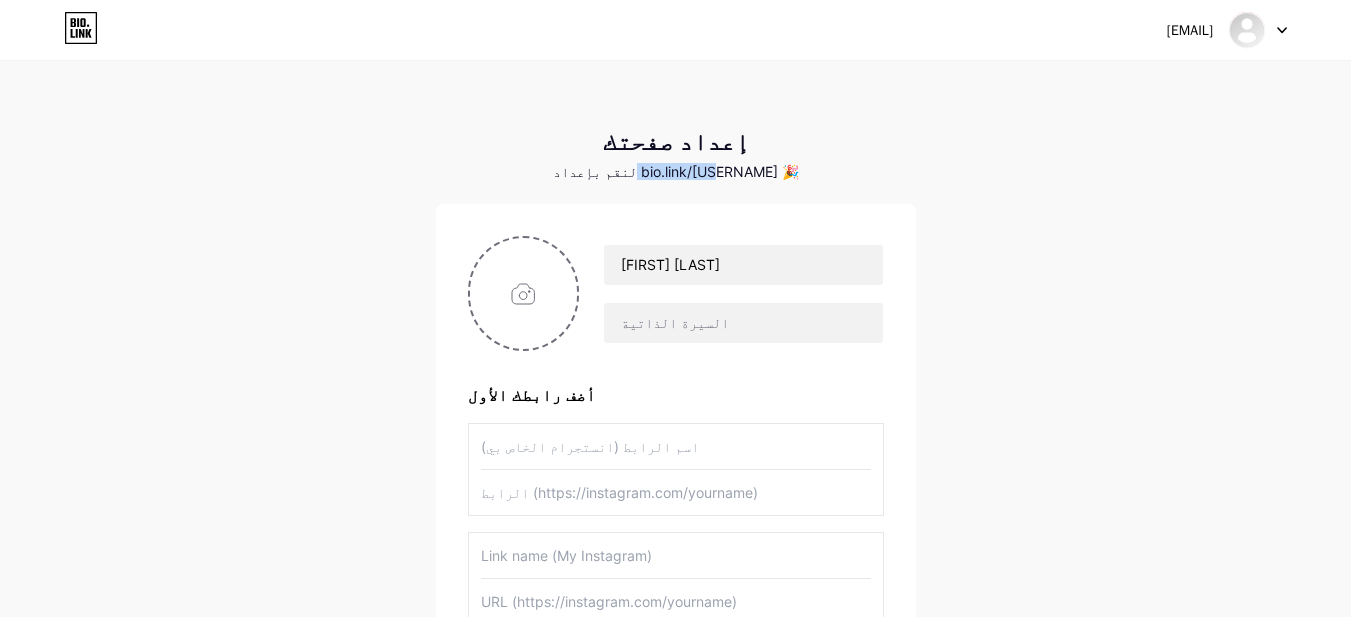 drag, startPoint x: 597, startPoint y: 175, endPoint x: 680, endPoint y: 177, distance: 83.02409 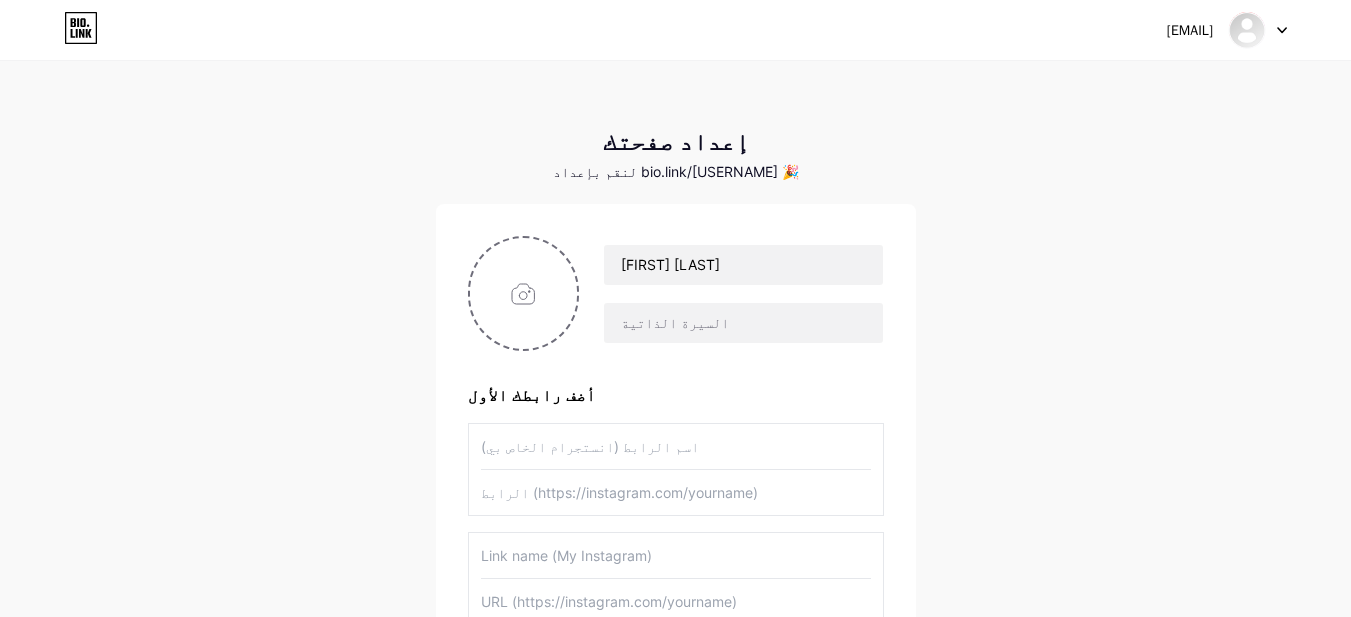 click on "[FIRST] [LAST]     أضف رابطك الأول
+  أضف رابطًا آخر     البدء" at bounding box center (676, 535) 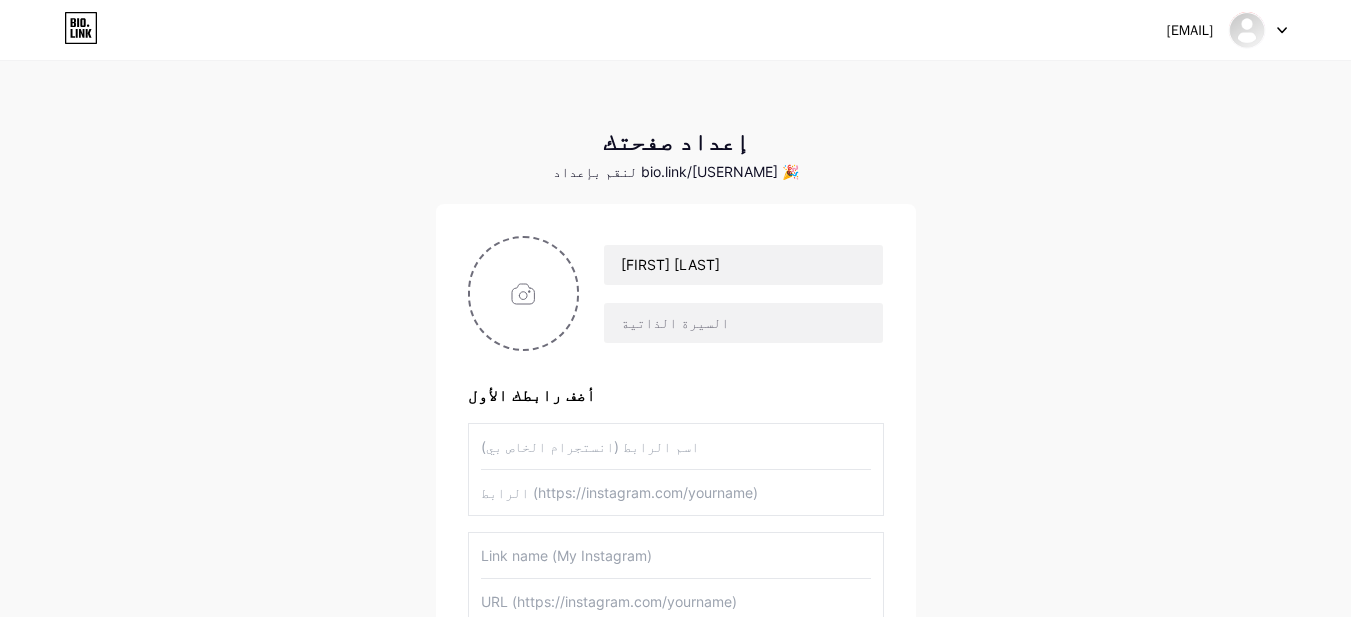 drag, startPoint x: 596, startPoint y: 177, endPoint x: 777, endPoint y: 162, distance: 181.62048 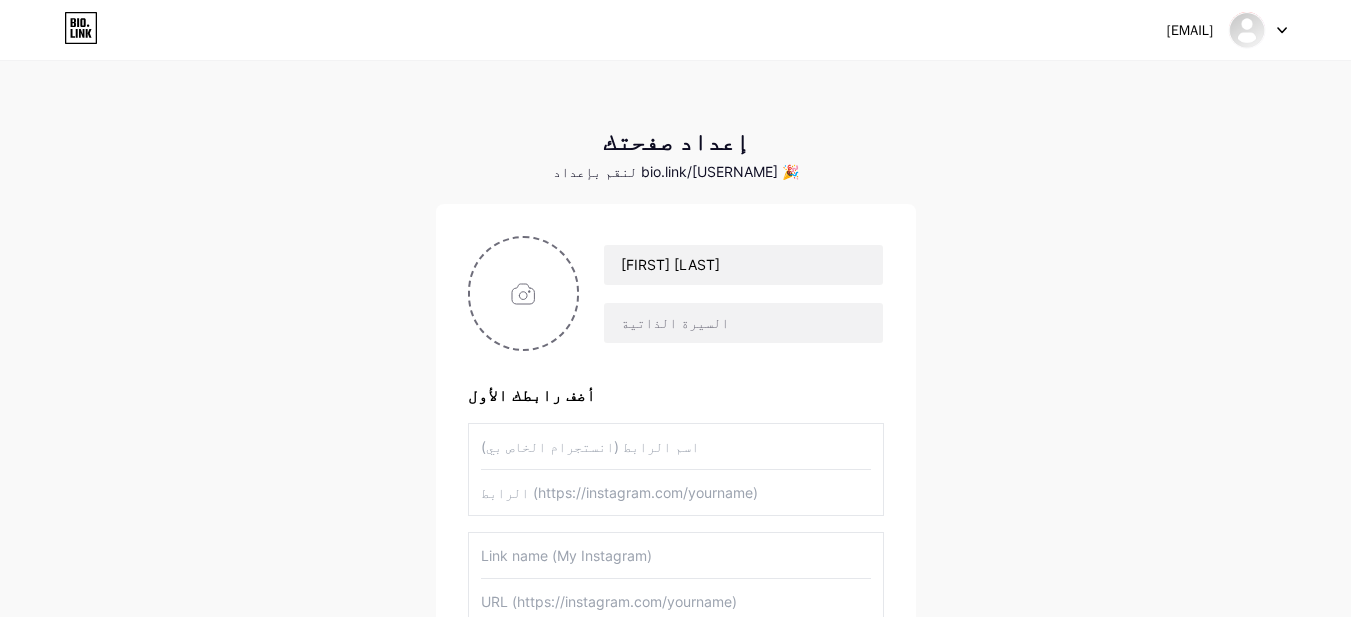click on "إعداد صفحتك   لنقم بإعداد bio.link/[USERNAME] 🎉" at bounding box center (676, 154) 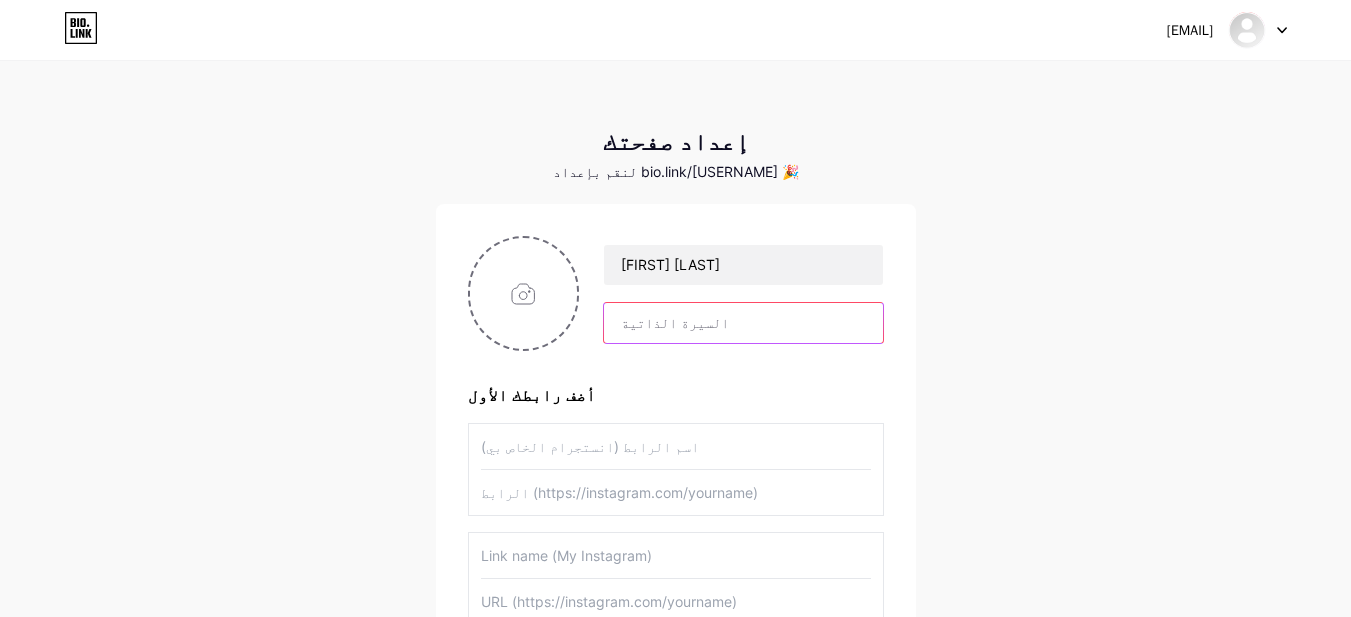 click at bounding box center [743, 323] 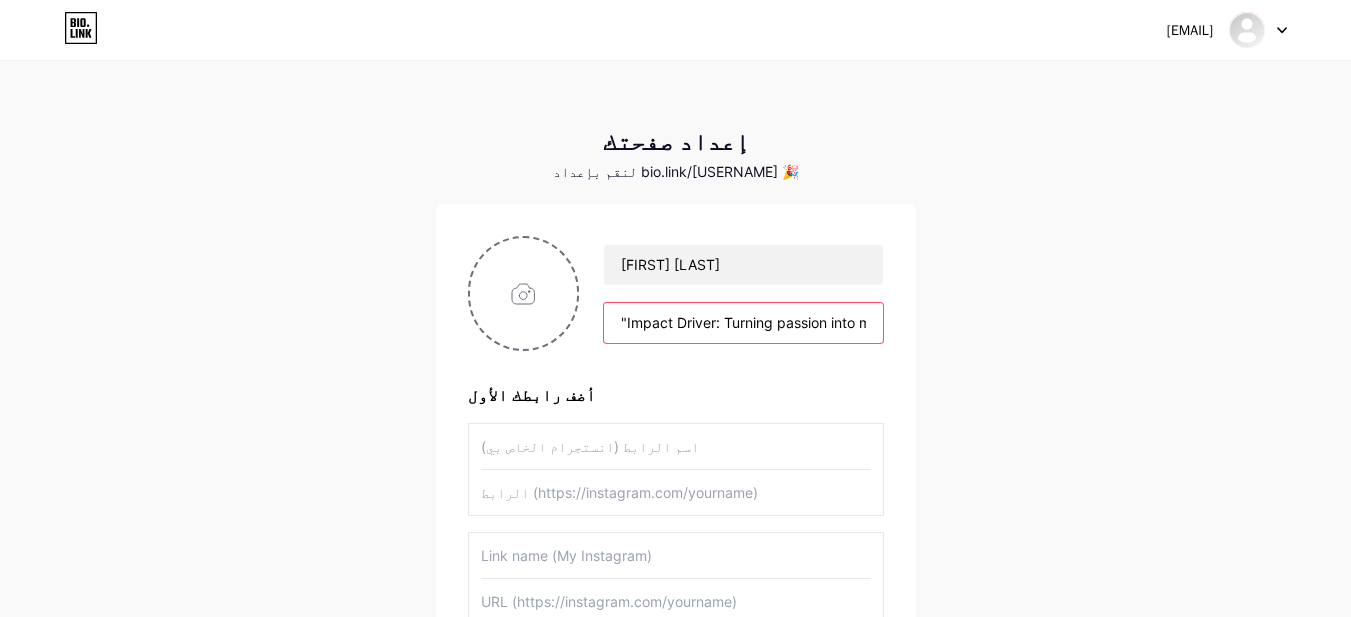 scroll, scrollTop: 0, scrollLeft: 133, axis: horizontal 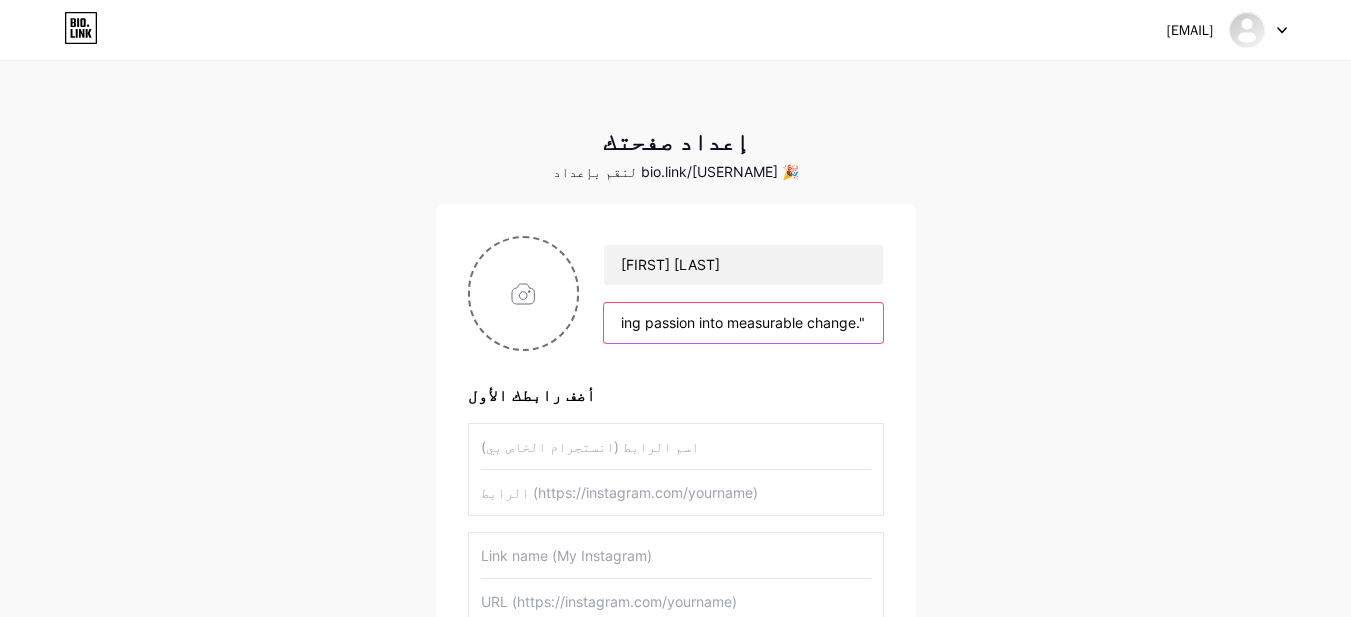 type on ""Impact Driver: Turning passion into measurable change."" 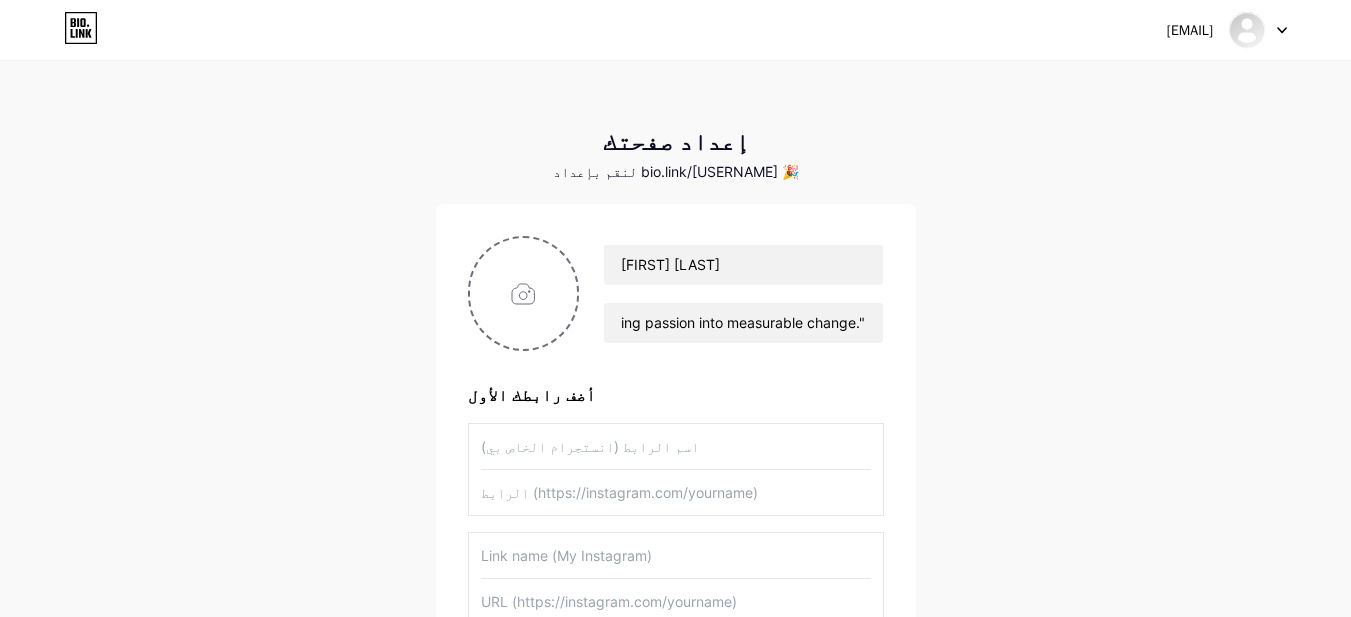 click on "[EMAIL]           لوحة القيادة     تسجيل الخروج   إعداد صفحتك   لنقم بإعداد bio.link/[USERNAME] 🎉               [FIRST] [LAST]     "Impact Driver: Turning passion into measurable change."     أضف رابطك الأول
+  أضف رابطًا آخر     البدء" at bounding box center [675, 465] 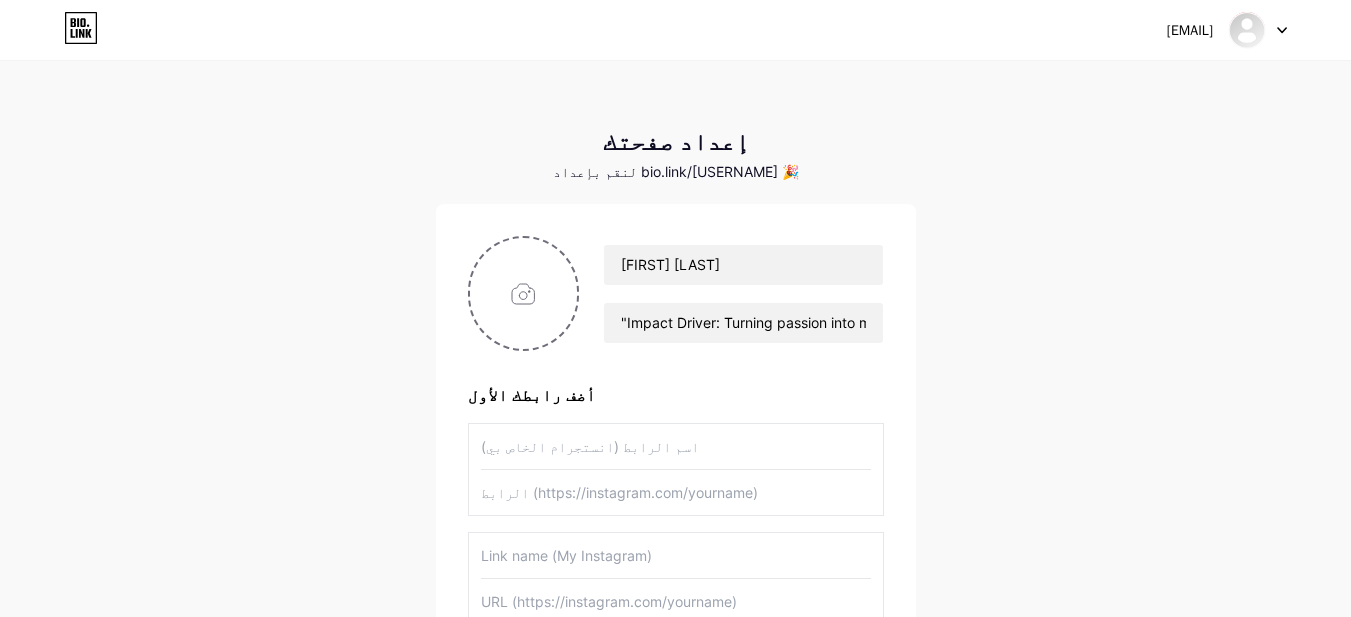 click at bounding box center [676, 446] 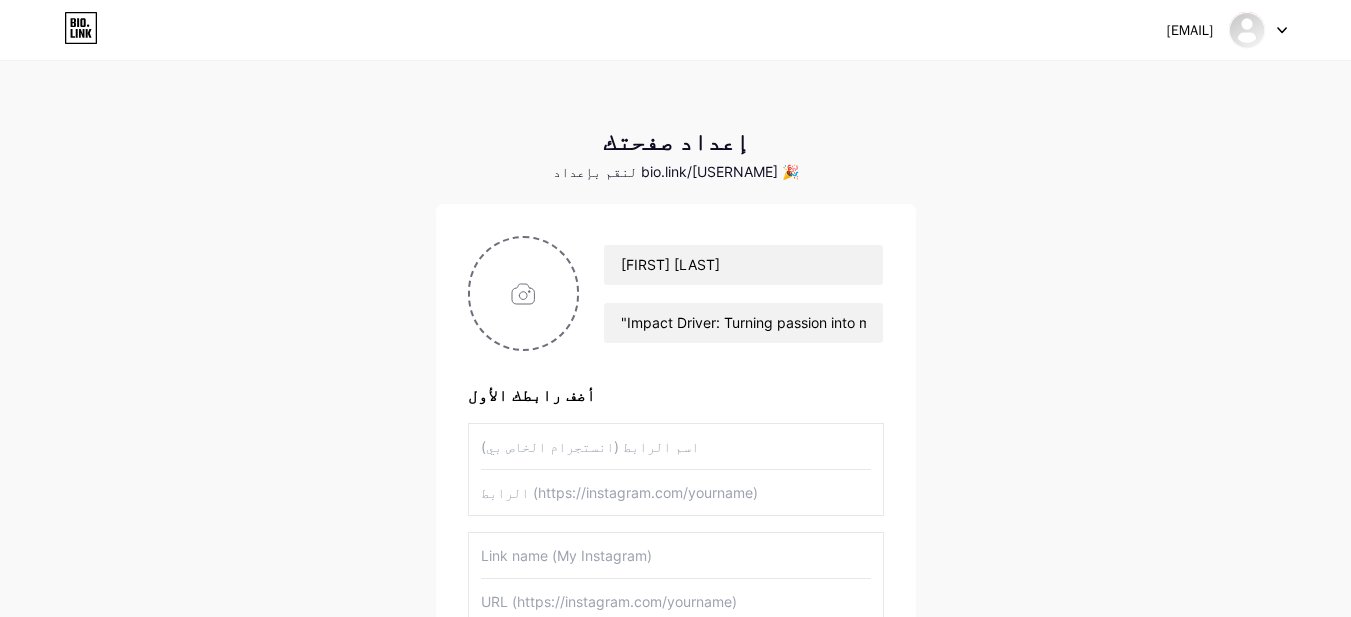 type on "ب" 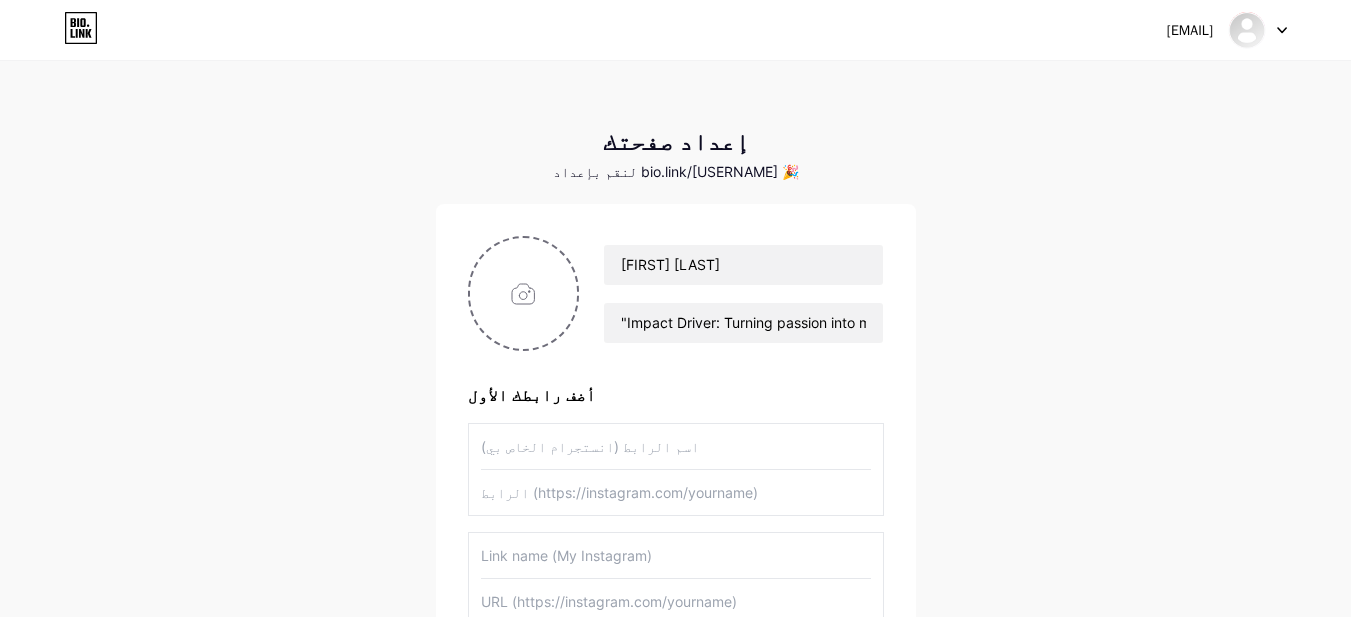 type on "f" 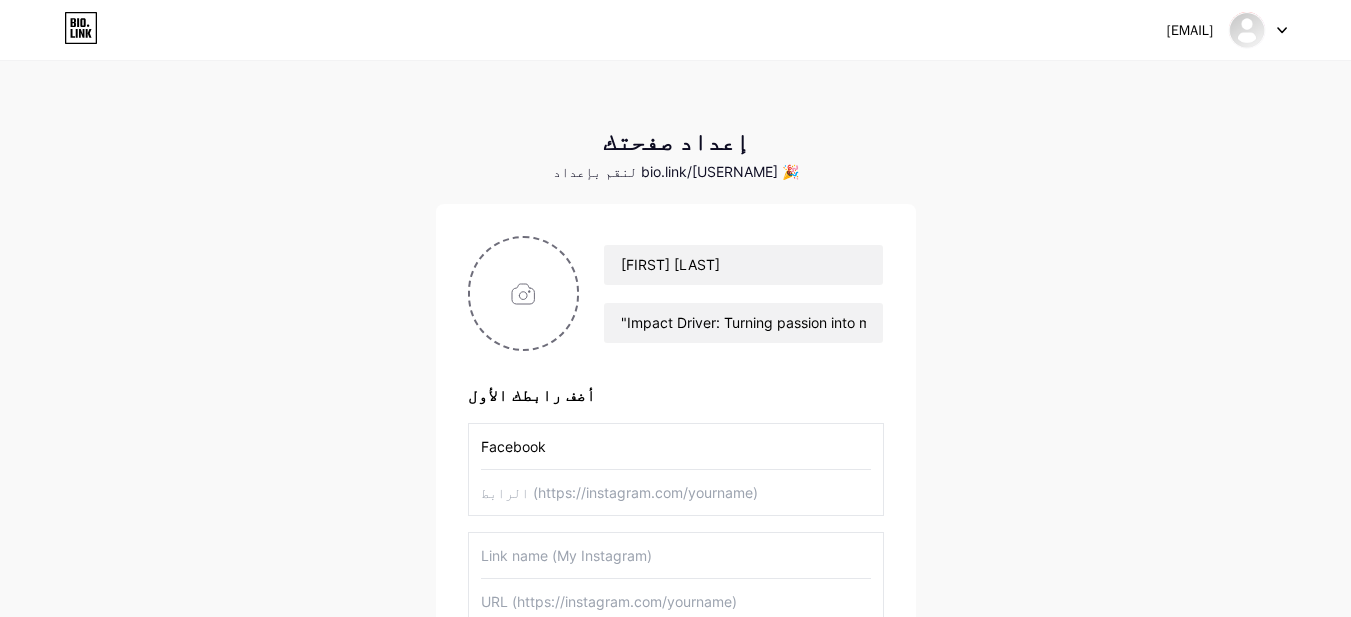 type on "Facebook" 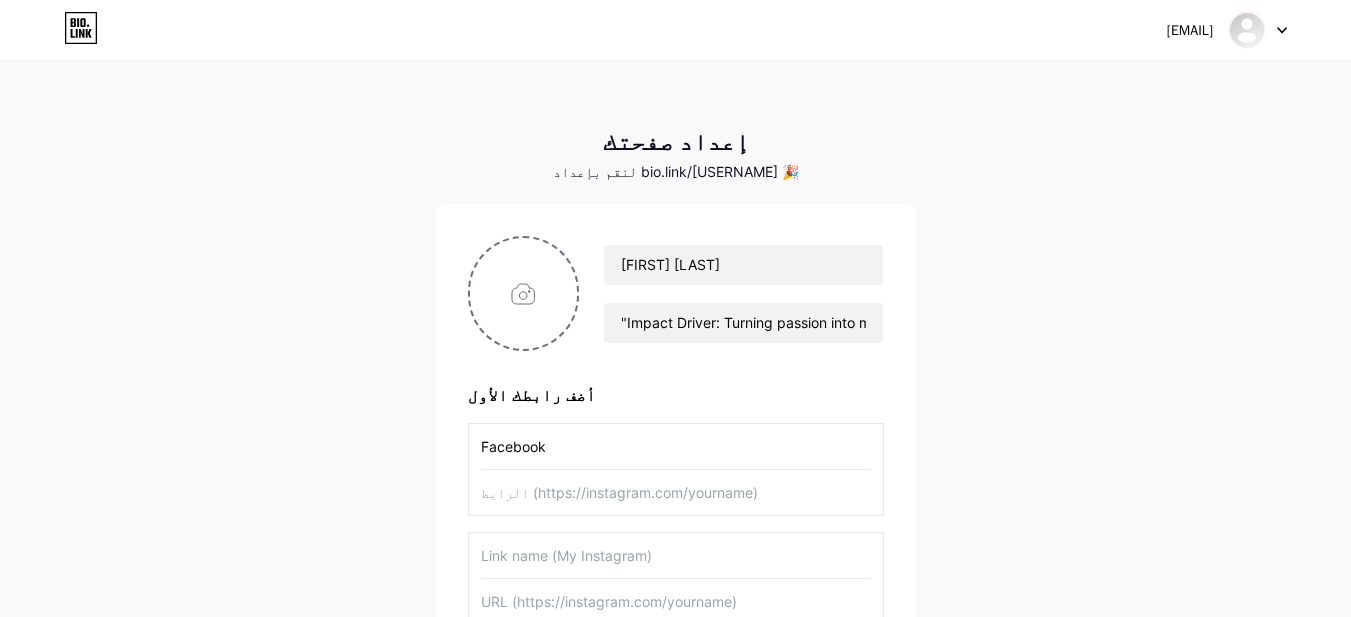 click at bounding box center [676, 492] 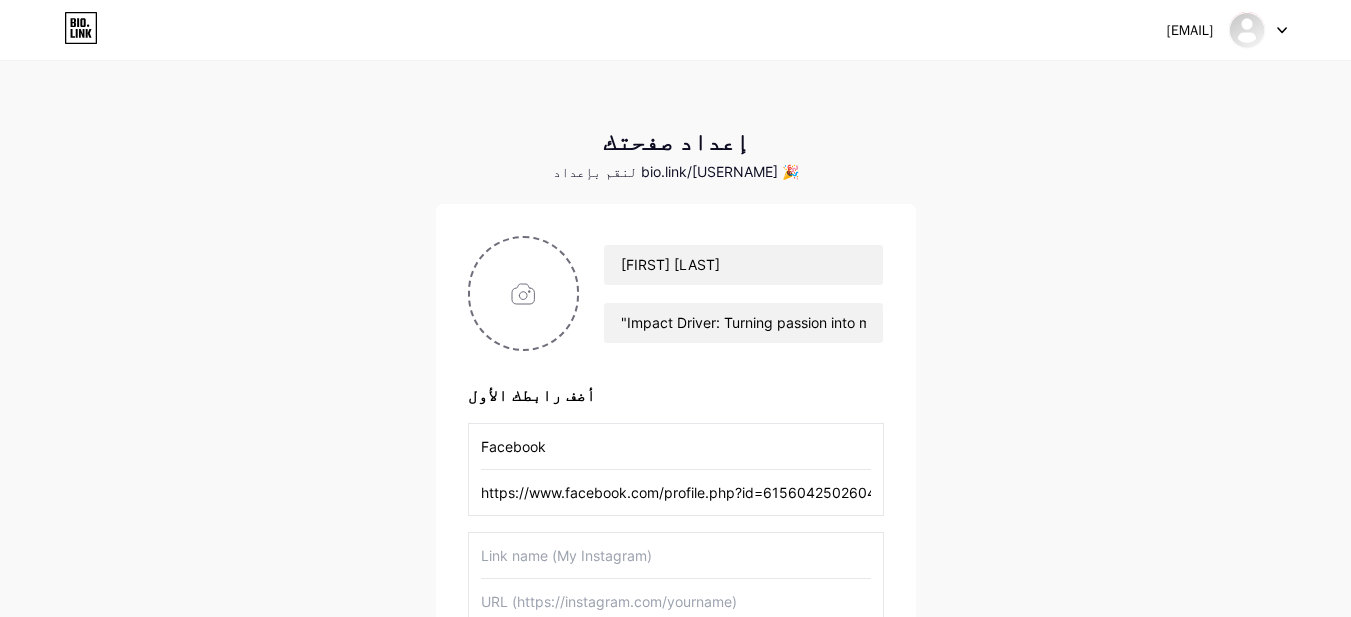 scroll, scrollTop: 0, scrollLeft: 13, axis: horizontal 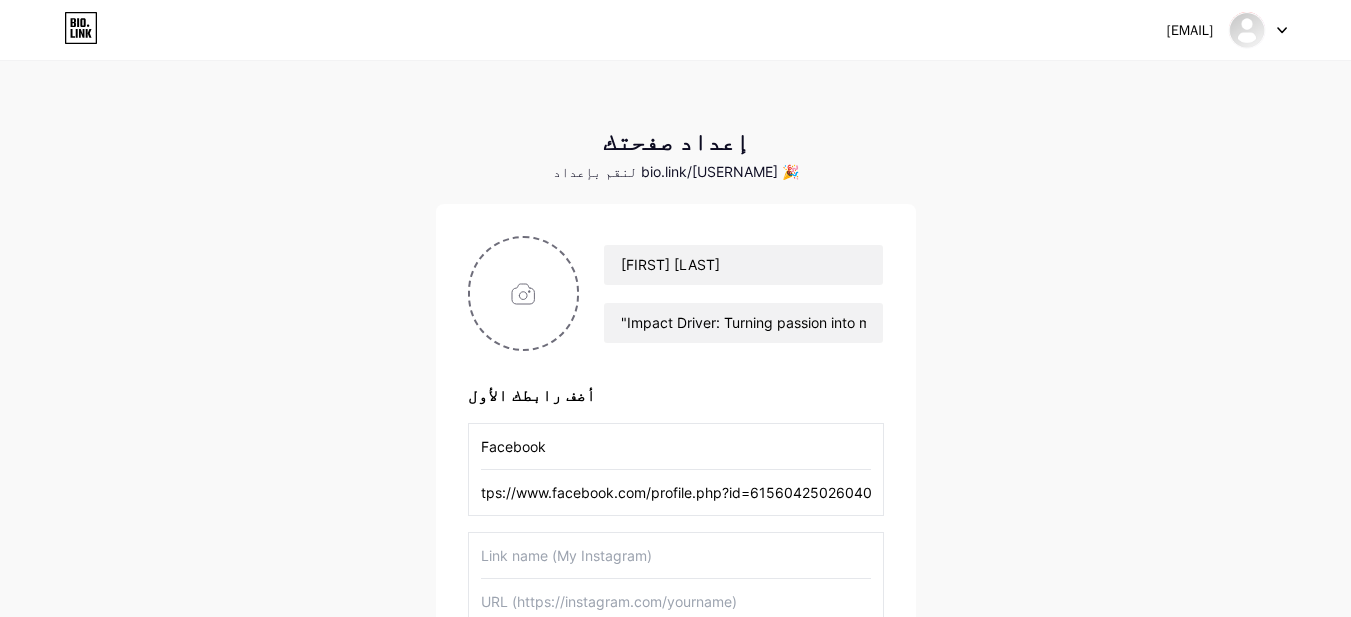 type on "https://www.facebook.com/profile.php?id=61560425026040" 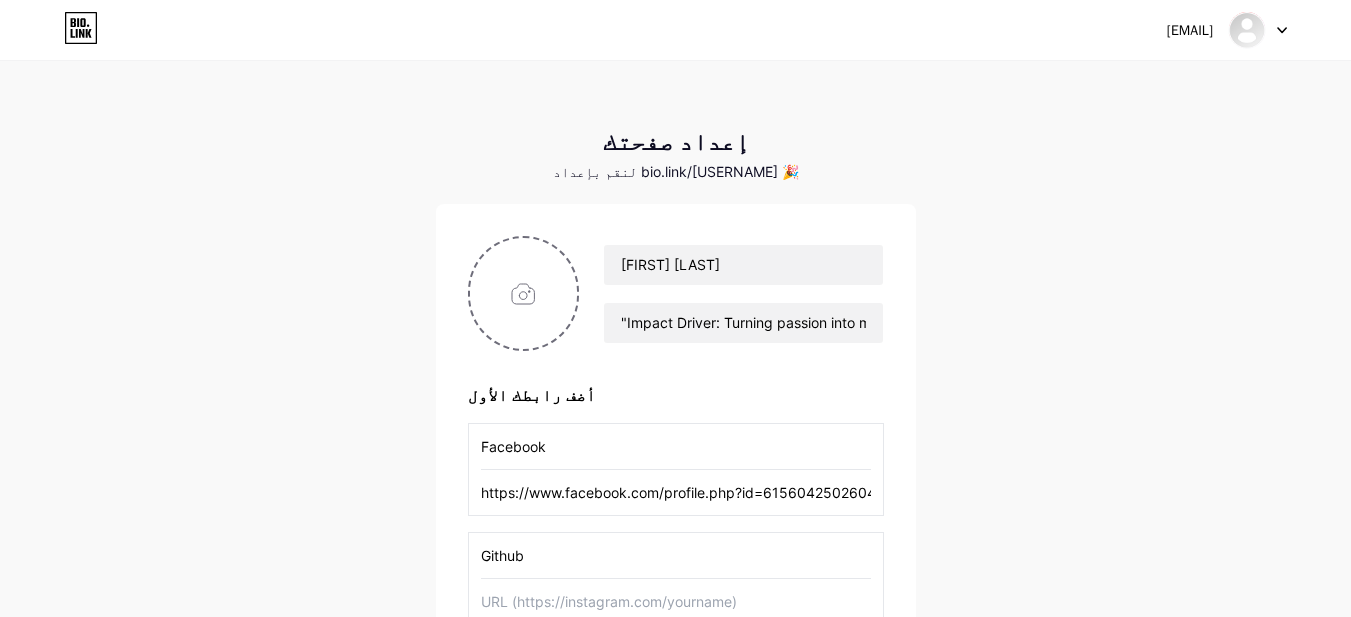 type on "Github" 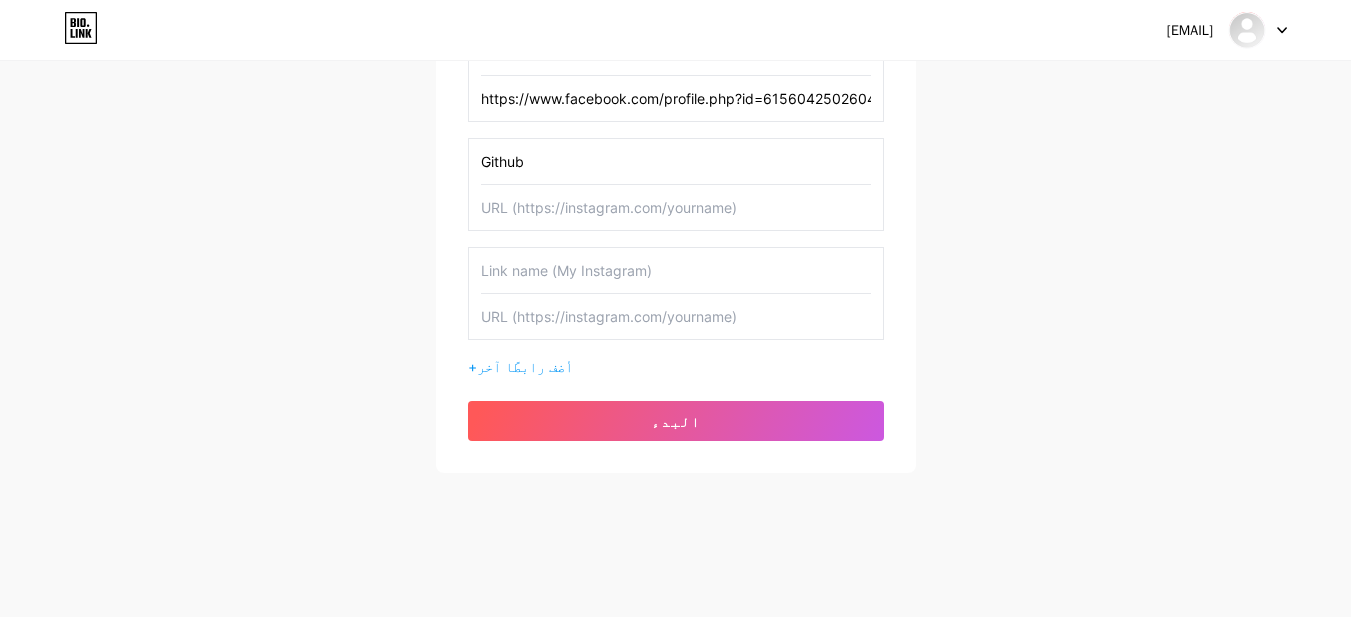 click at bounding box center (676, 207) 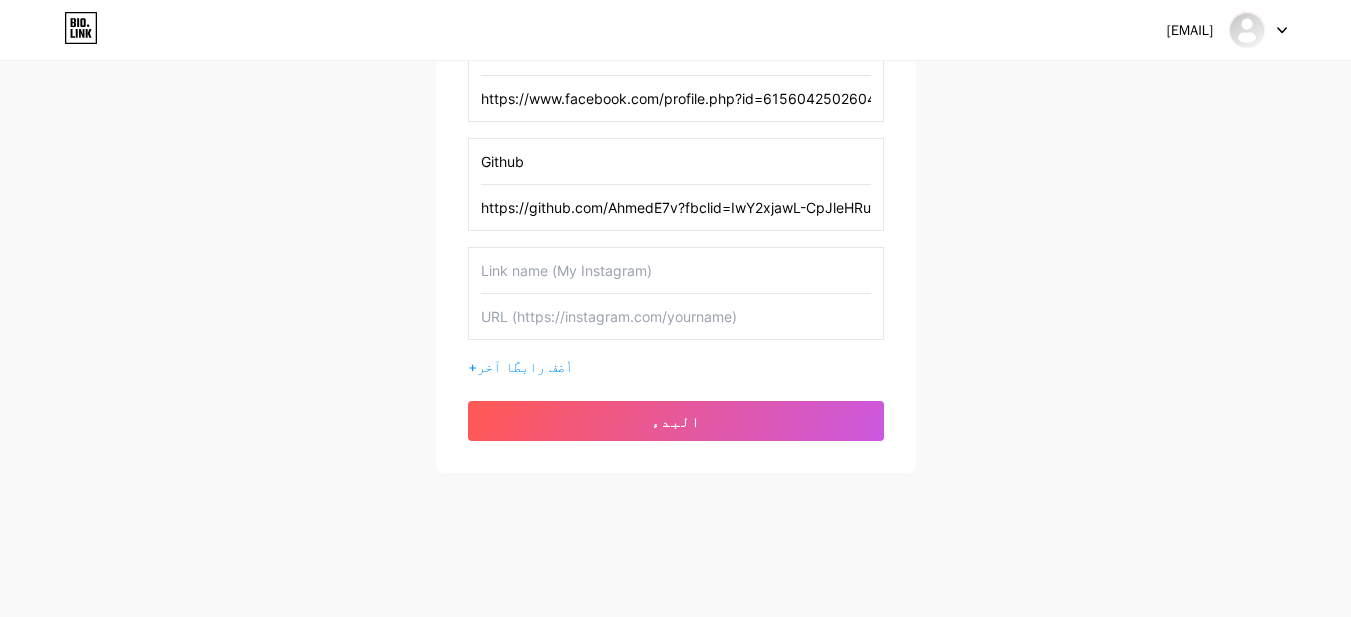scroll, scrollTop: 0, scrollLeft: 1055, axis: horizontal 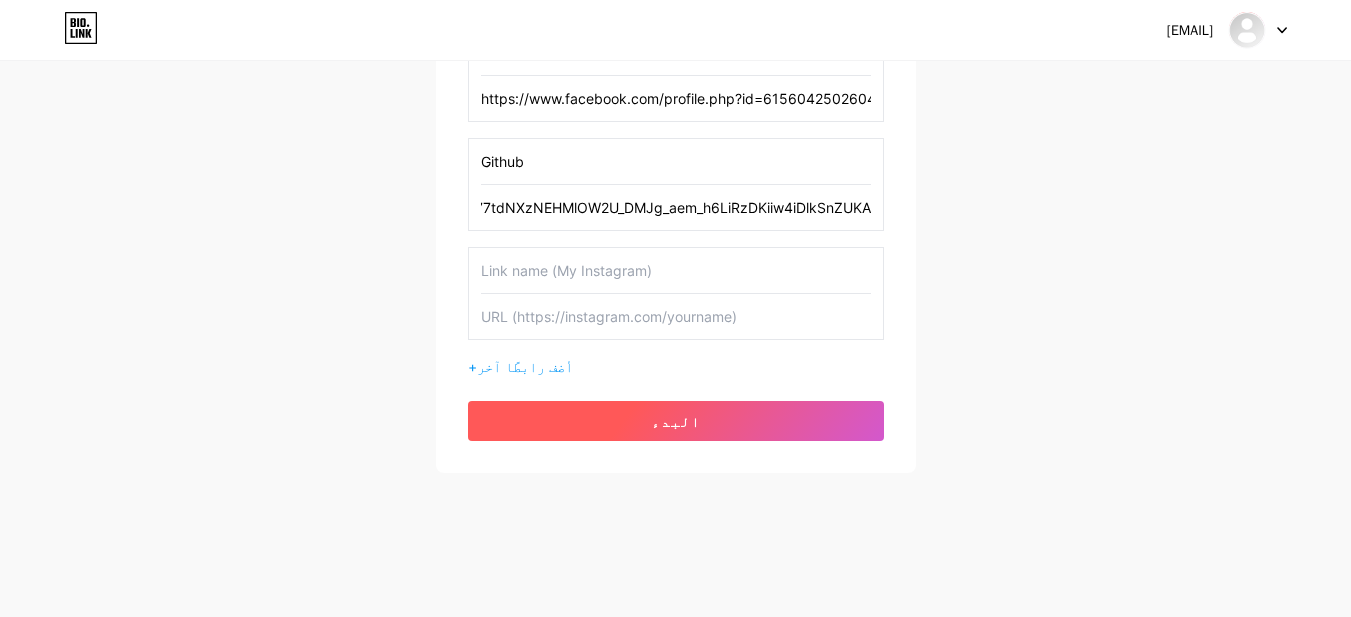 type on "https://github.com/AhmedE7v?fbclid=IwY2xjawL-CpJleHRuA2FlbQIxMABicmlkETFtTUR1YjRxcmNySlZabjZvAR7dUoqz-z1qRM5BV9Oj_VvK562aLy-zvJthWJ9sK77tdNXzNEHMlOW2U_DMJg_aem_h6LiRzDKiiw4iDlkSnZUKA" 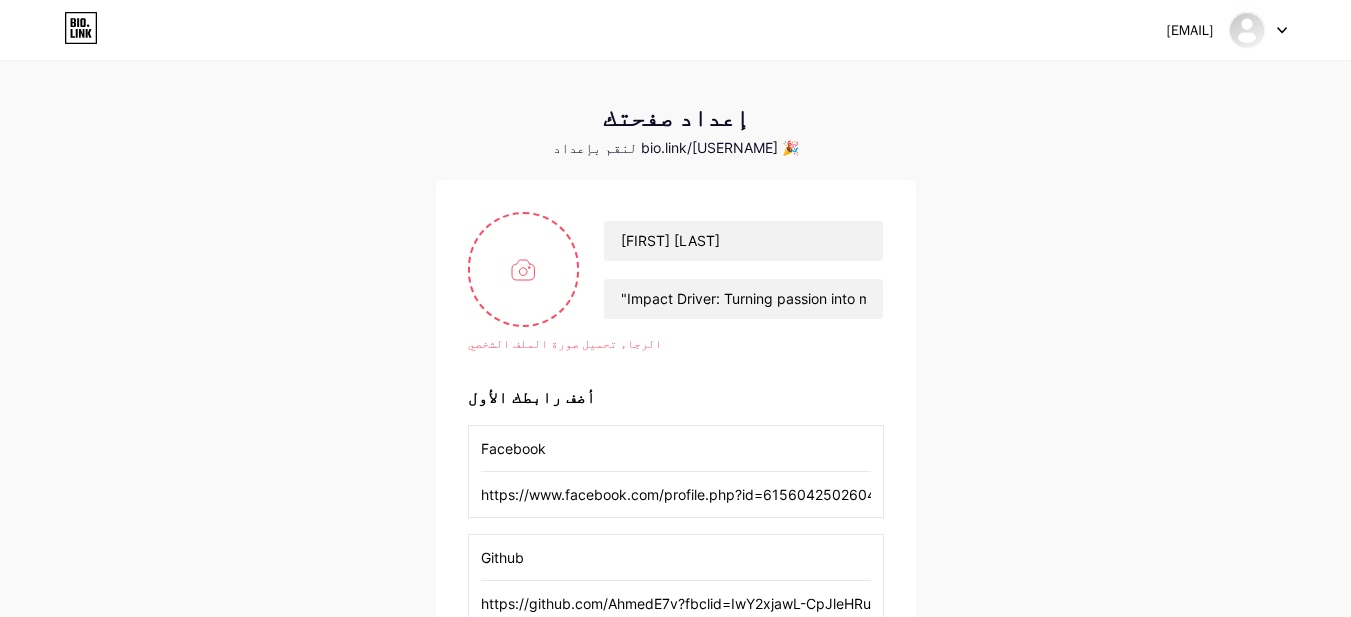 scroll, scrollTop: 0, scrollLeft: 0, axis: both 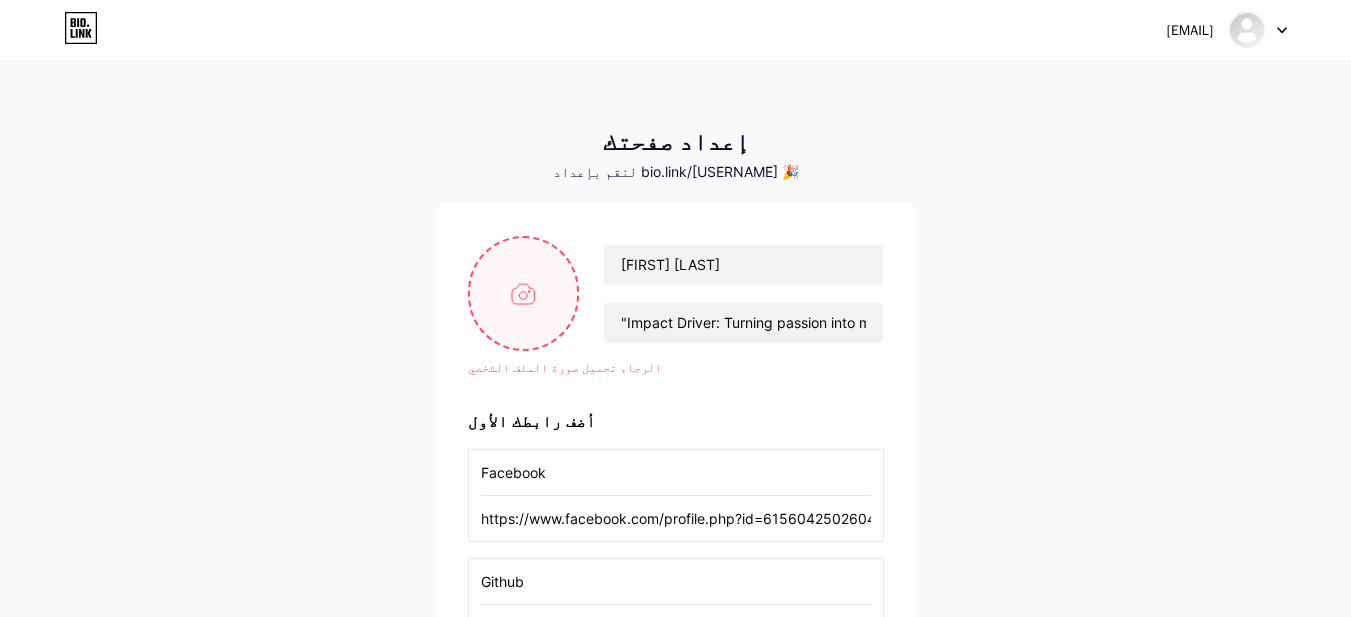click at bounding box center (524, 293) 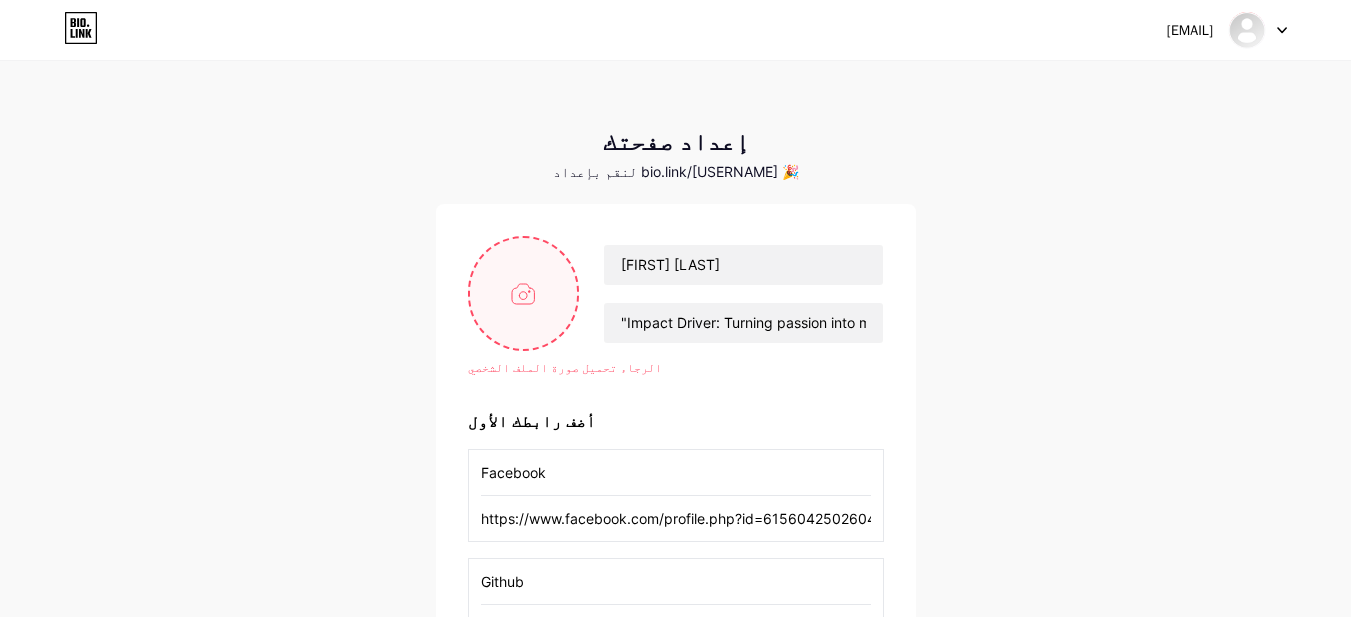 type on "C:\fakepath\FB_IMG_1727567318220.jpg" 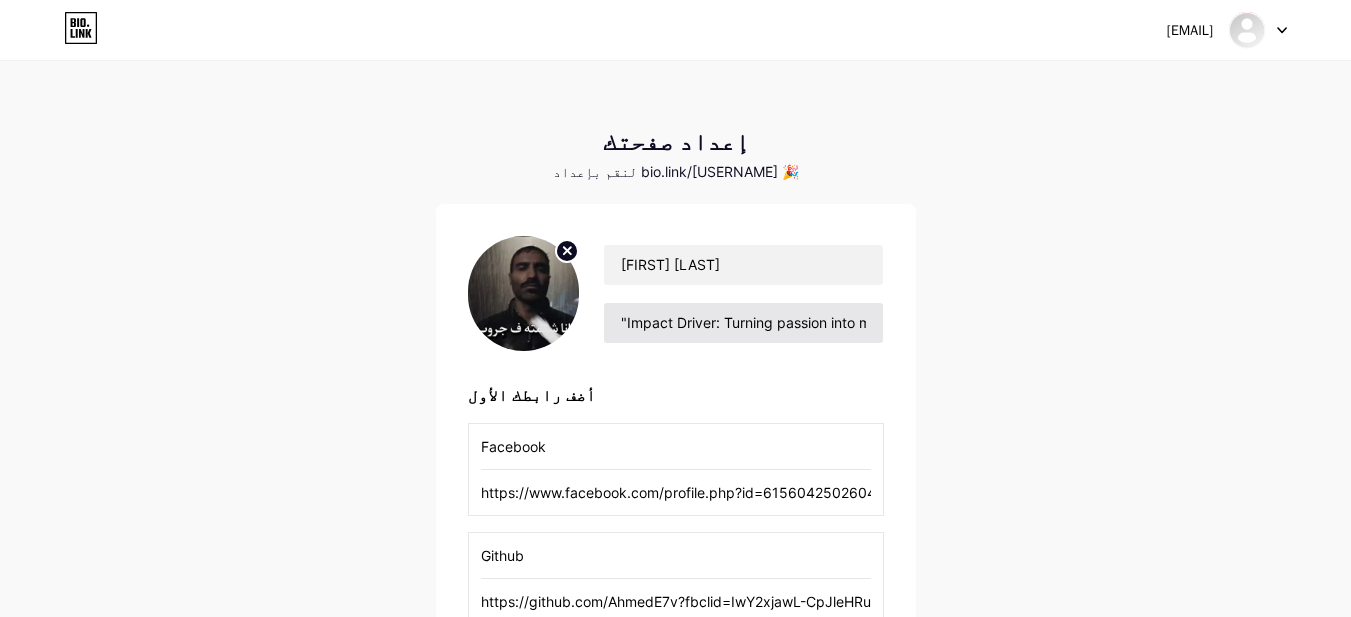 scroll, scrollTop: 285, scrollLeft: 0, axis: vertical 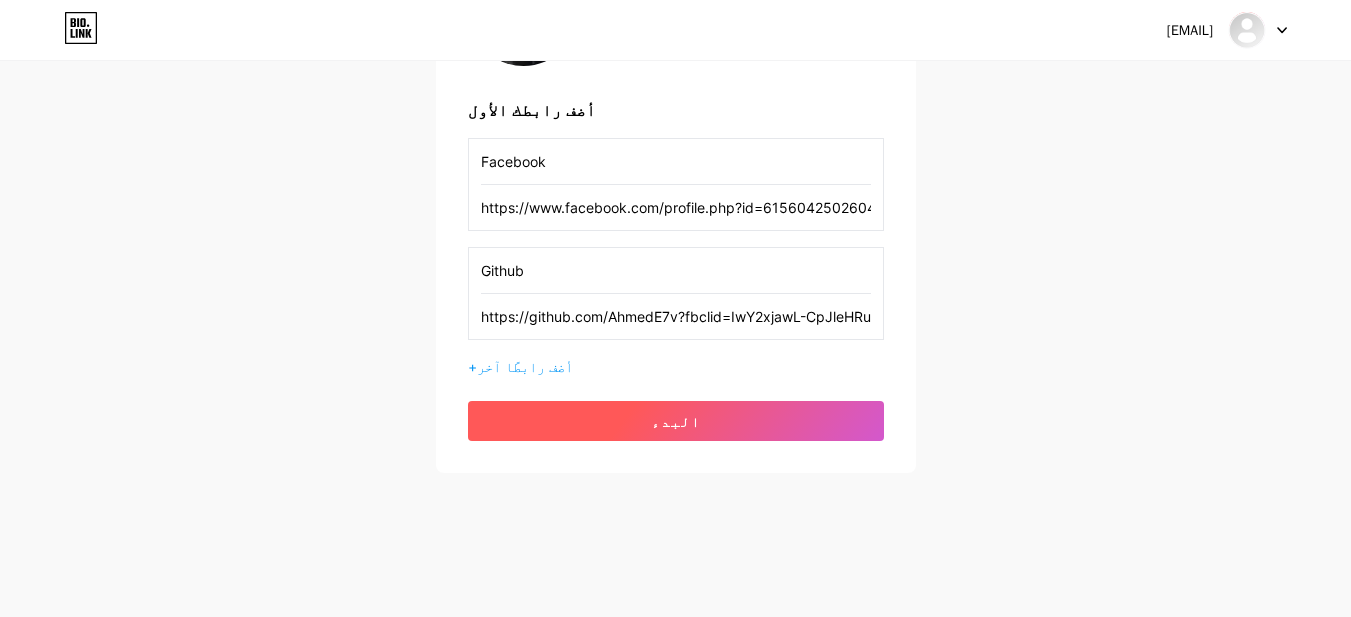 click on "البدء" at bounding box center (676, 421) 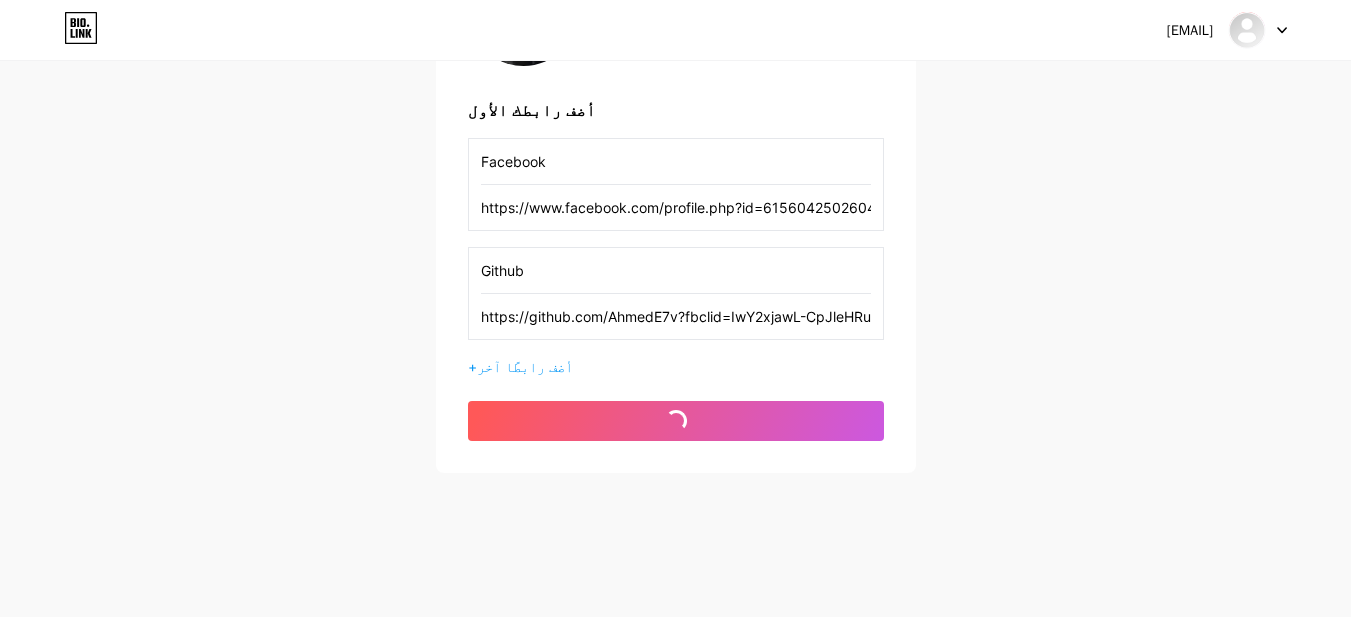 scroll, scrollTop: 0, scrollLeft: 0, axis: both 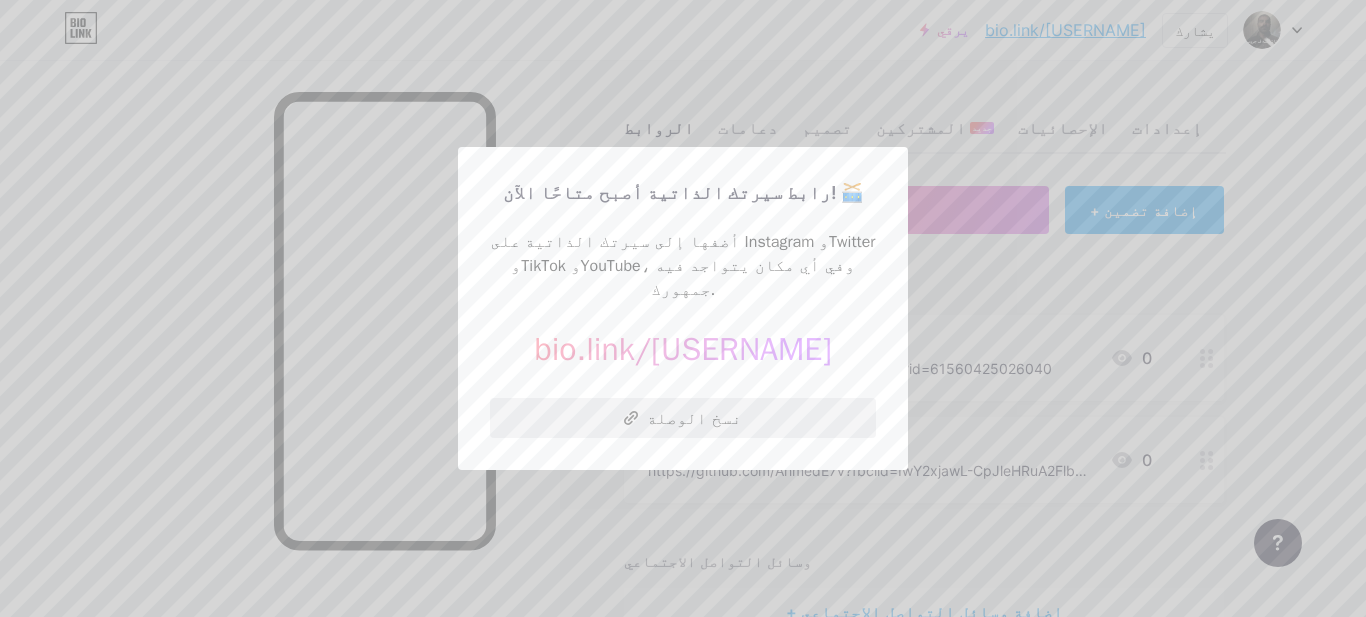 click on "نسخ الوصلة" at bounding box center (683, 418) 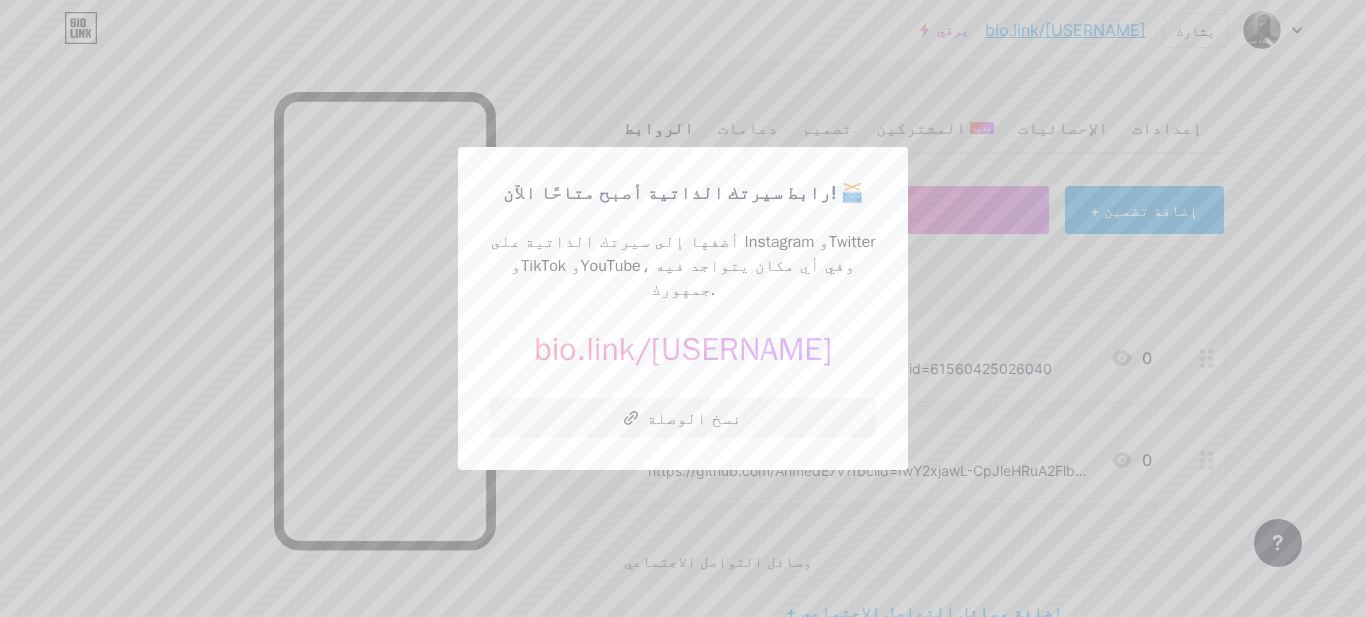 click at bounding box center [683, 308] 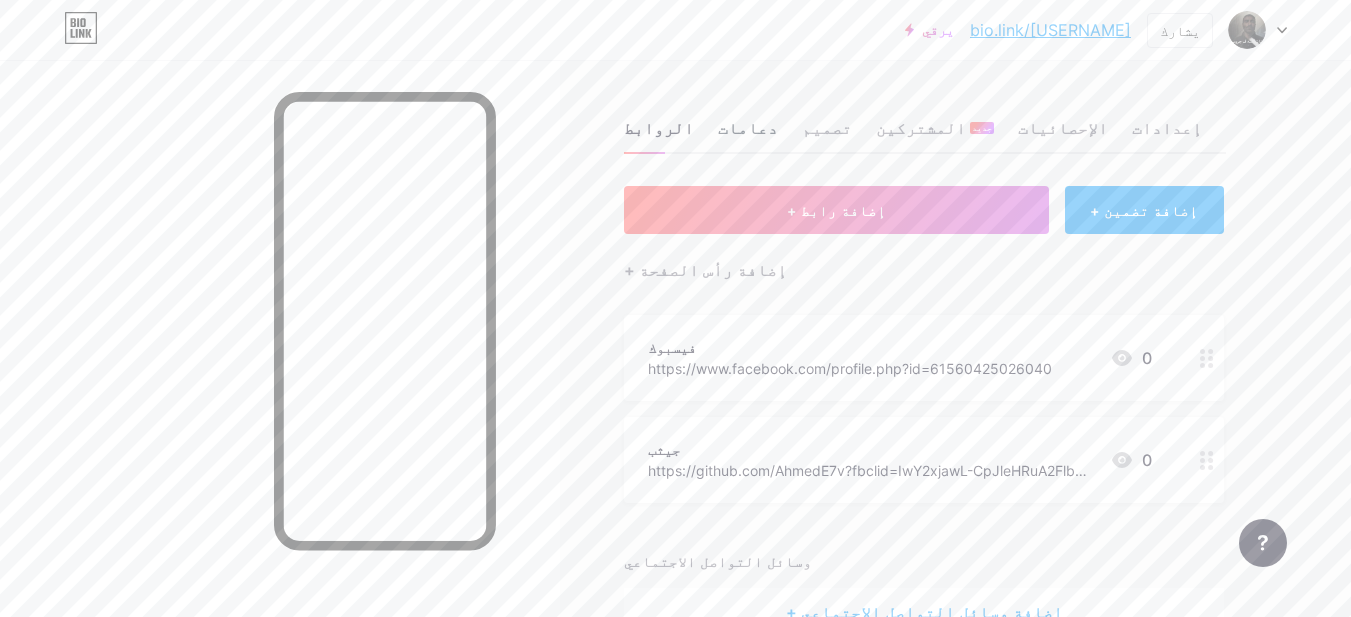 click on "دعامات" at bounding box center [748, 128] 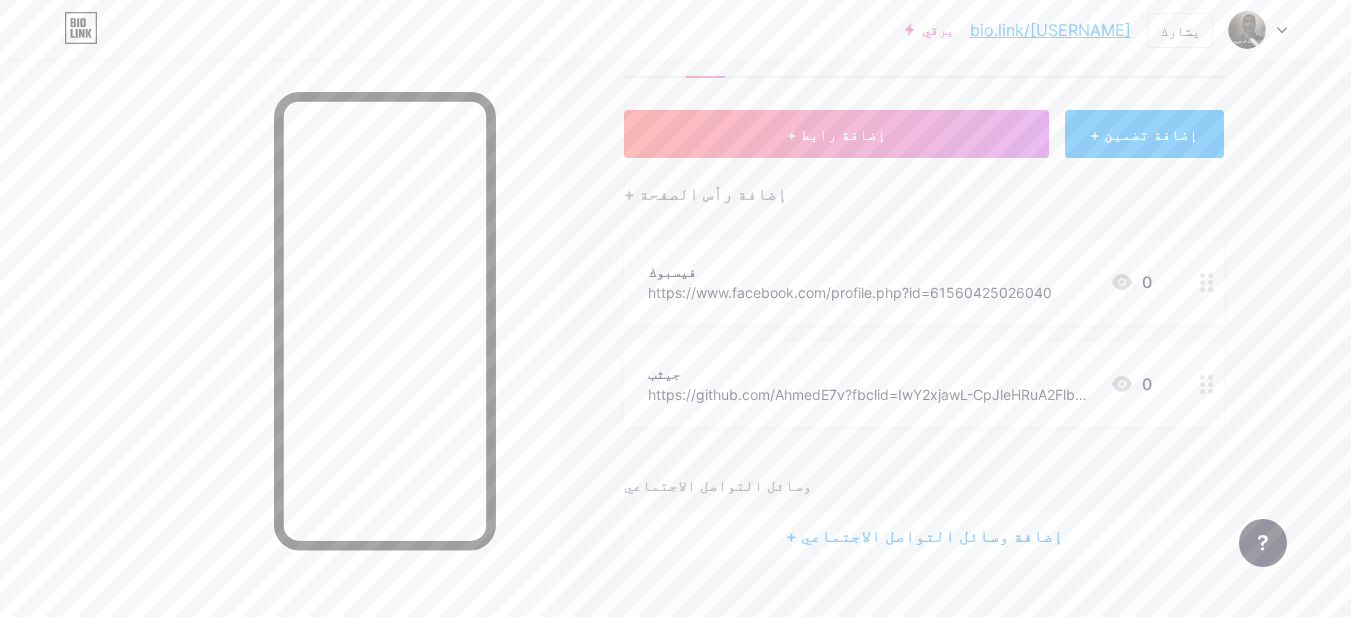 scroll, scrollTop: 118, scrollLeft: 0, axis: vertical 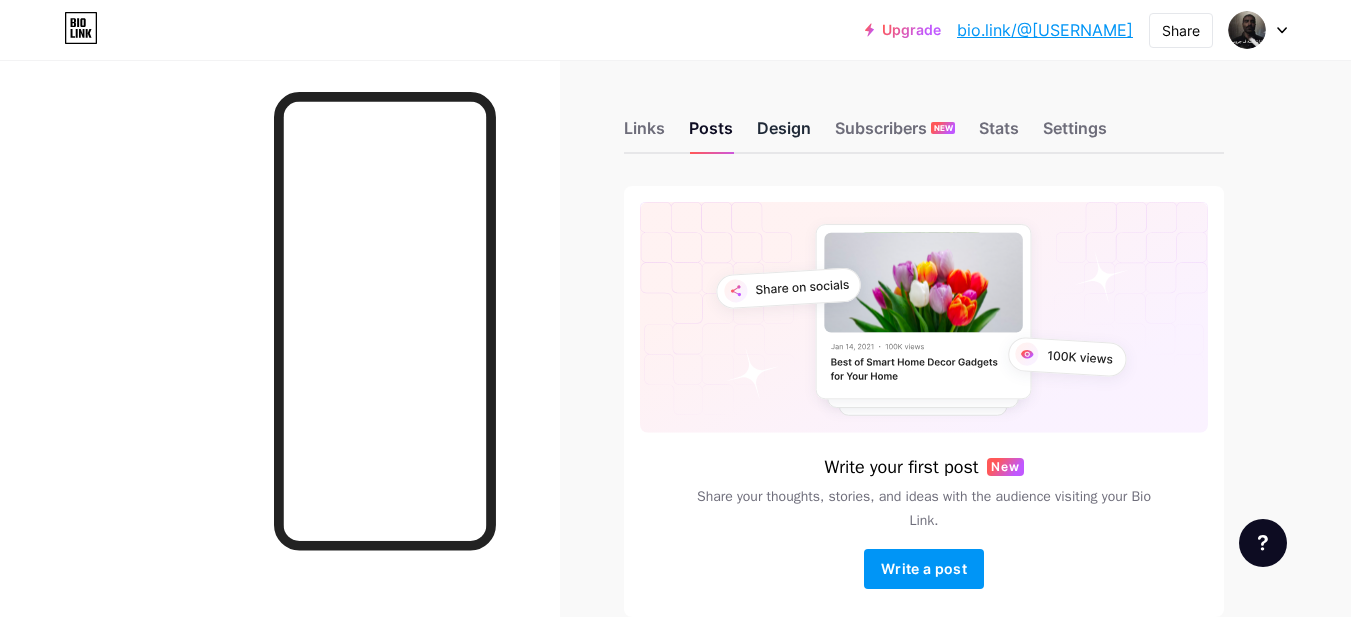 click on "Design" at bounding box center [784, 134] 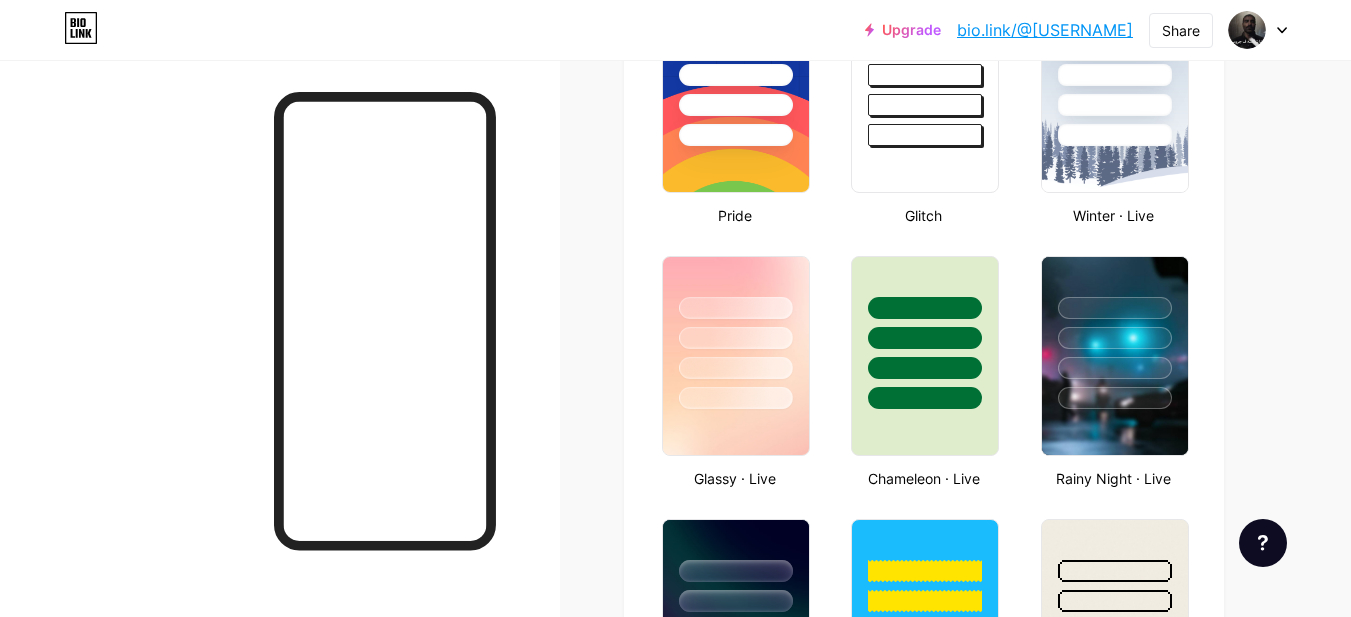 scroll, scrollTop: 1300, scrollLeft: 0, axis: vertical 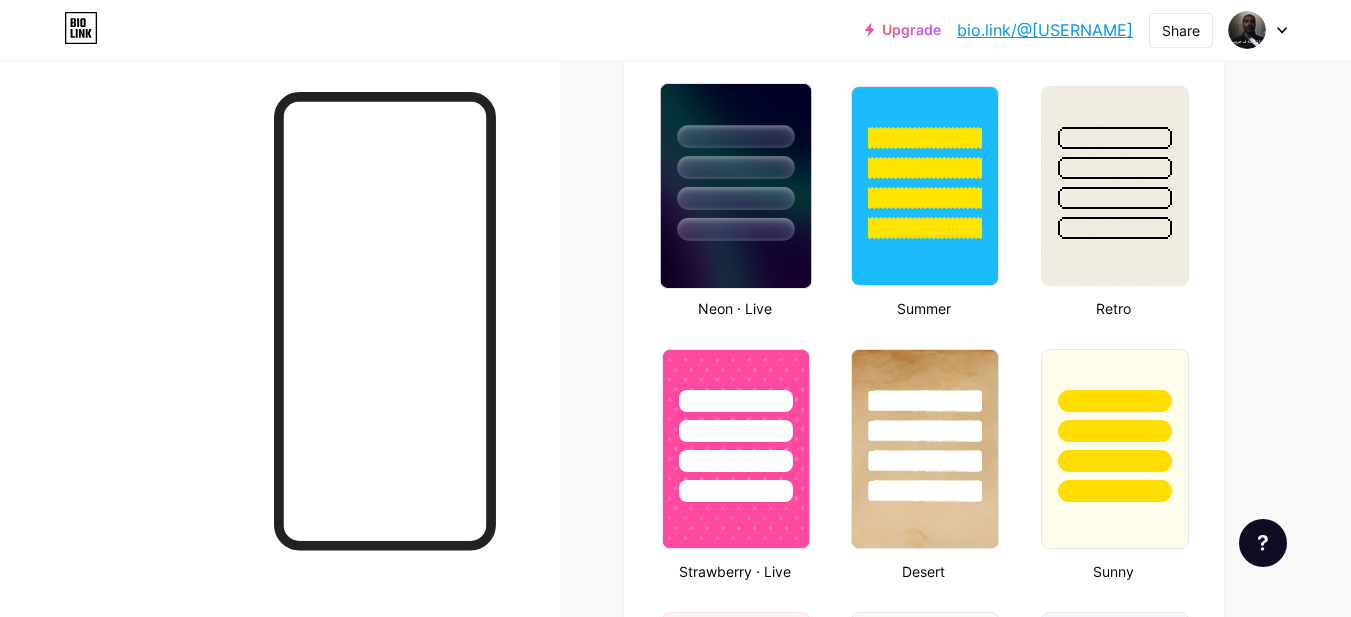 click at bounding box center (735, 229) 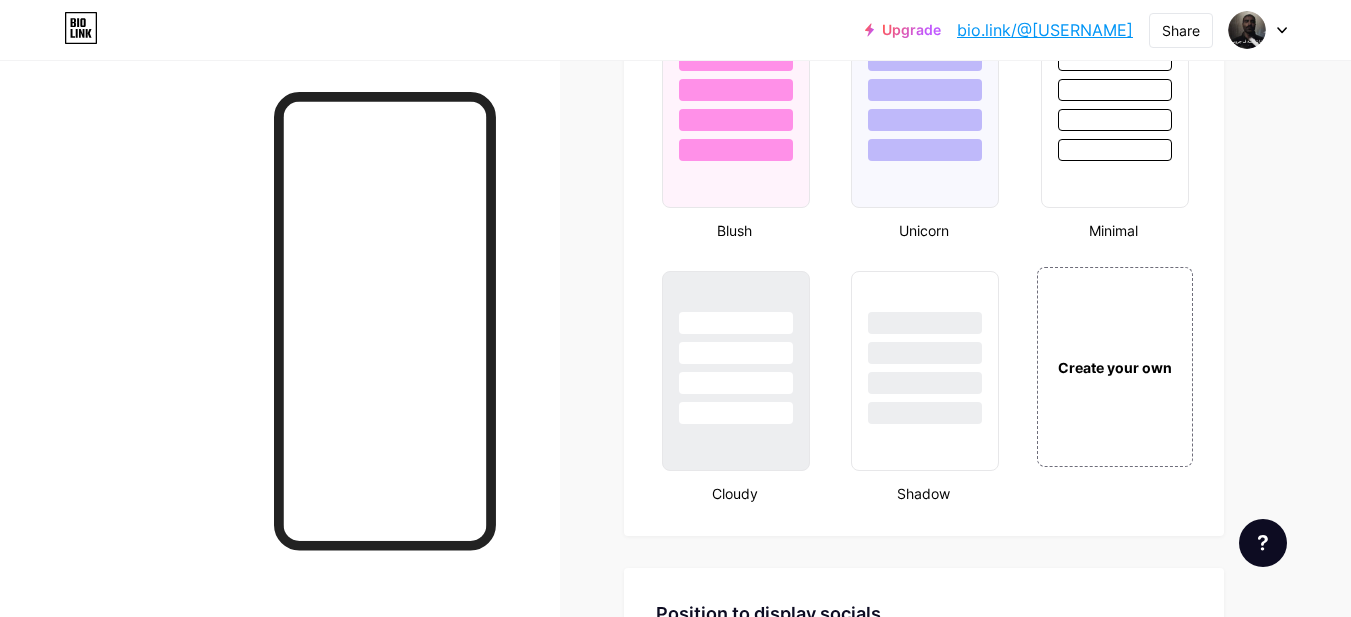 scroll, scrollTop: 2600, scrollLeft: 0, axis: vertical 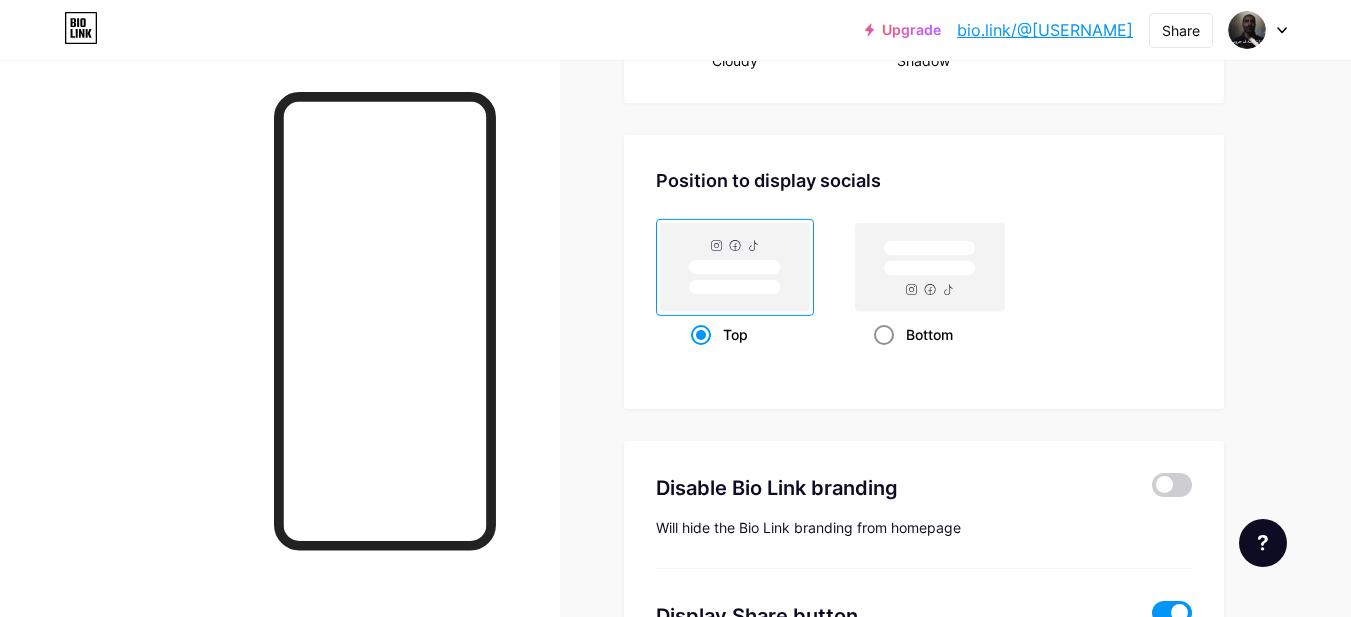 click at bounding box center (884, 335) 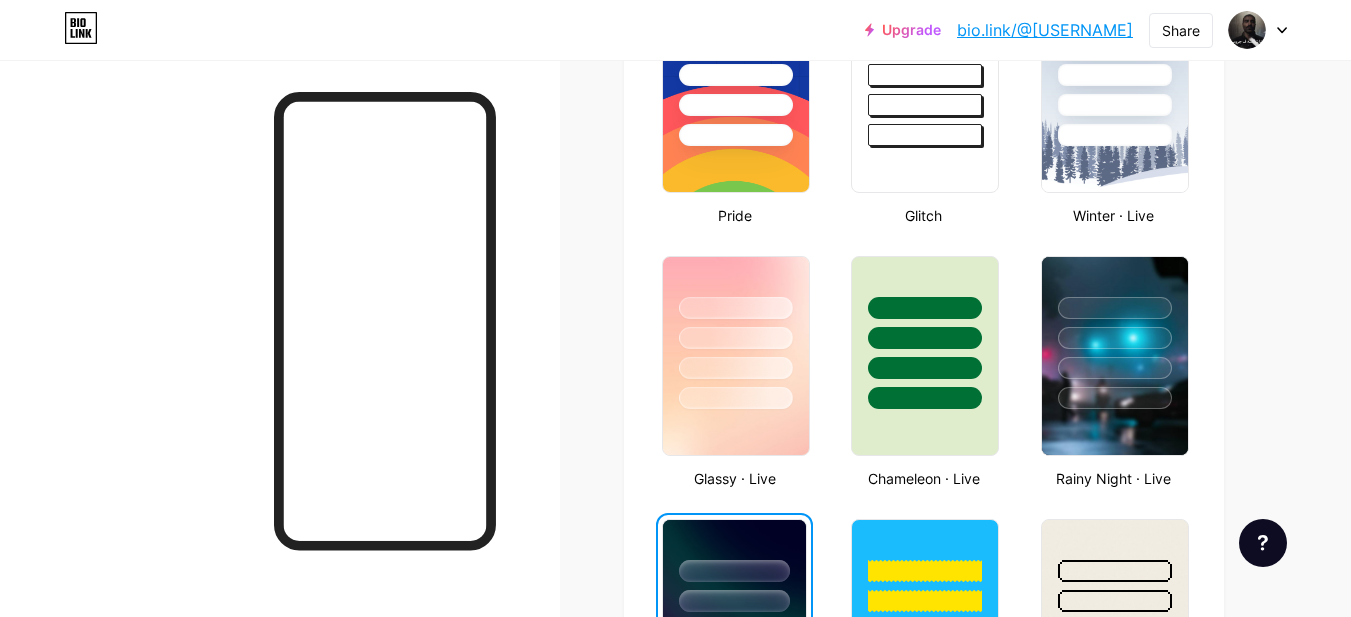 scroll, scrollTop: 1300, scrollLeft: 0, axis: vertical 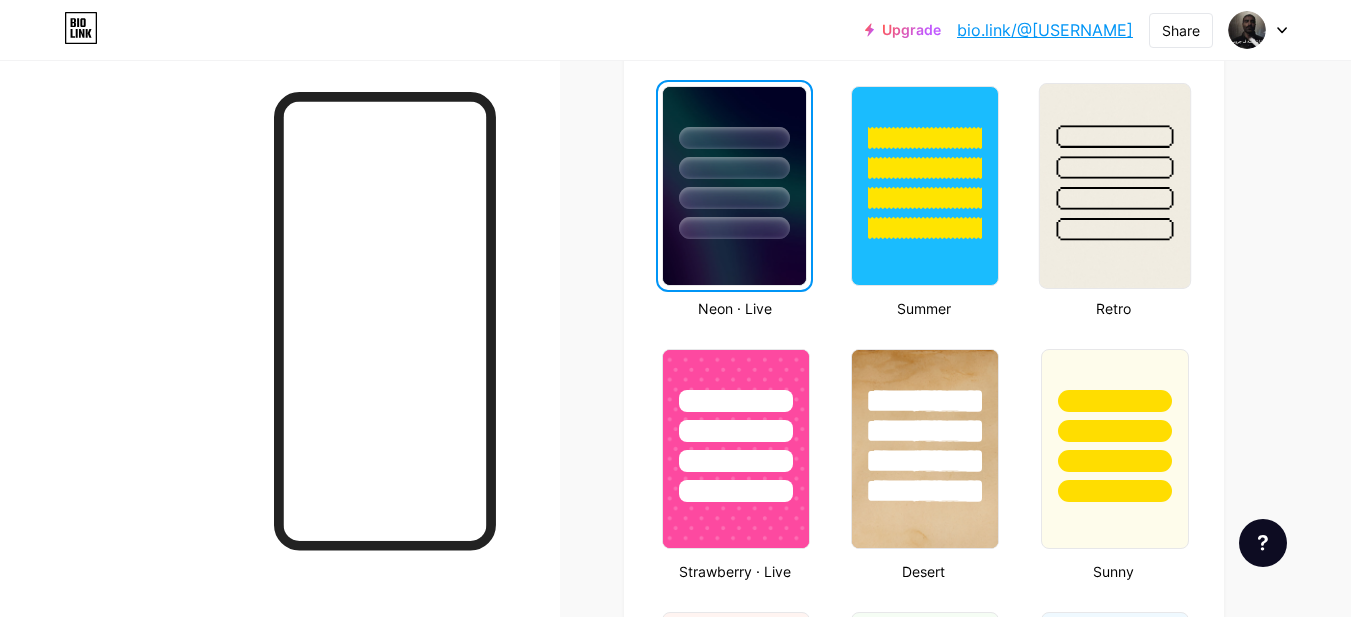 click at bounding box center [1114, 186] 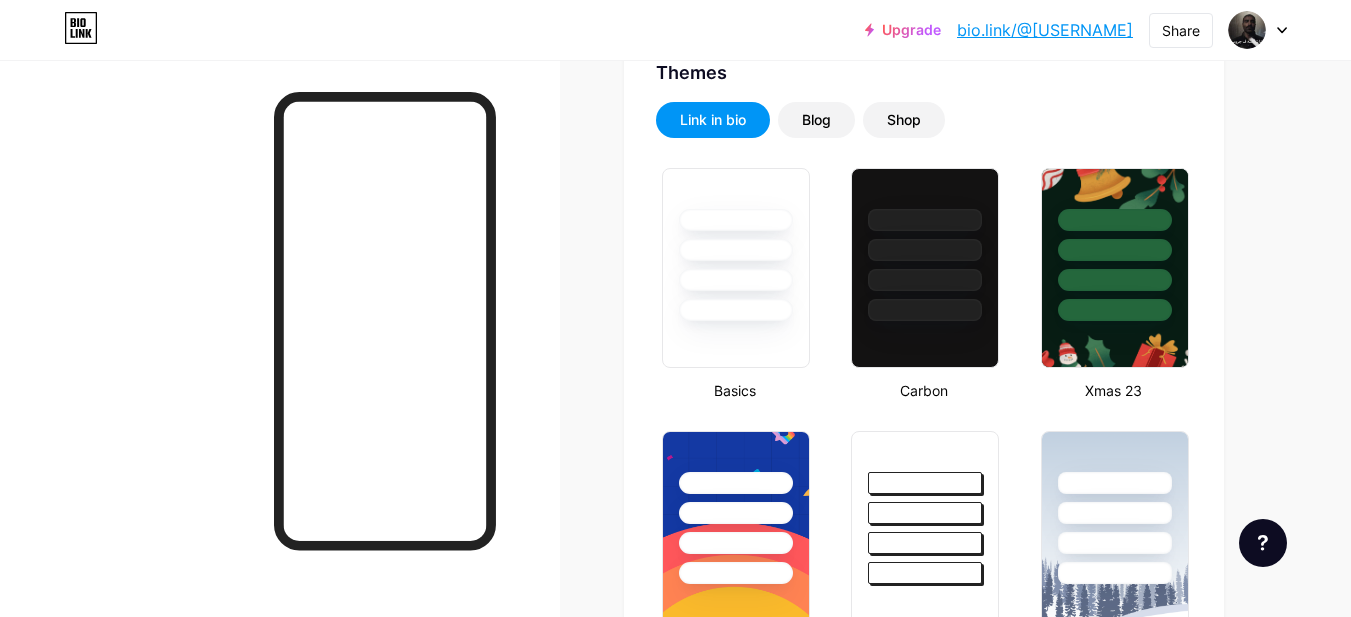 scroll, scrollTop: 433, scrollLeft: 0, axis: vertical 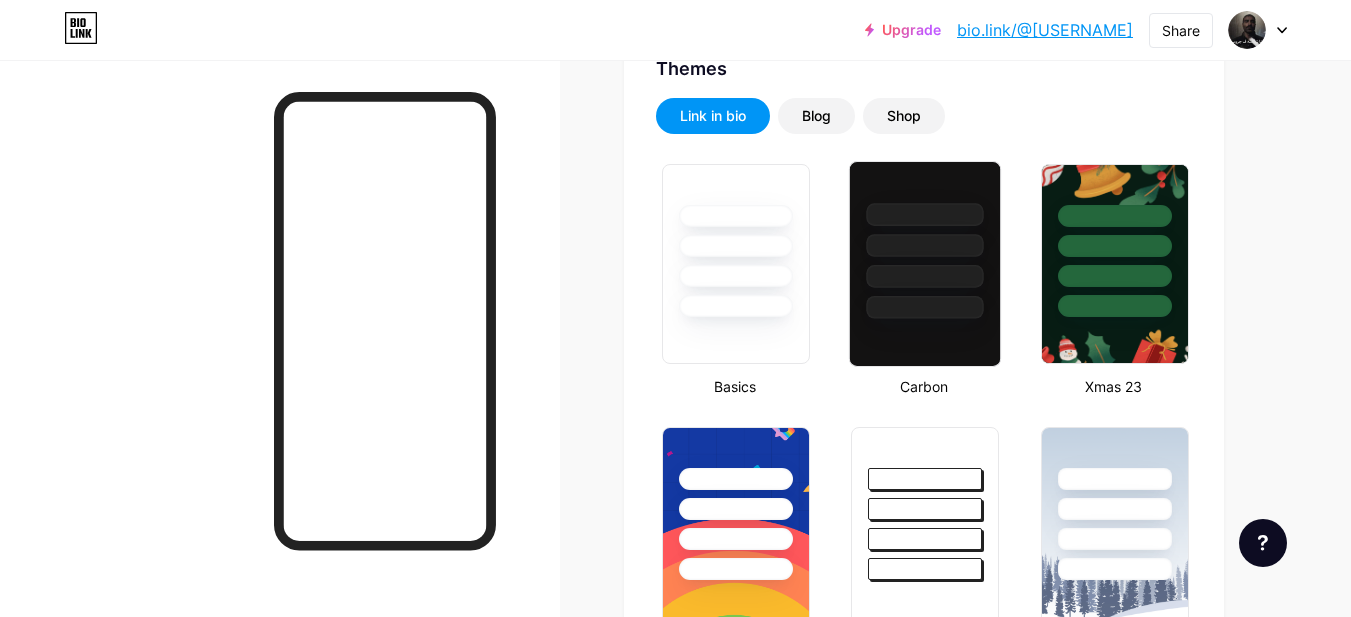 click at bounding box center (925, 307) 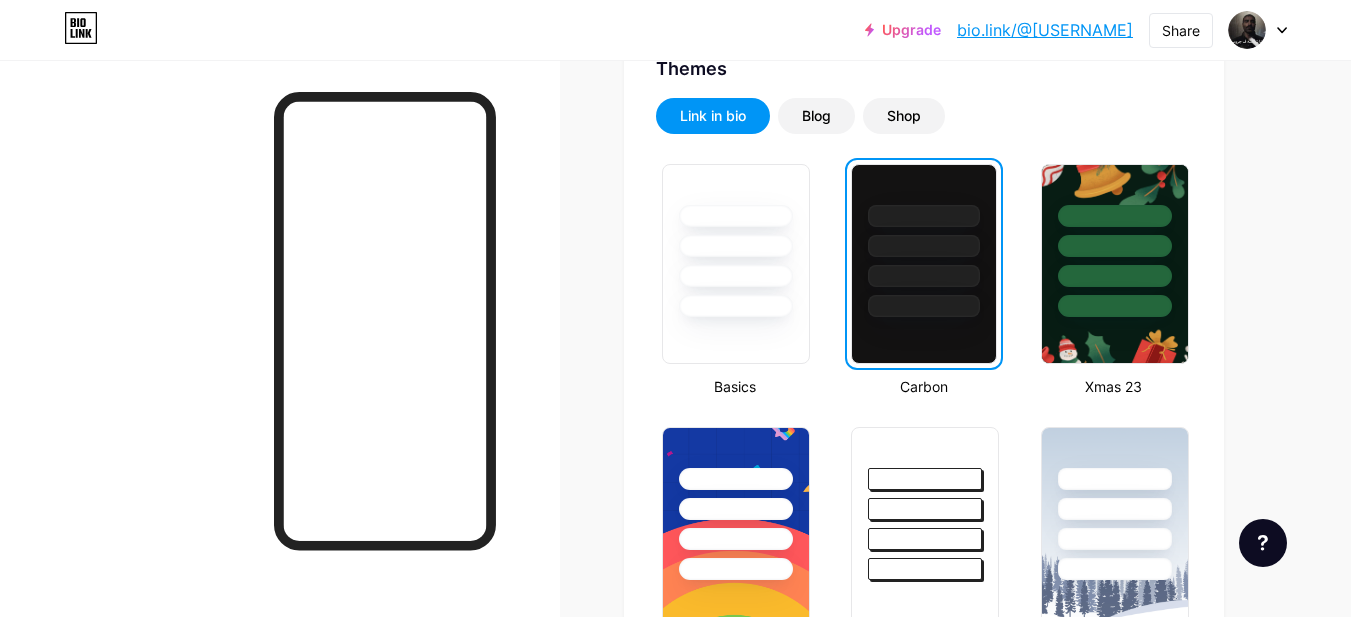 scroll, scrollTop: 0, scrollLeft: 0, axis: both 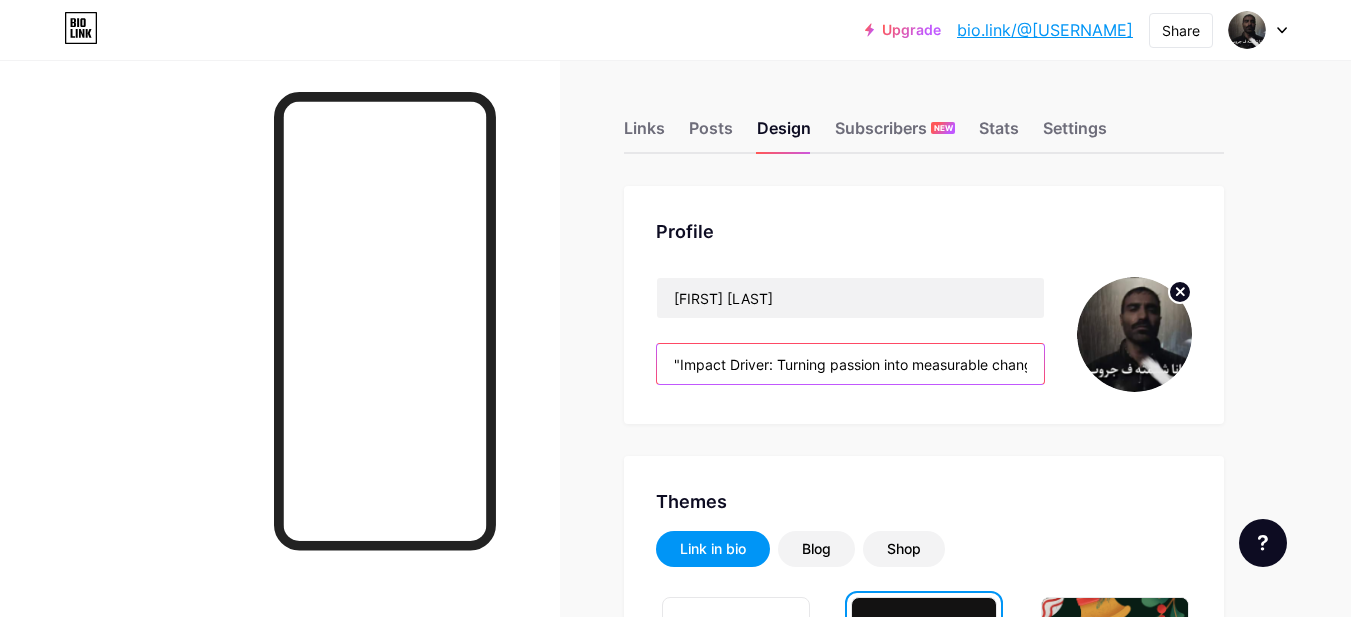 click on ""Impact Driver: Turning passion into measurable change."" at bounding box center (850, 364) 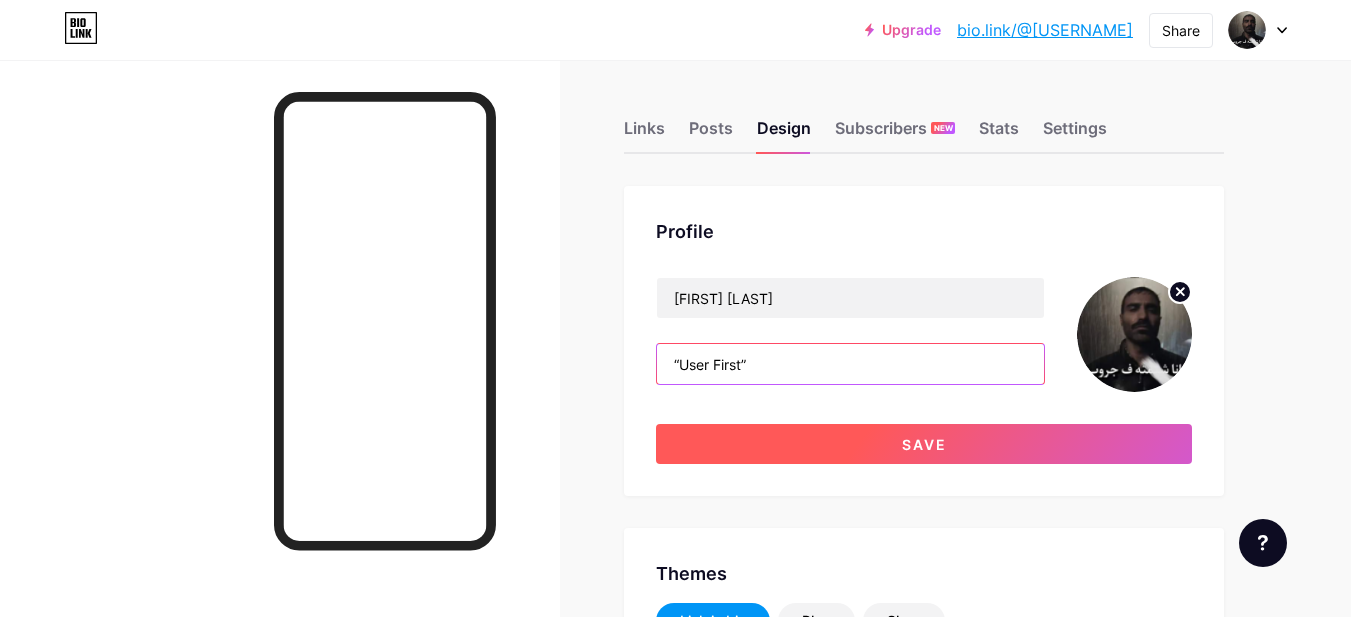type on "“User First”" 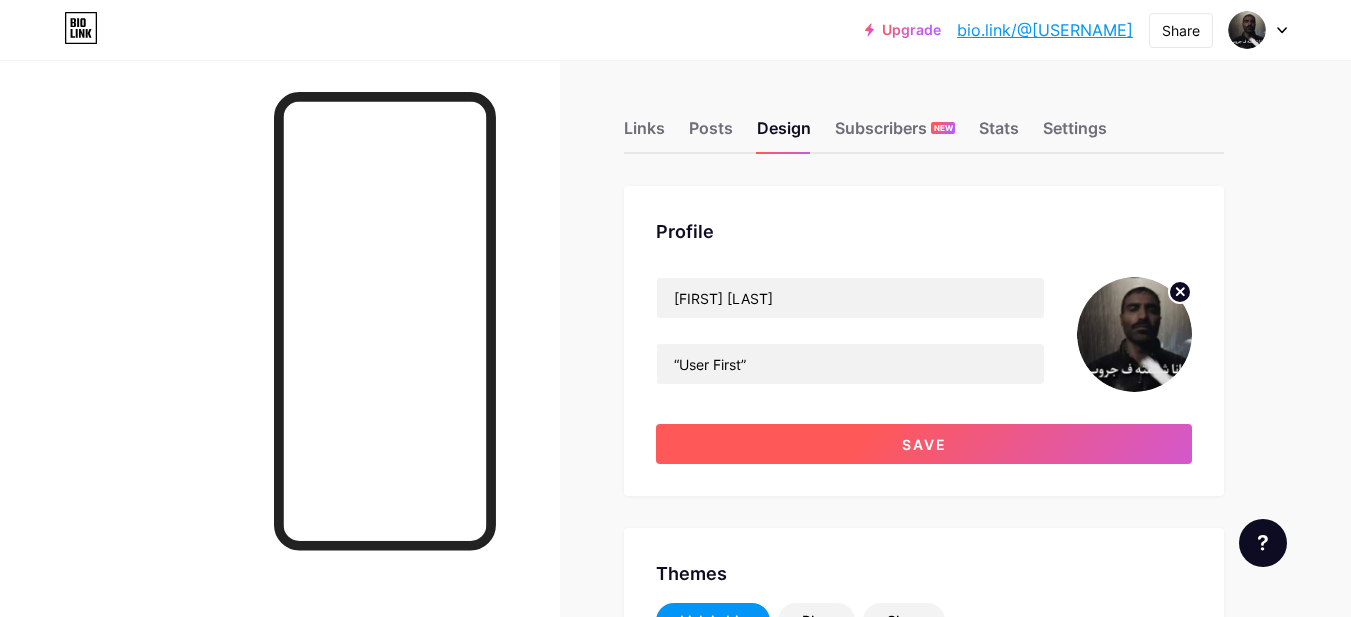 click on "Save" at bounding box center [924, 444] 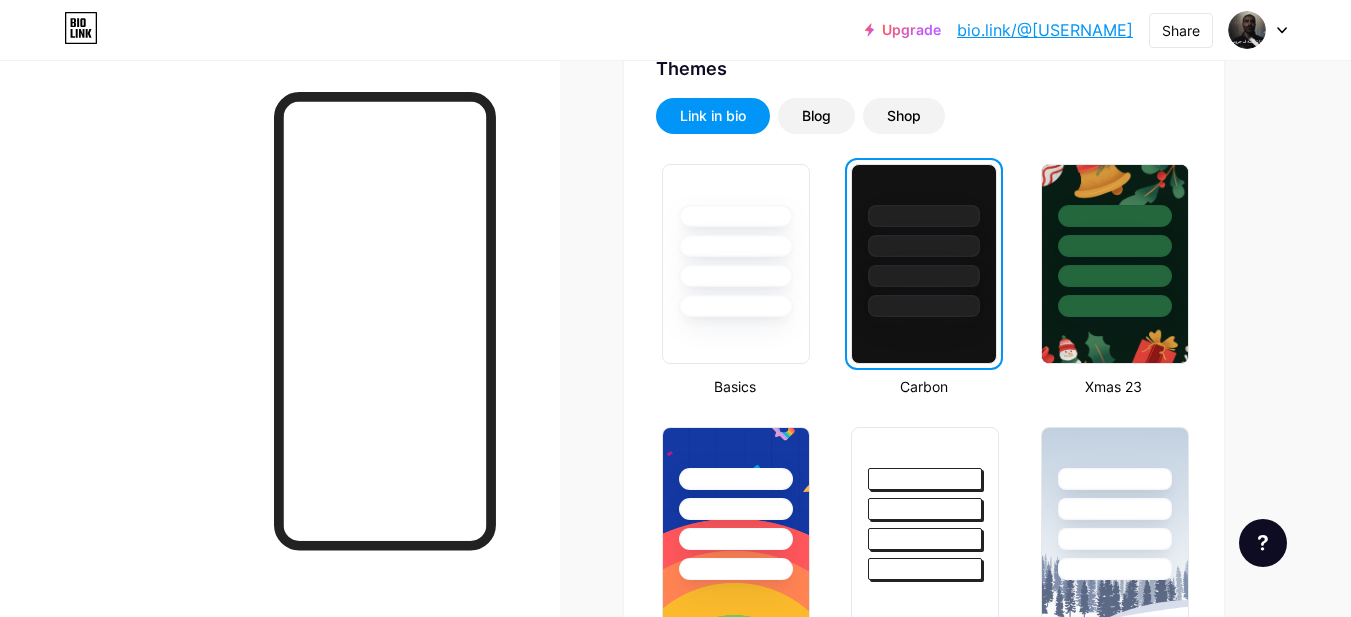 scroll, scrollTop: 0, scrollLeft: 0, axis: both 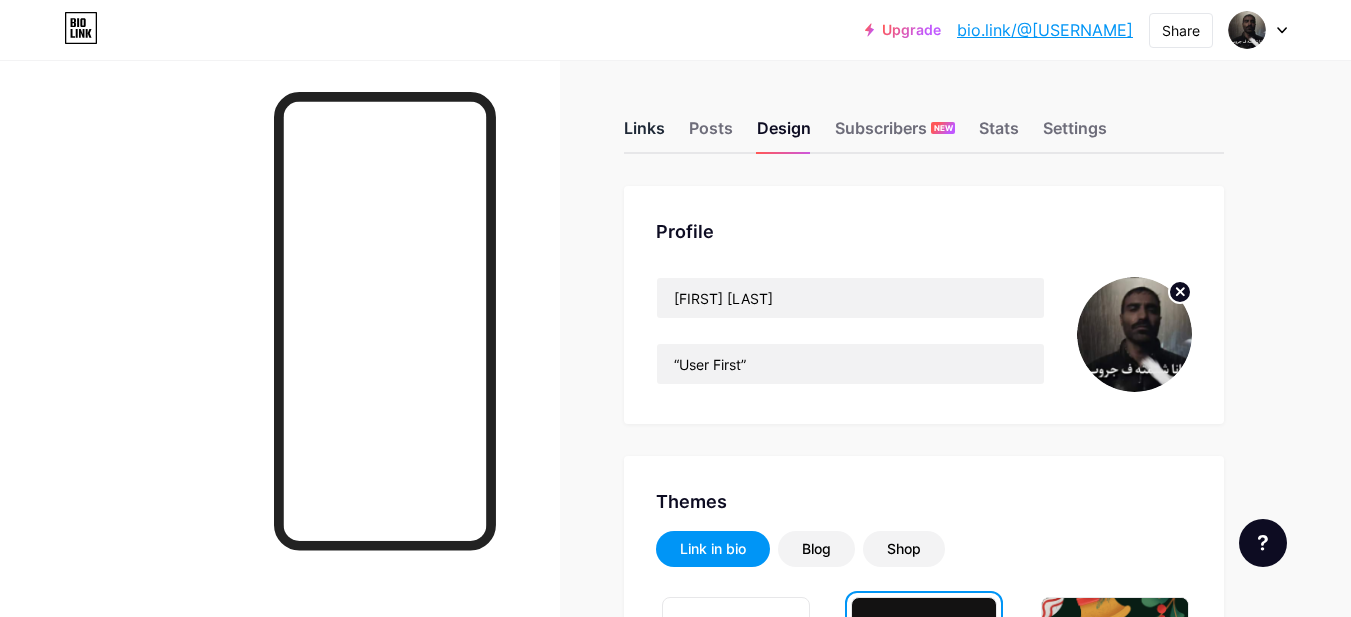 click on "Links" at bounding box center (644, 134) 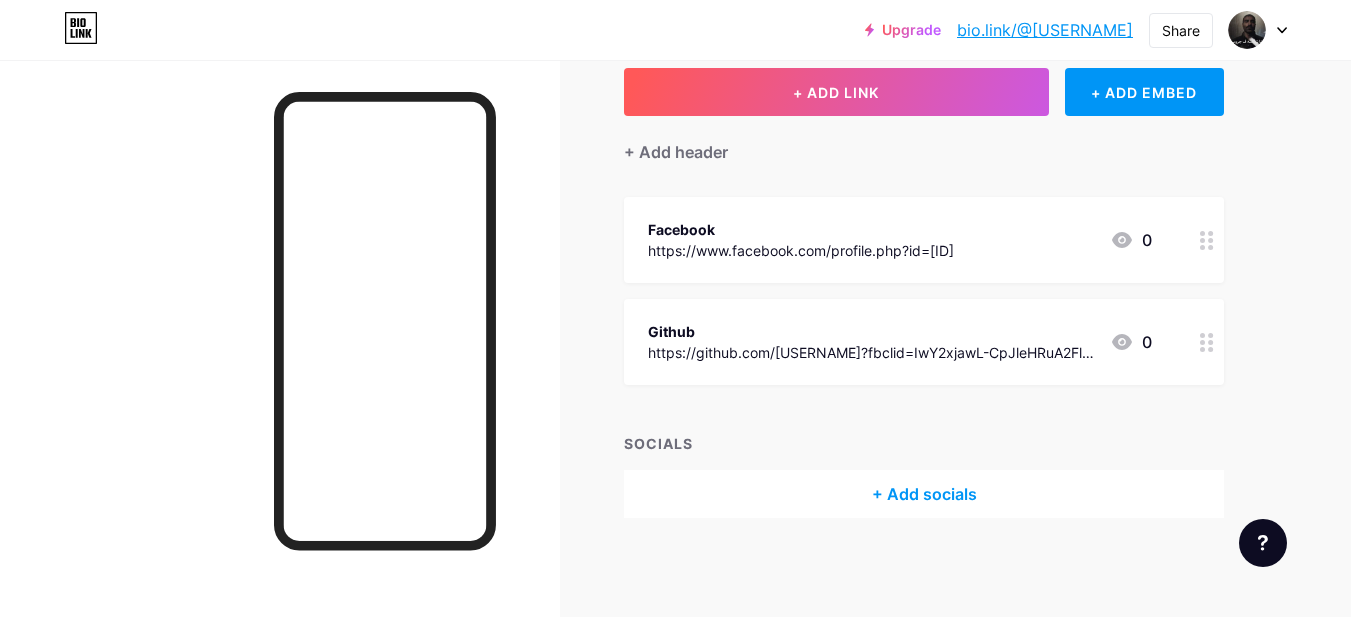 scroll, scrollTop: 0, scrollLeft: 0, axis: both 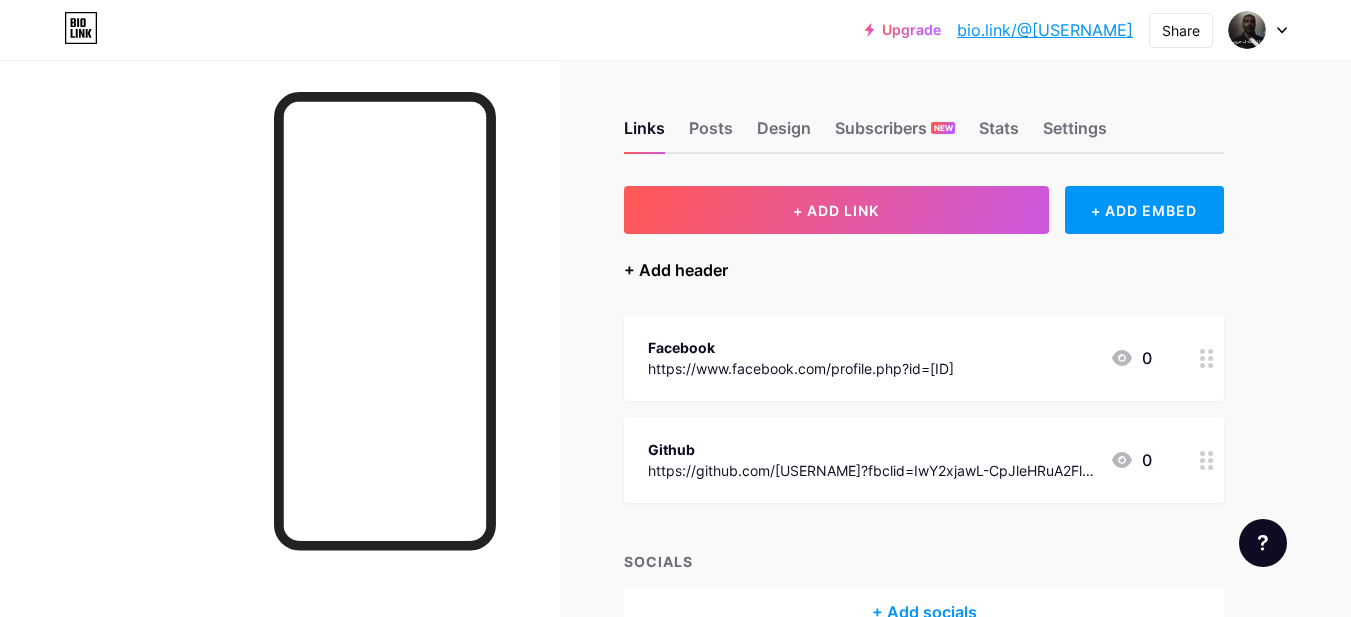 click on "+ Add header" at bounding box center (676, 270) 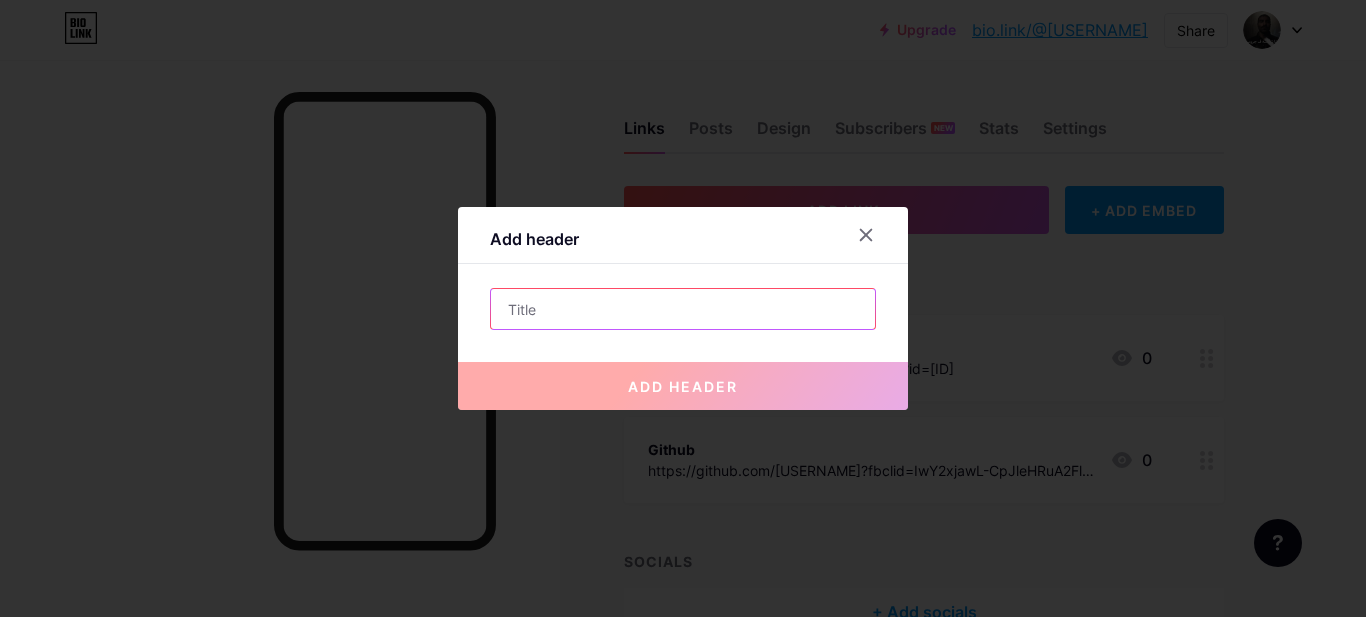 click at bounding box center [683, 309] 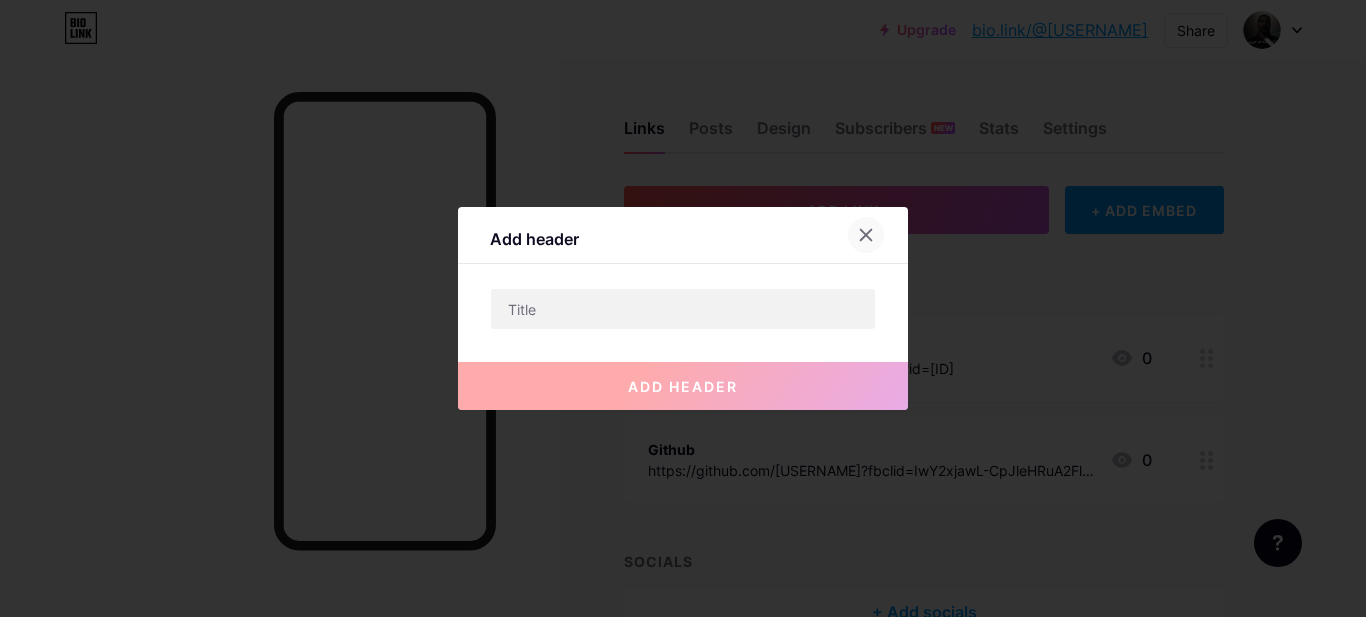 click 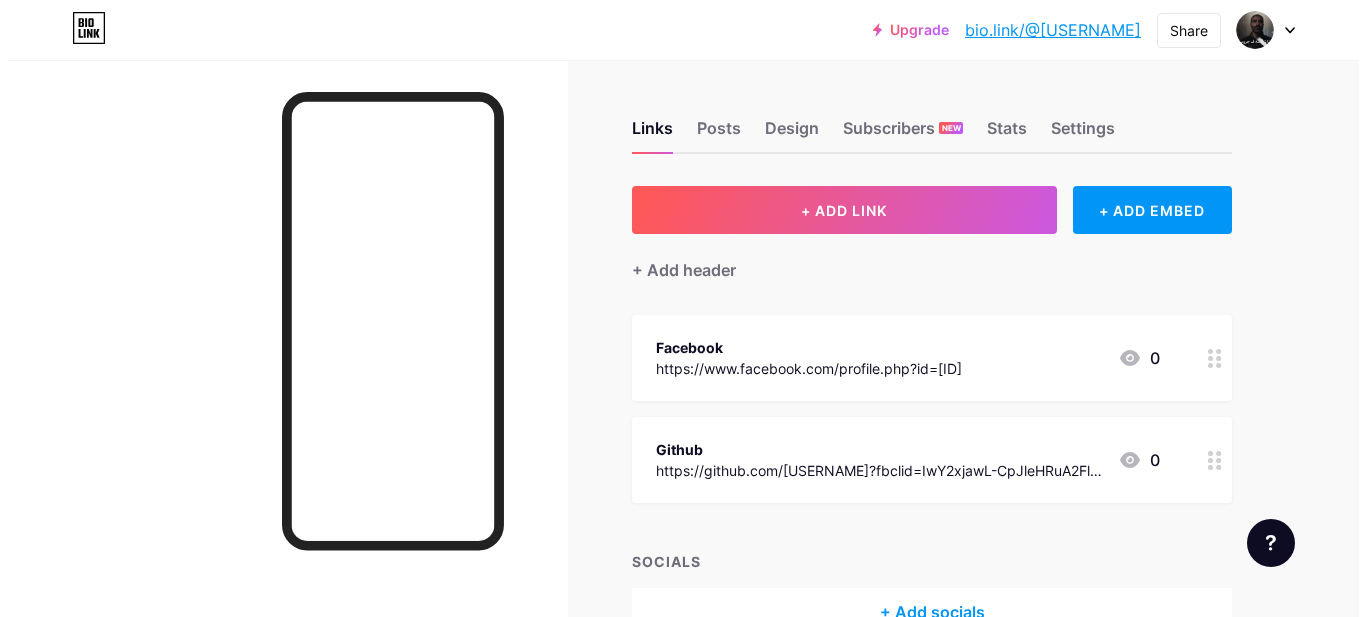 scroll, scrollTop: 118, scrollLeft: 0, axis: vertical 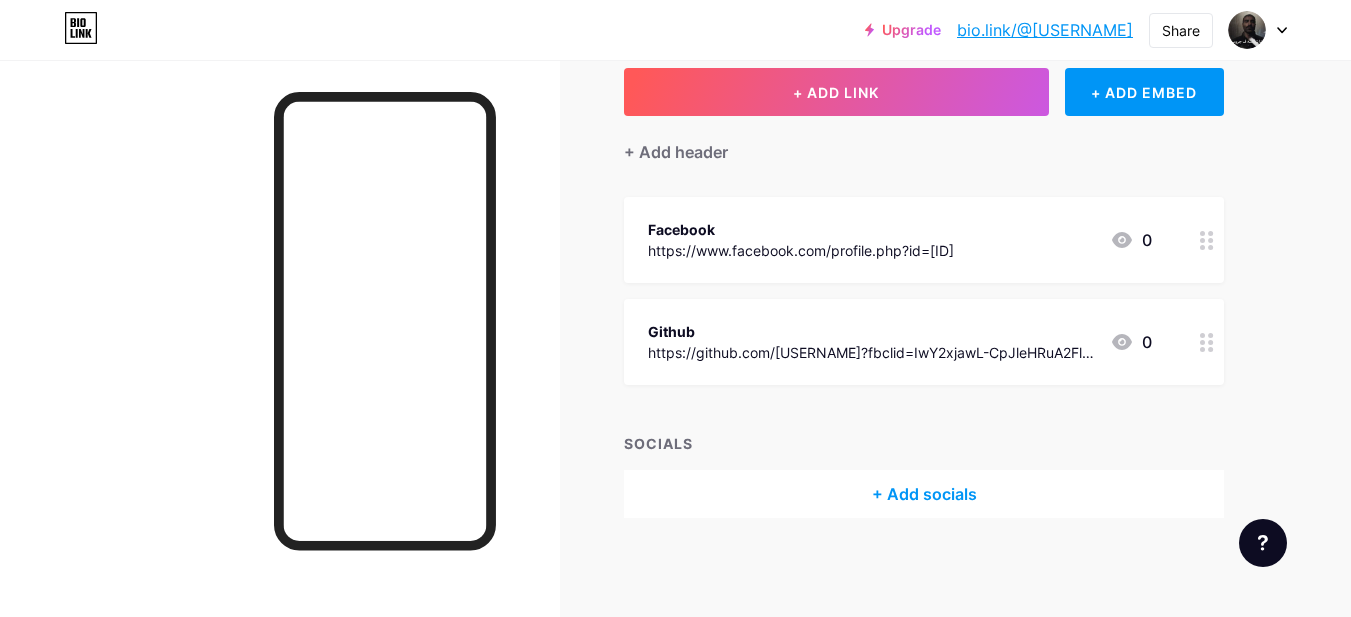 click on "+ Add socials" at bounding box center [924, 494] 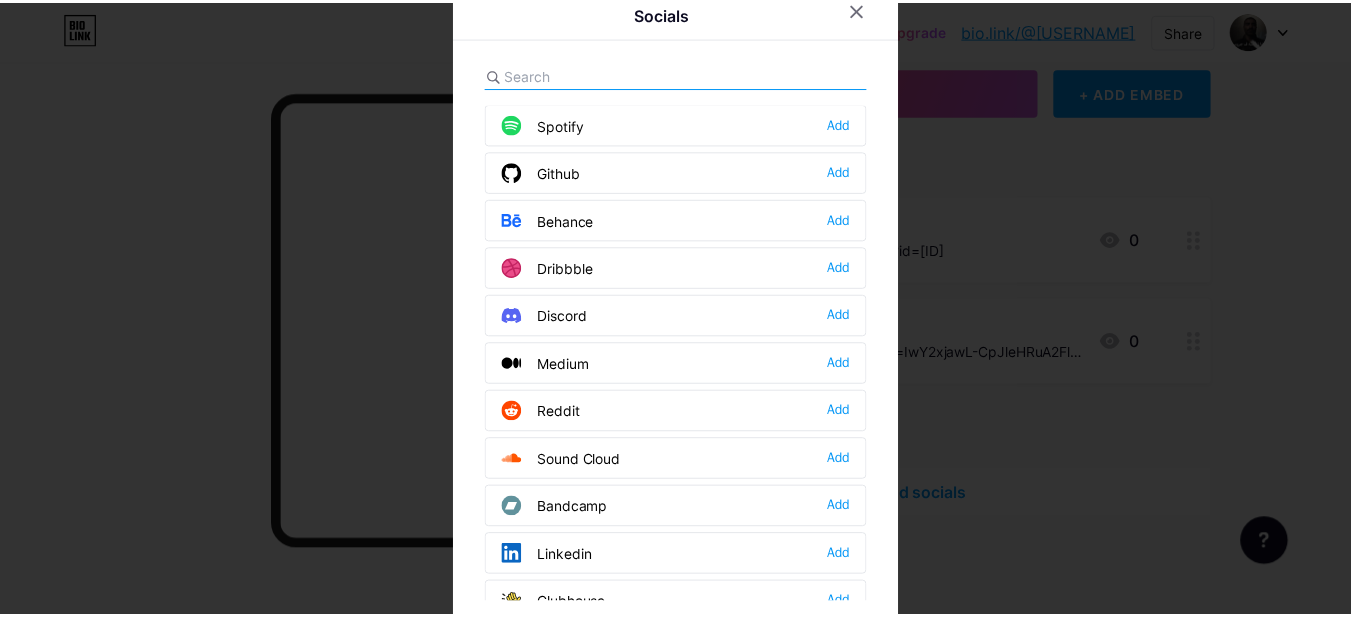 scroll, scrollTop: 0, scrollLeft: 0, axis: both 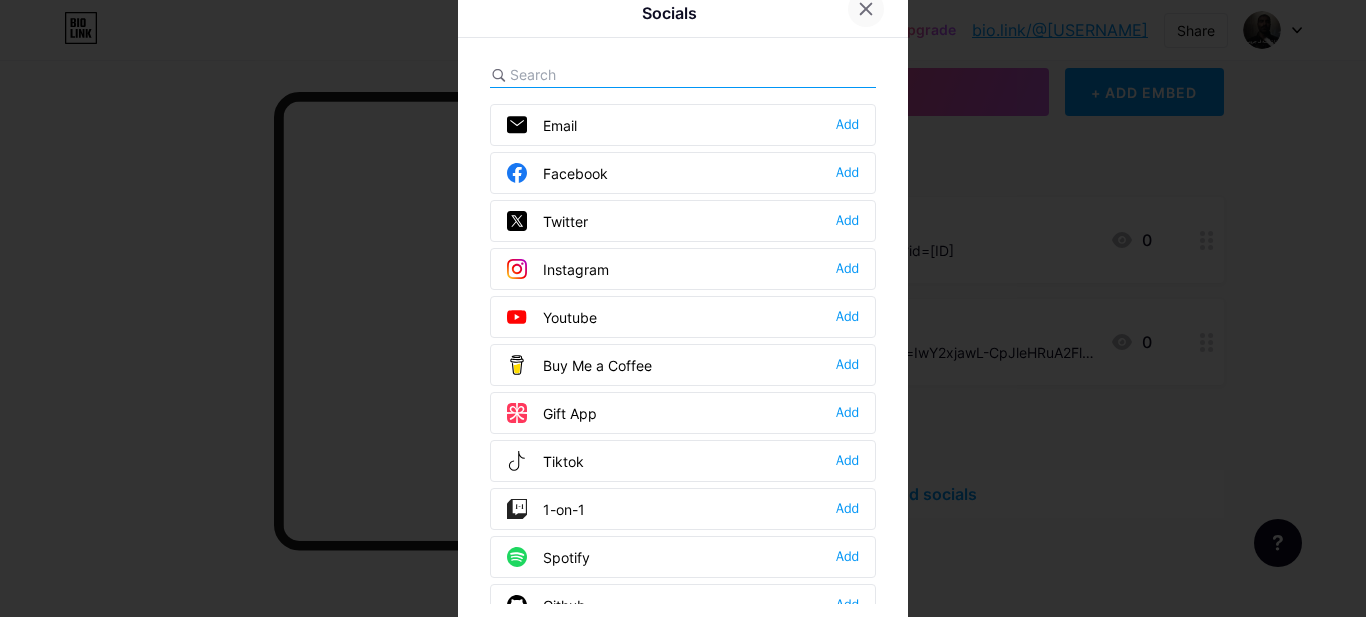 click at bounding box center (866, 9) 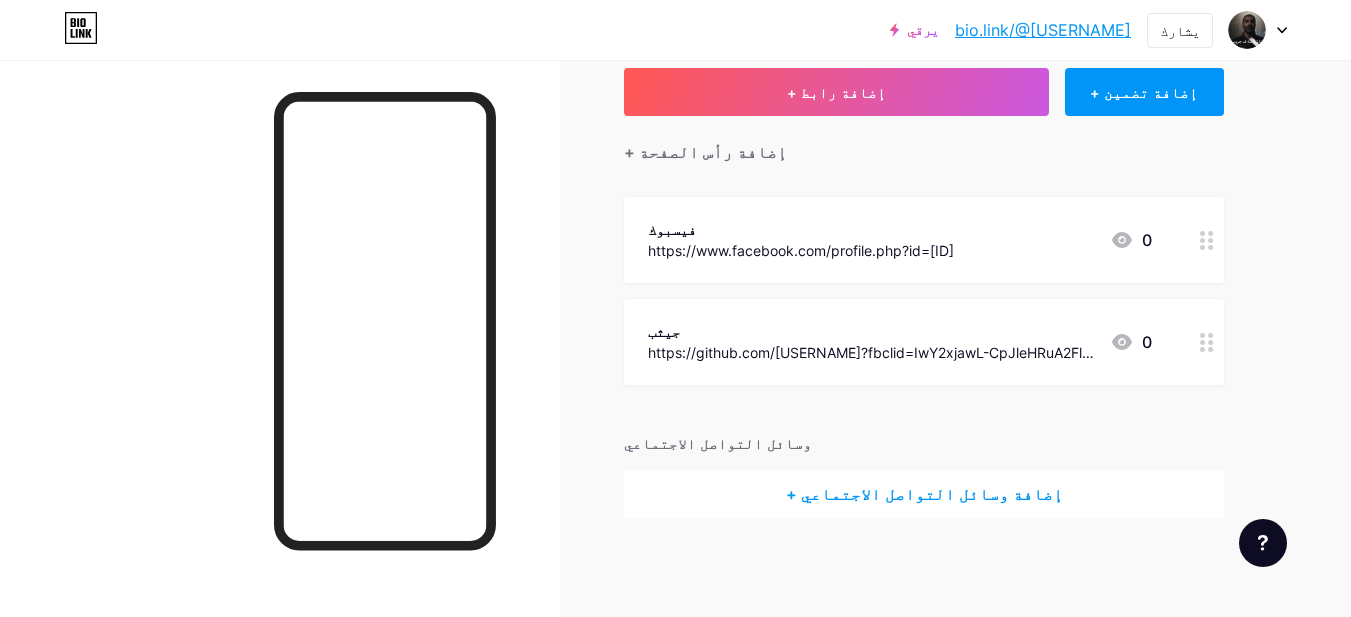 scroll, scrollTop: 0, scrollLeft: 0, axis: both 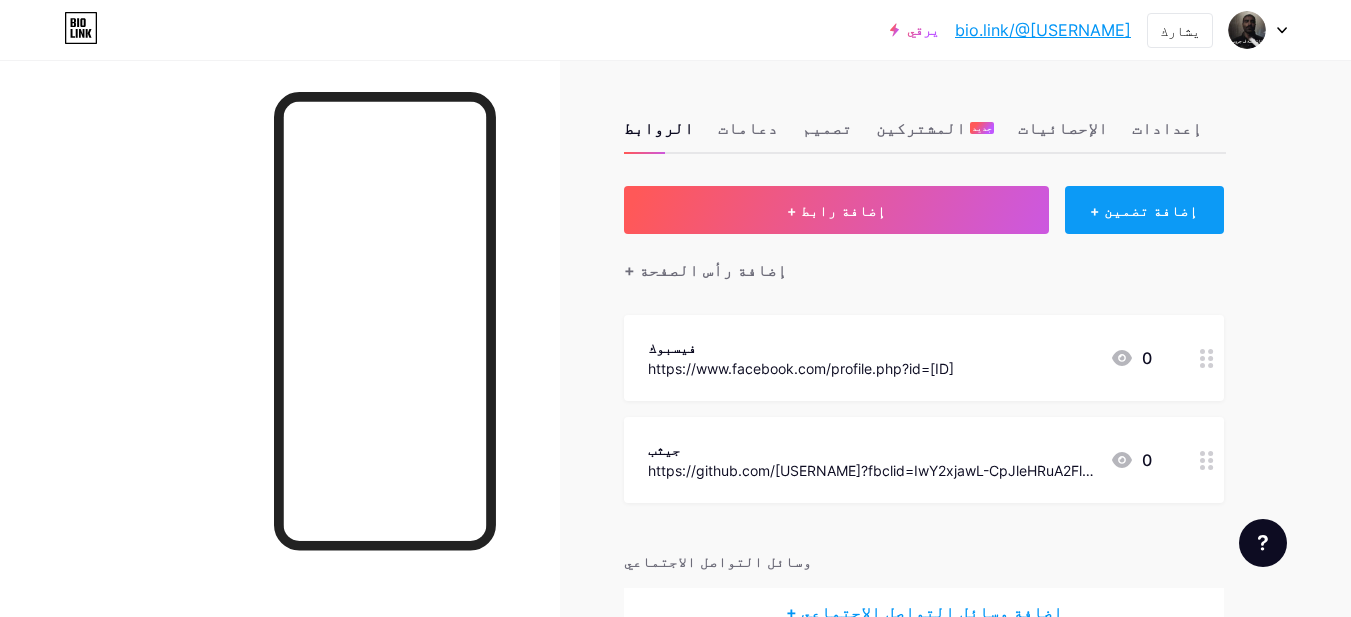 click on "+ إضافة تضمين" at bounding box center (1144, 210) 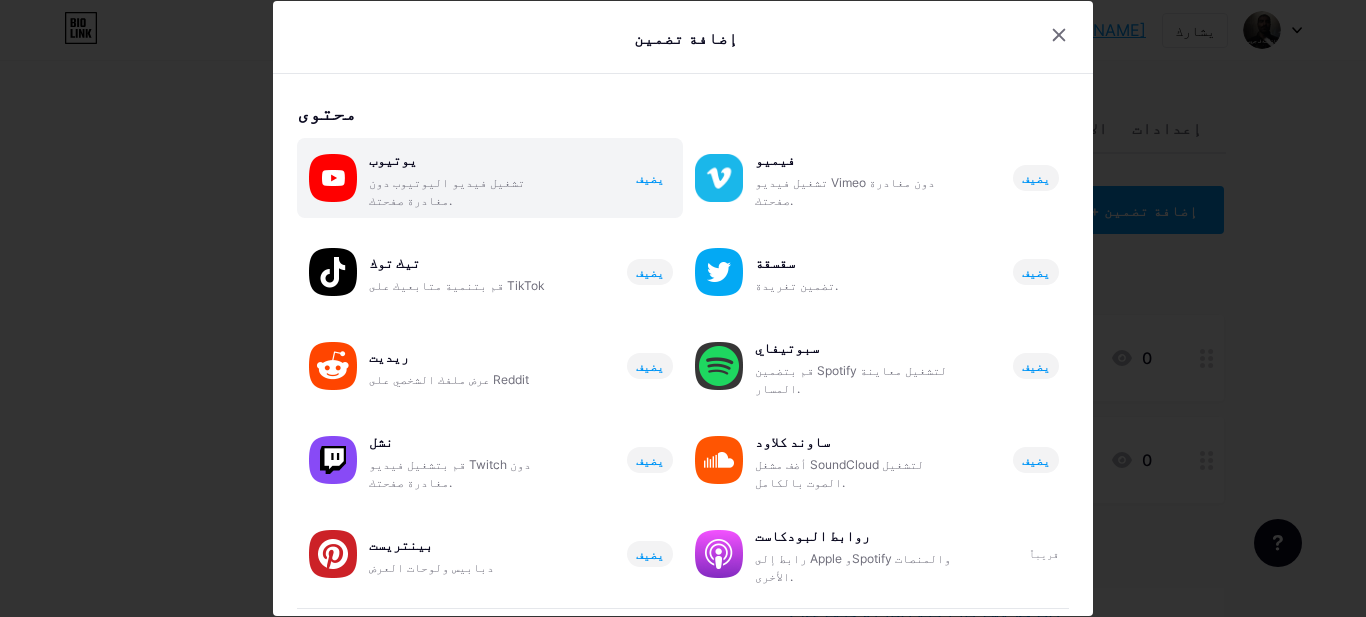 click on "يضيف" at bounding box center (650, 178) 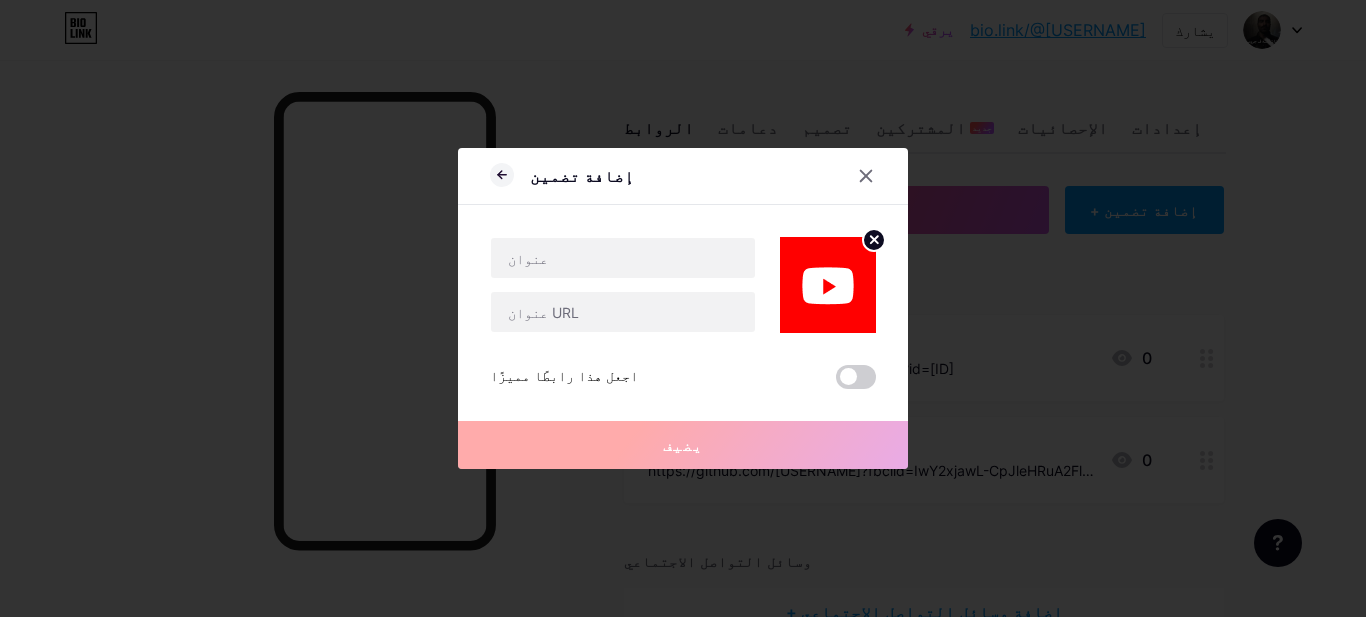 click 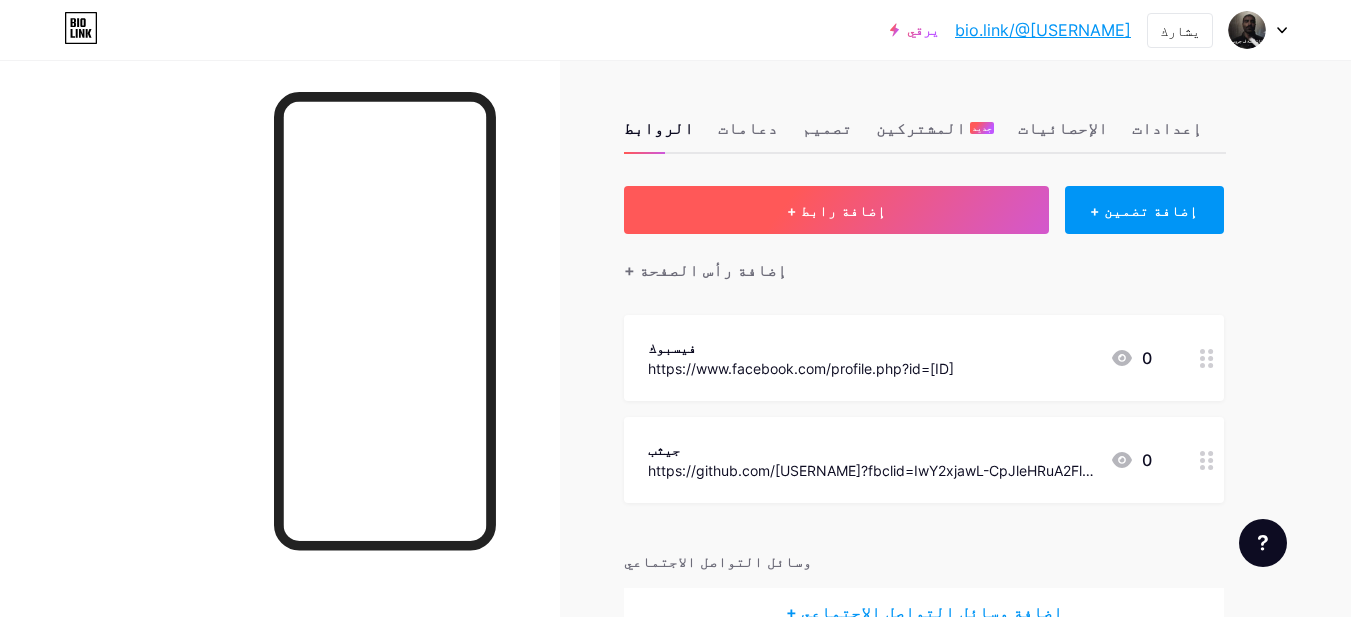 click on "+ إضافة رابط" at bounding box center [836, 210] 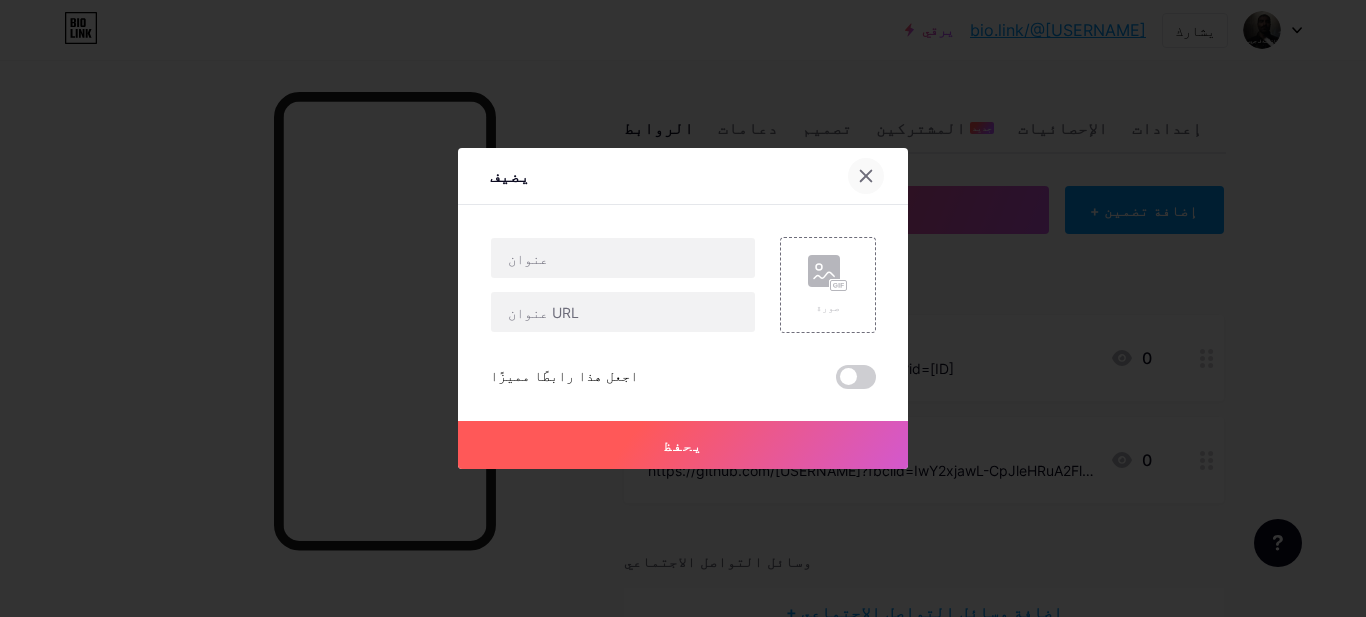 click at bounding box center (866, 176) 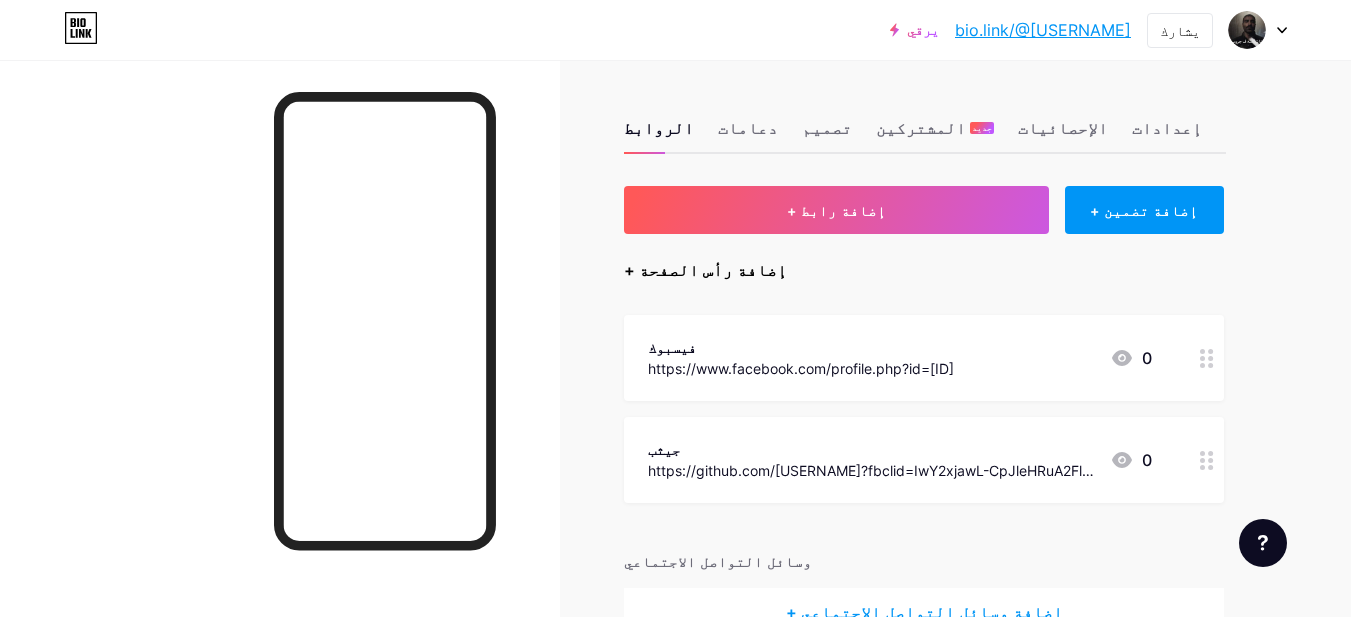 click on "+ إضافة رأس الصفحة" at bounding box center (705, 270) 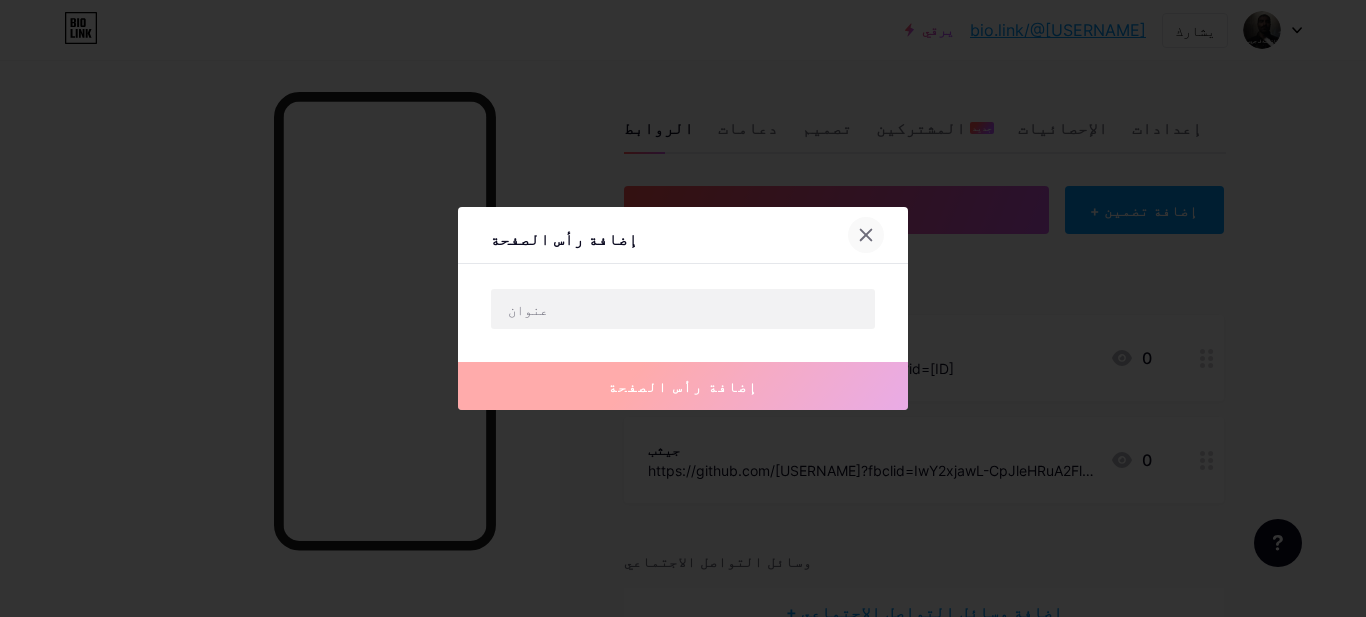 click 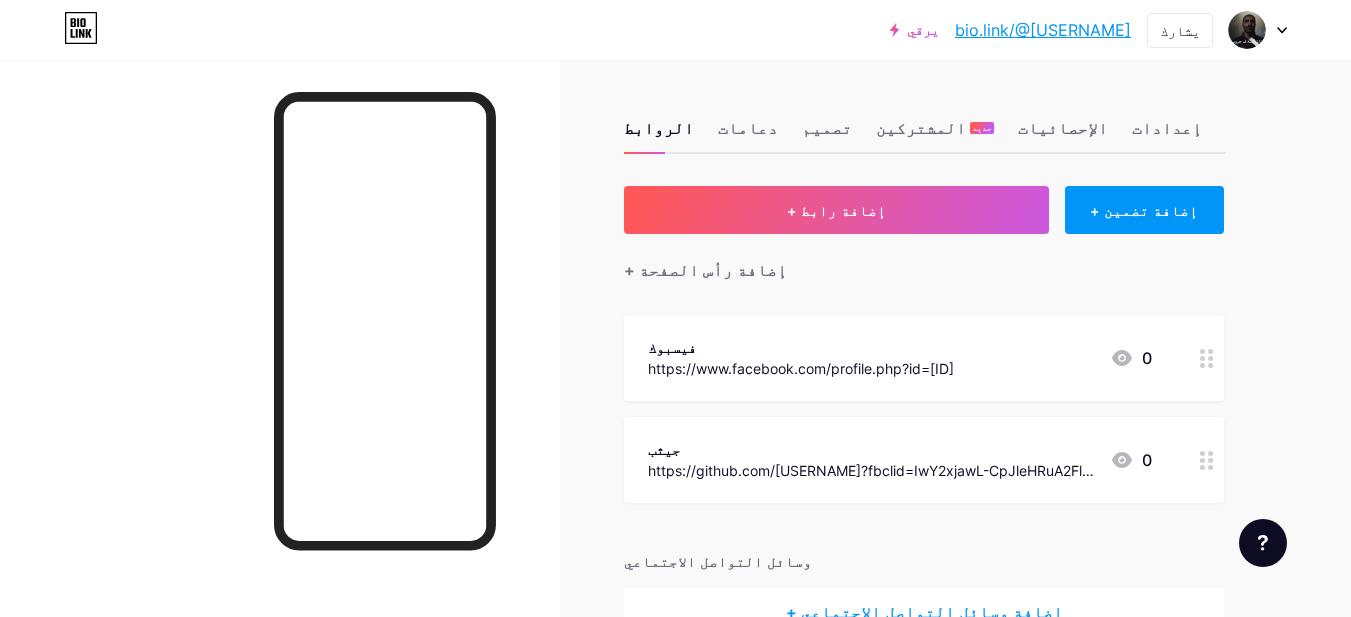 scroll, scrollTop: 118, scrollLeft: 0, axis: vertical 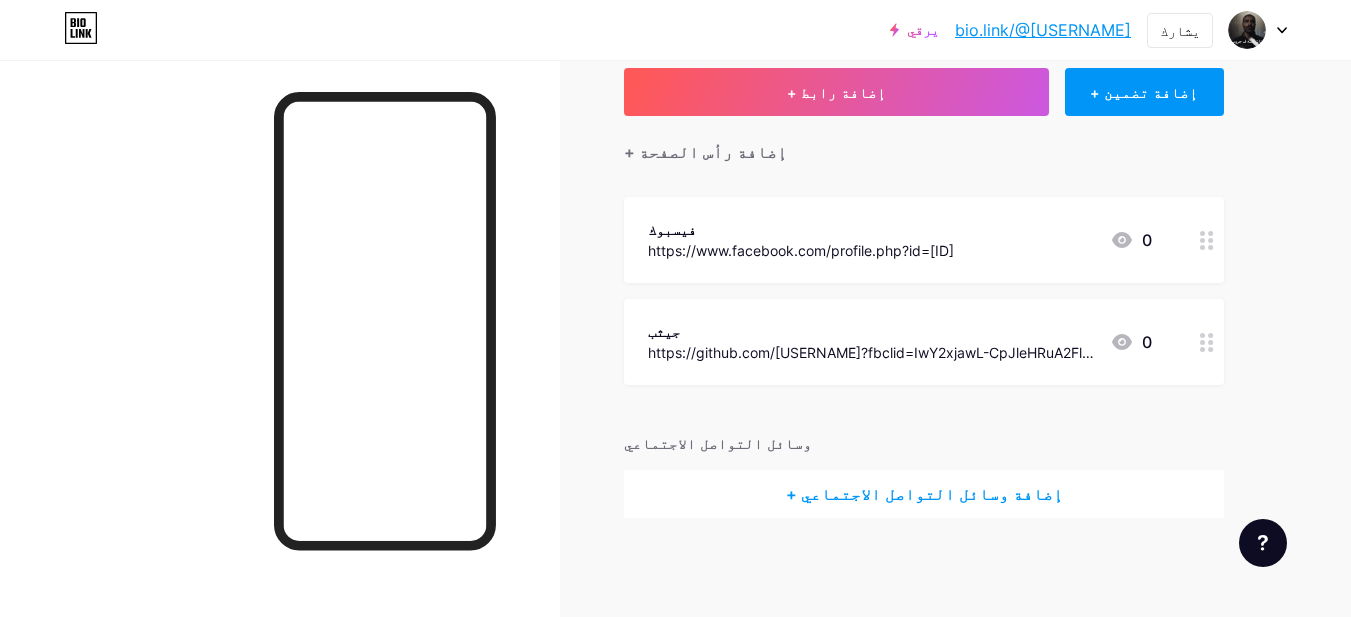 click 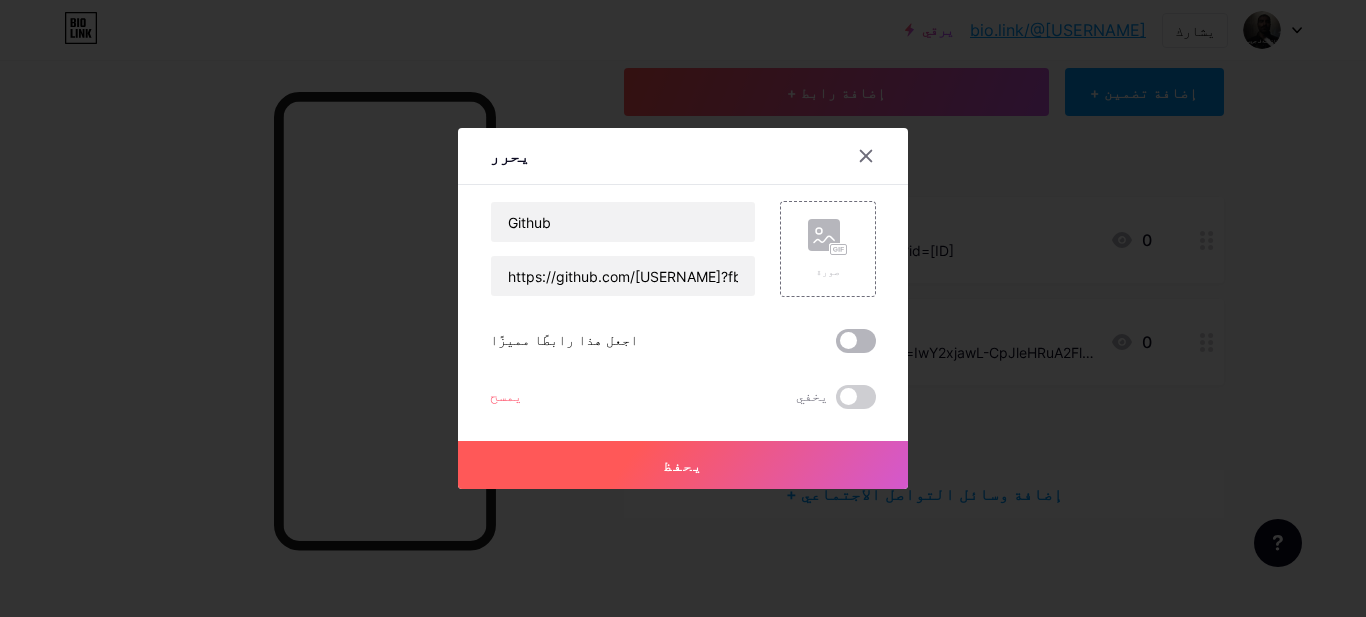 click at bounding box center (856, 341) 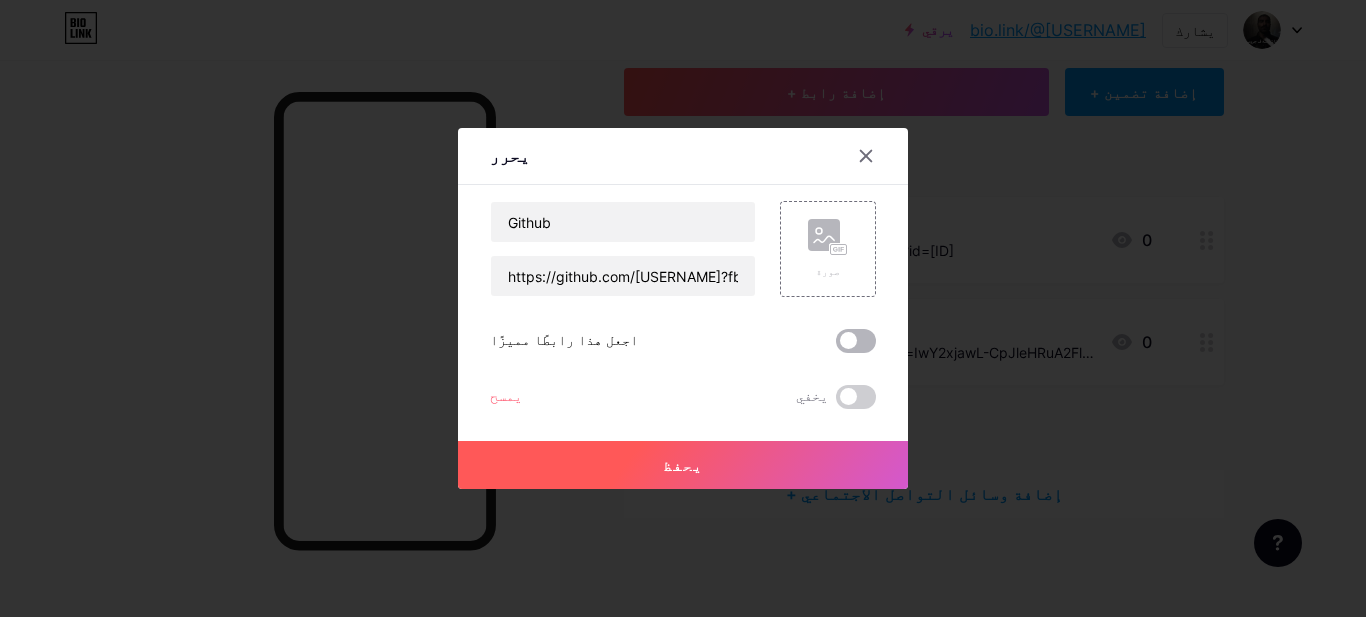 click at bounding box center [836, 346] 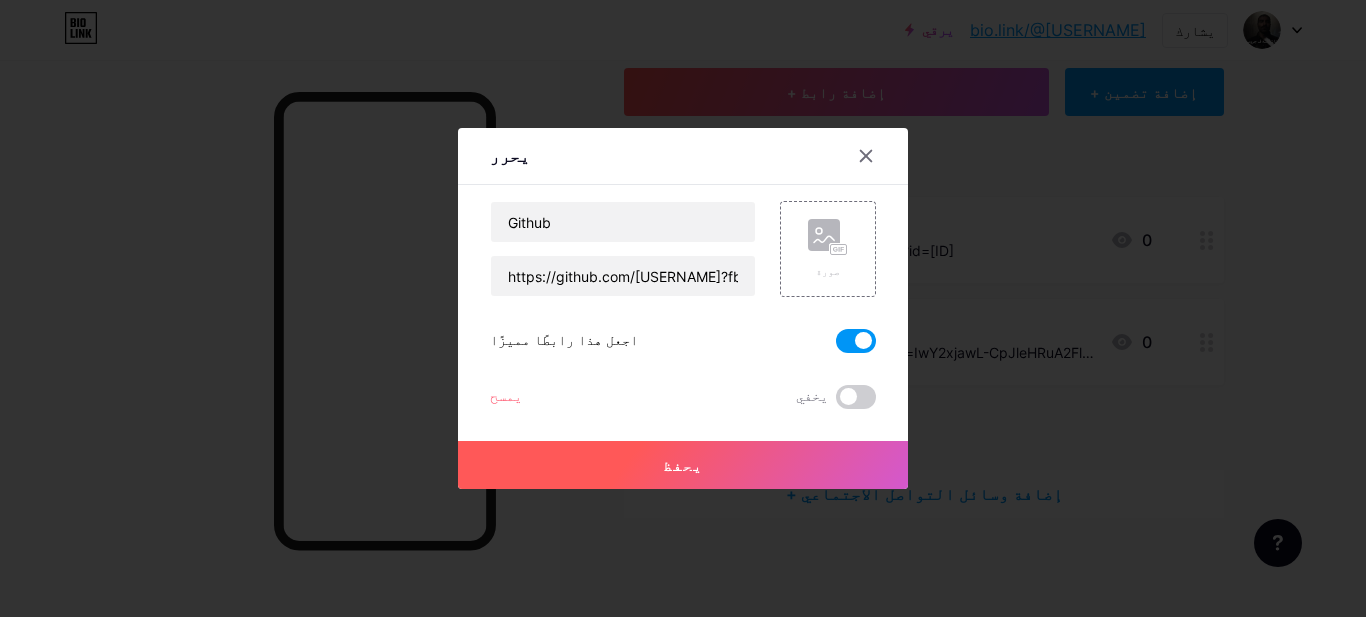 click on "يحفظ" at bounding box center (683, 465) 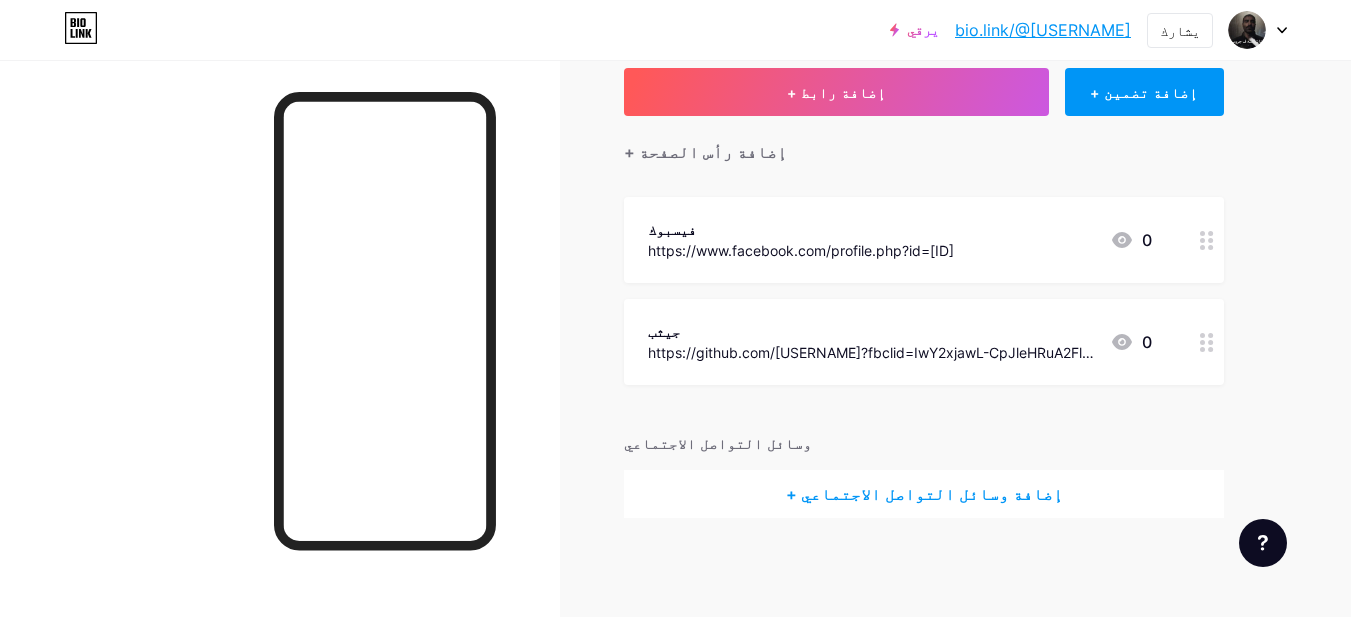 drag, startPoint x: 909, startPoint y: 330, endPoint x: 897, endPoint y: 239, distance: 91.787796 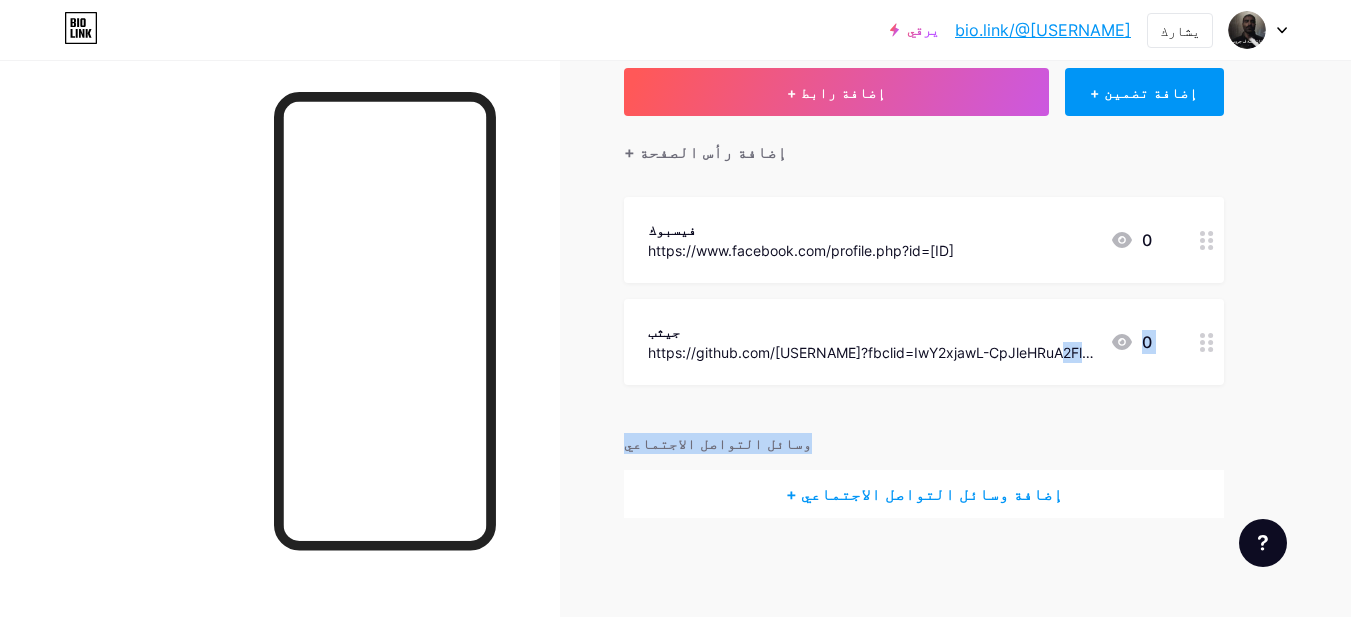 drag, startPoint x: 967, startPoint y: 407, endPoint x: 965, endPoint y: 348, distance: 59.03389 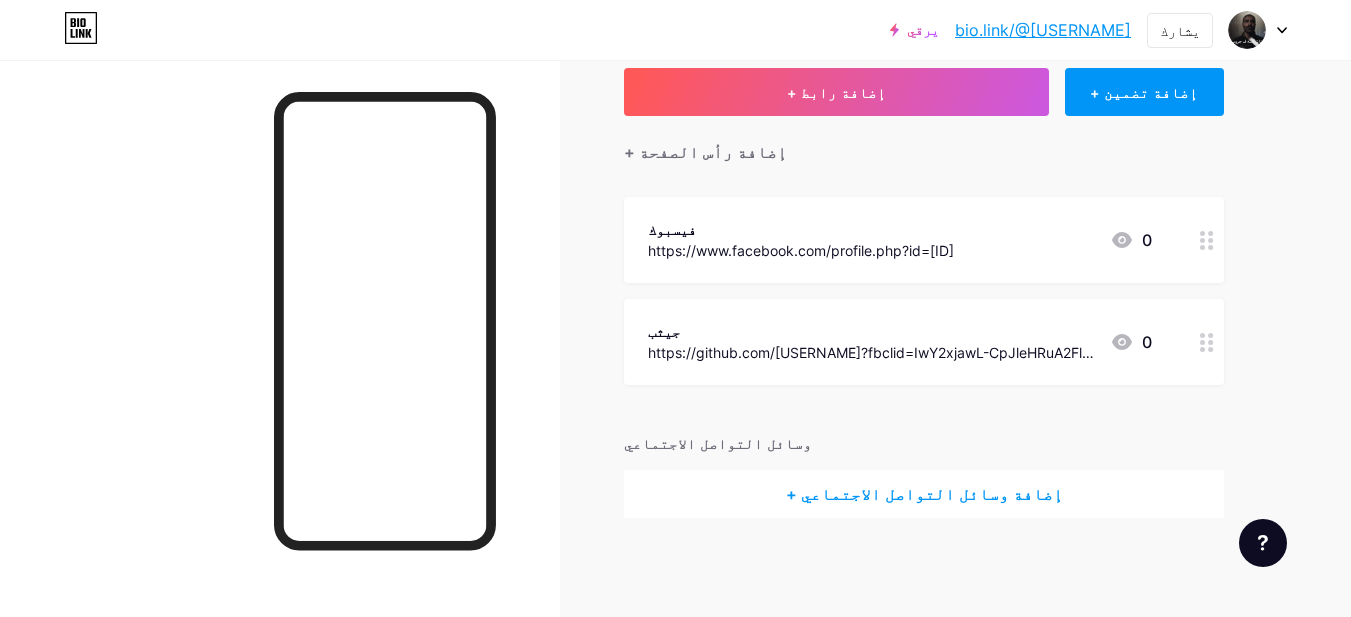 drag, startPoint x: 1084, startPoint y: 316, endPoint x: 1006, endPoint y: 317, distance: 78.00641 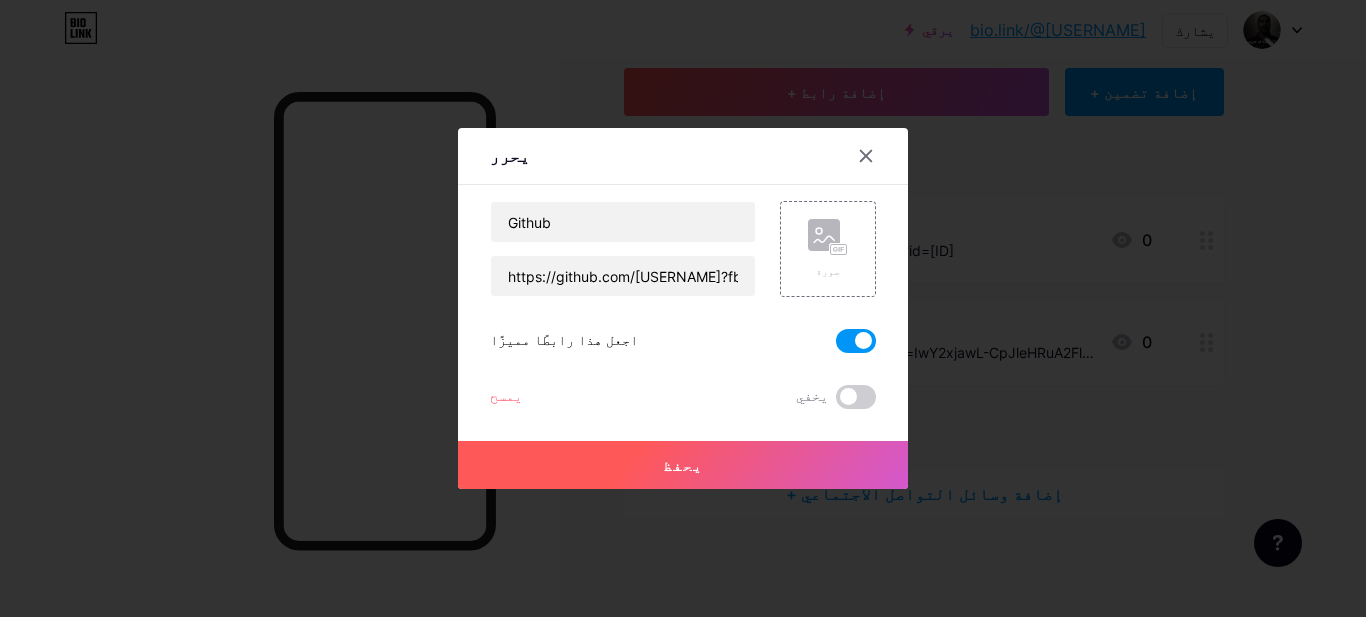 click at bounding box center [683, 308] 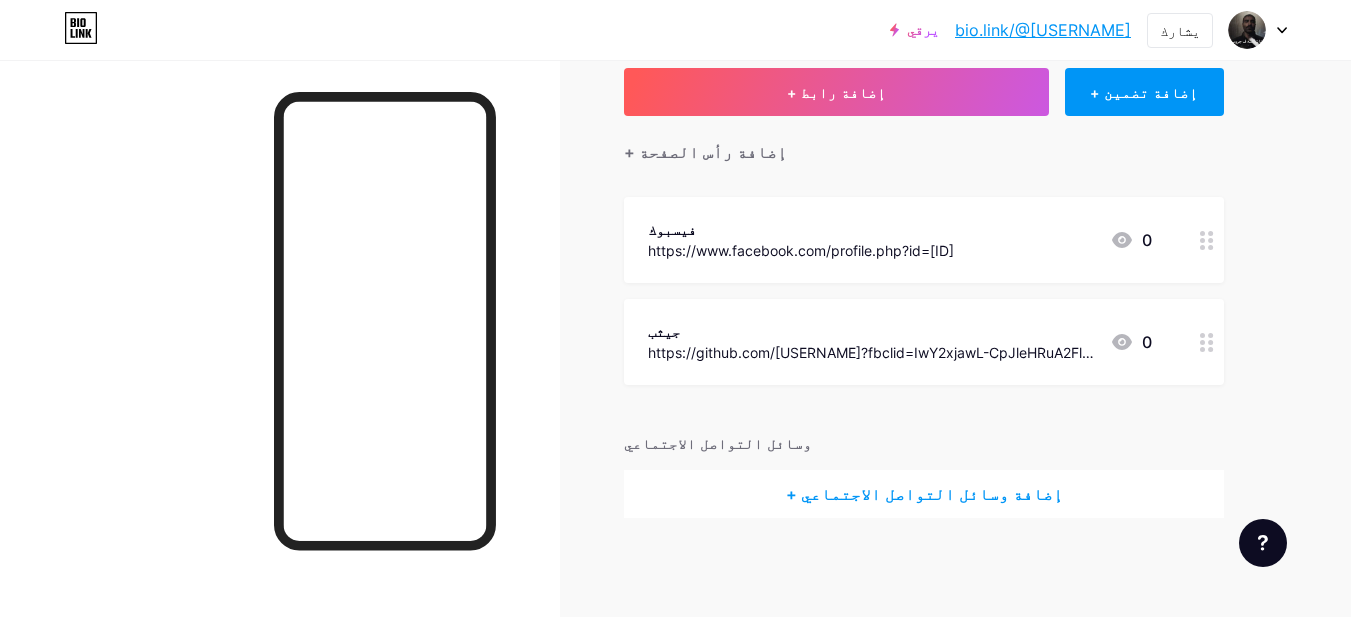 click on "الروابط
دعامات
تصميم
المشتركين
جديد
الإحصائيات
إعدادات       + إضافة رابط     + إضافة تضمين
+ إضافة رأس الصفحة
فيسبوك
https://www.facebook.com/profile.php?id=61560425026040
0
جيثب
https://github.com/AhmedE7v?fbclid=IwY2xjawL-CpJleHRuA2FlbQIxMABicmlkETFtTUR1YjRxcmNySlZabjZvAR7dUoqz-z1qRM5BV9Oj_VvK562aLy-zvJthWJ9sK77tdNXzNEHMlOW2U_DMJg_aem_h6LiRzDKiiw4iDlkSnZUKA
0
وسائل التواصل الاجتماعي     + إضافة وسائل التواصل الاجتماعي                       طلبات الميزات             مركز المساعدة         اتصل بالدعم" at bounding box center (655, 280) 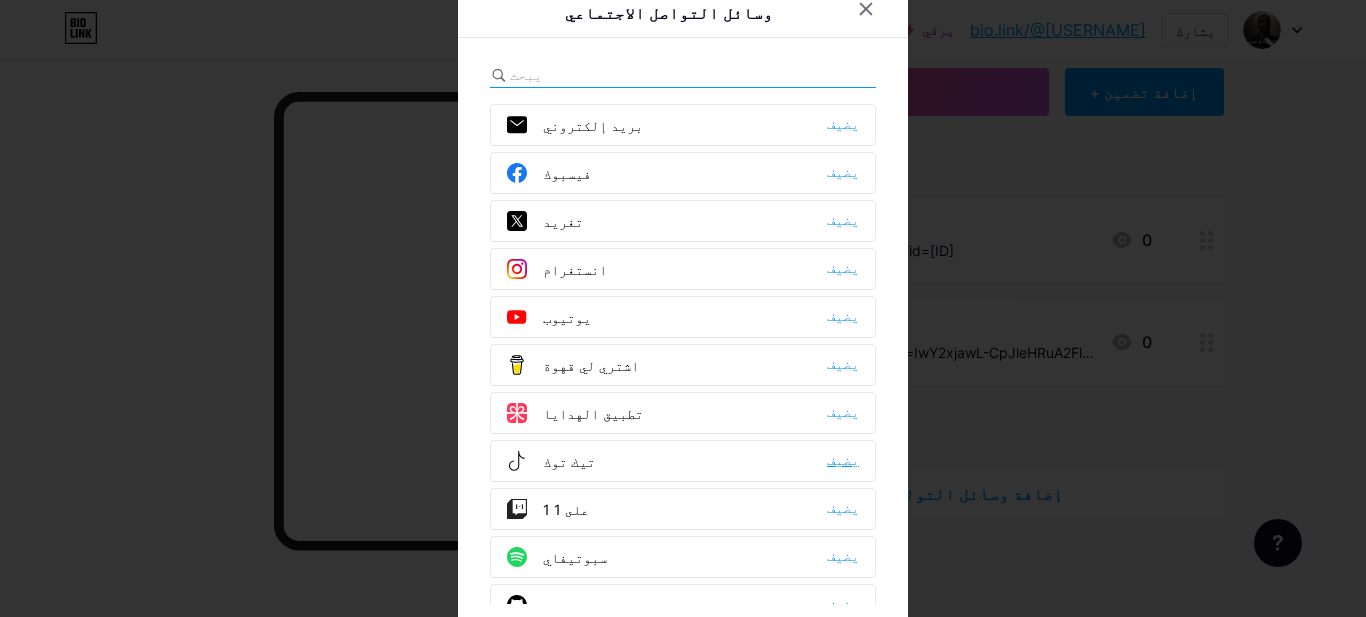 click on "يضيف" at bounding box center (843, 460) 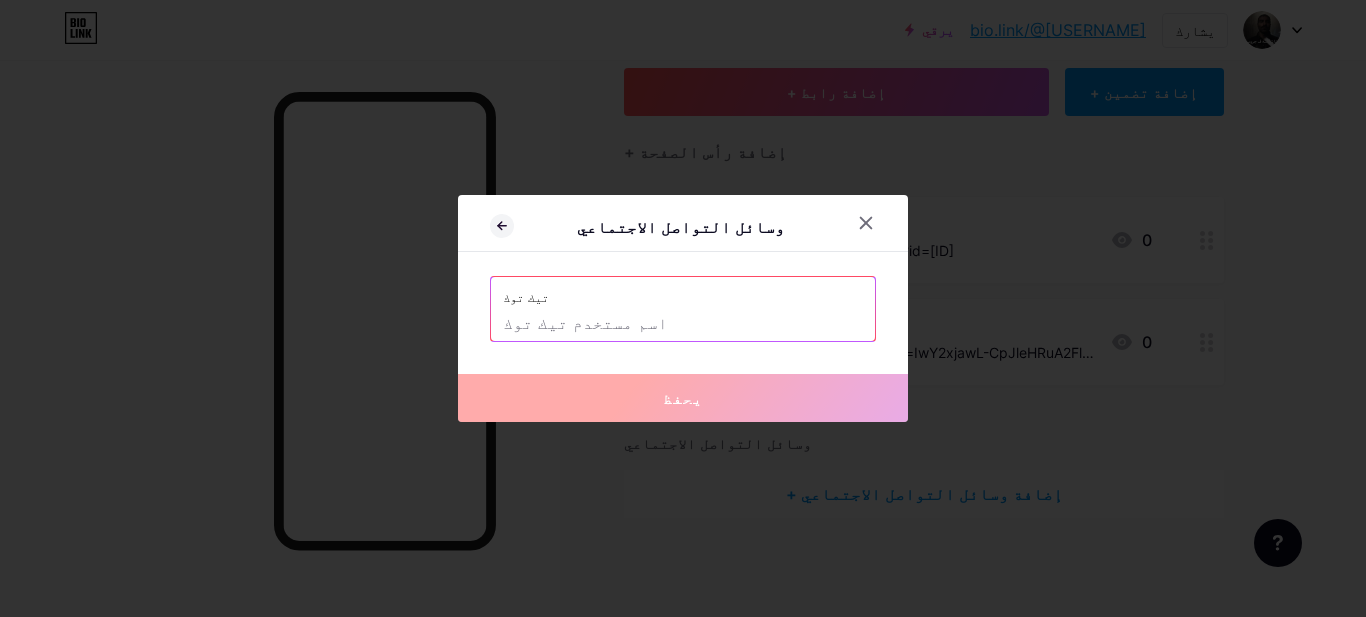 click at bounding box center (683, 324) 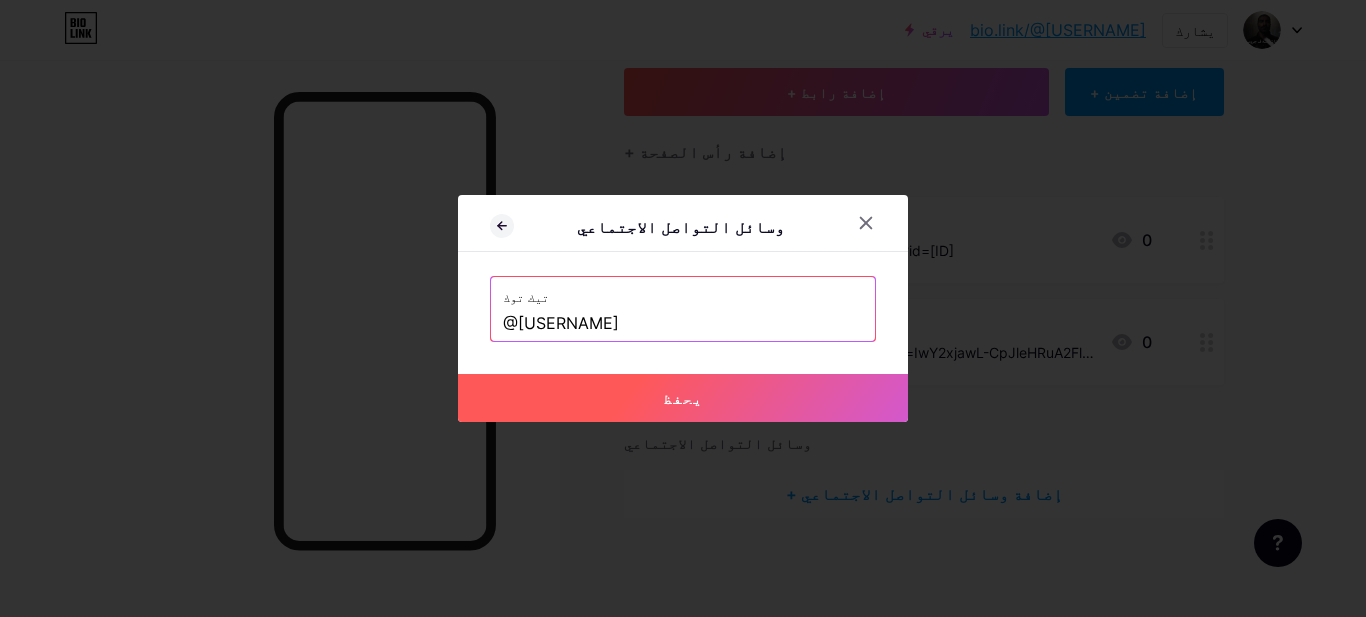 click on "يحفظ" at bounding box center (683, 398) 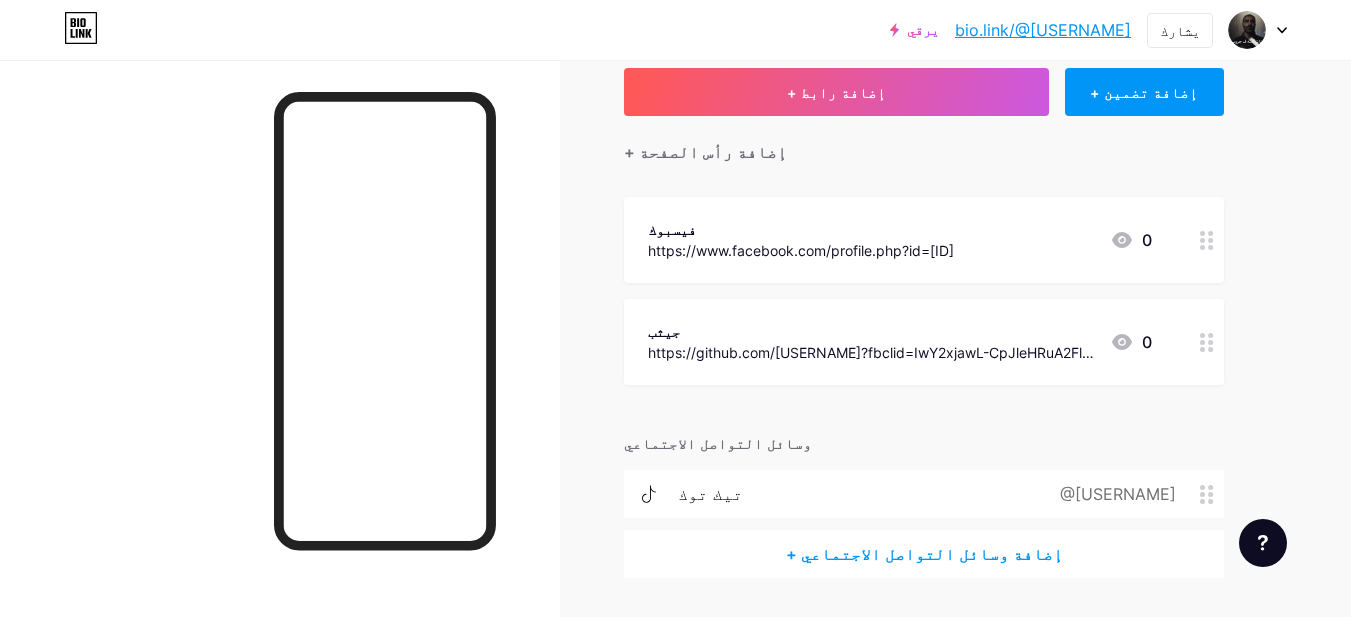 click 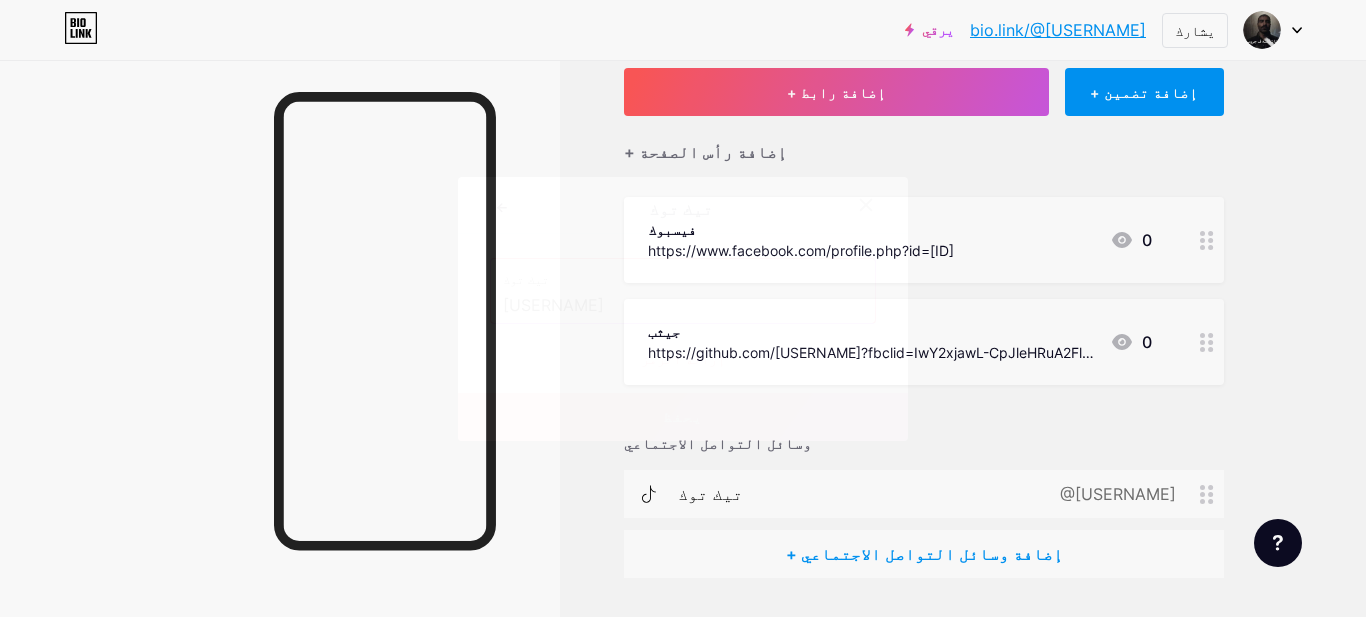 click 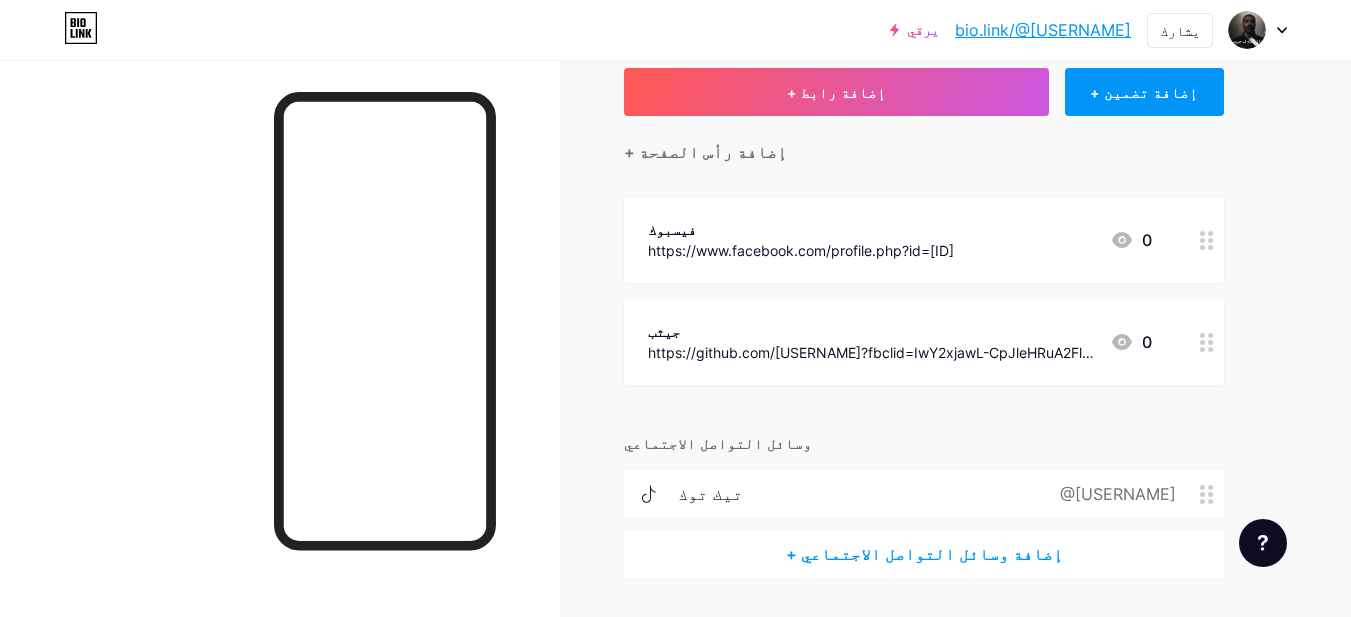 click on "https://www.facebook.com/profile.php?id=61560425026040" at bounding box center [801, 250] 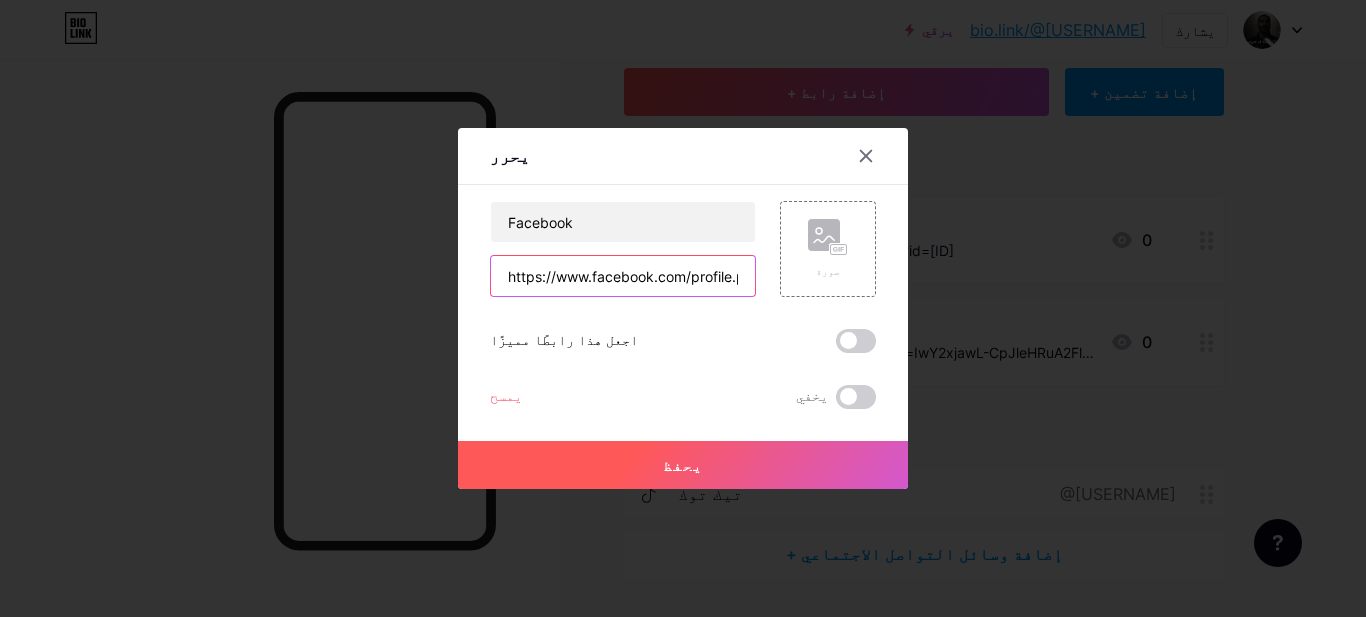 click on "https://www.facebook.com/profile.php?id=61560425026040" at bounding box center [623, 276] 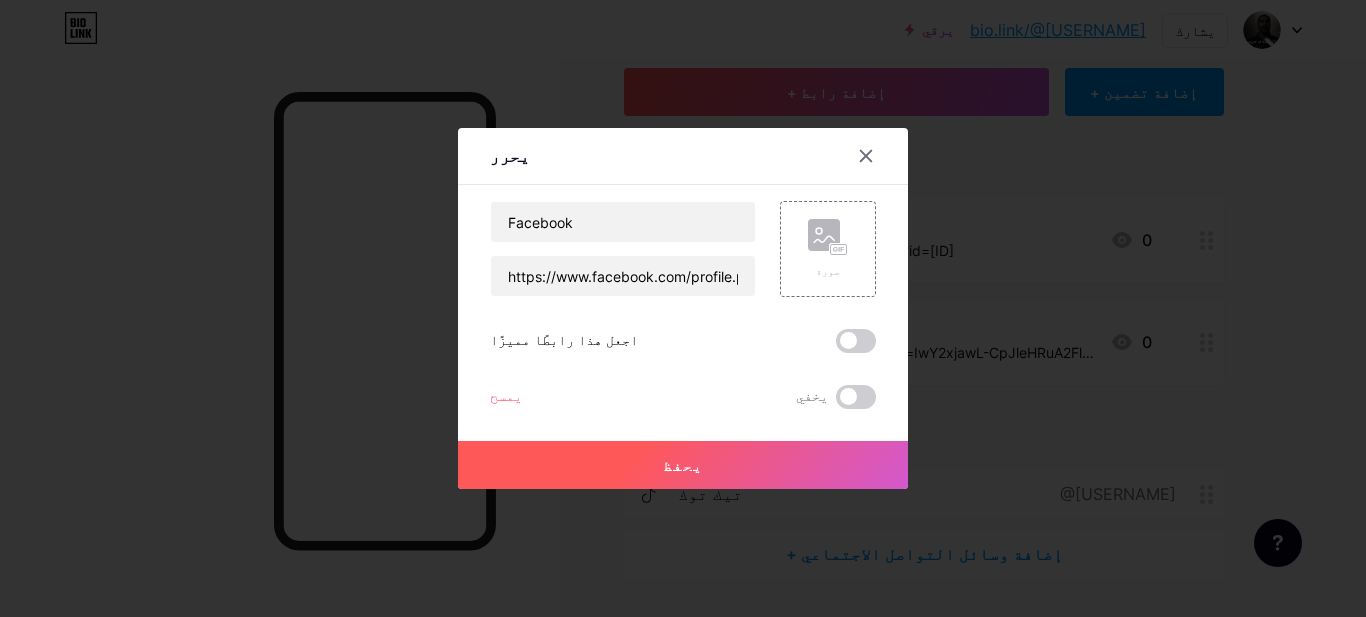 click on "يمسح" at bounding box center (506, 395) 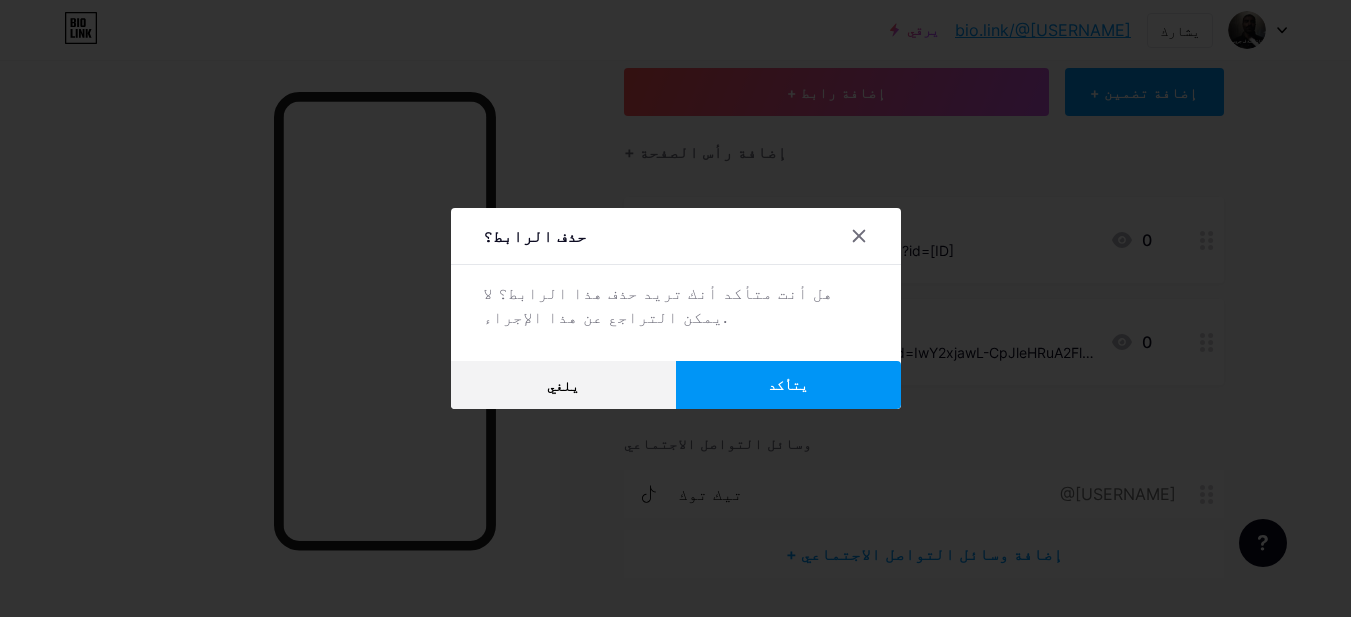 click on "يتأكد" at bounding box center (788, 385) 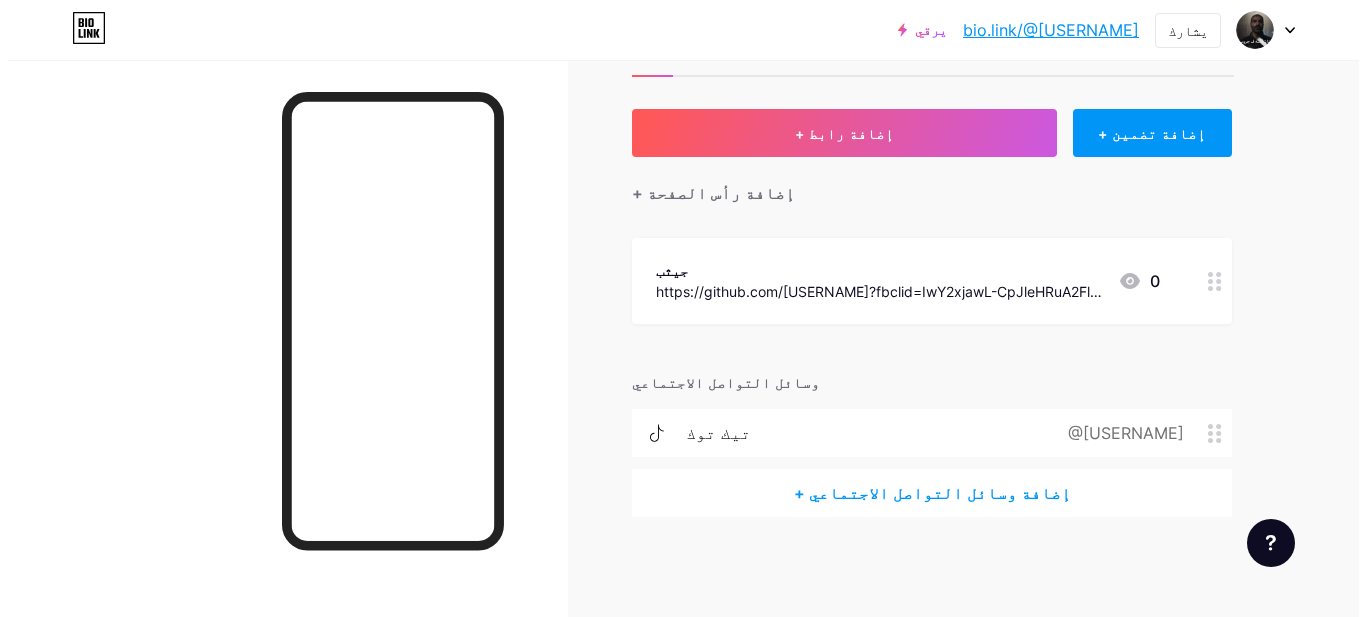 scroll, scrollTop: 76, scrollLeft: 0, axis: vertical 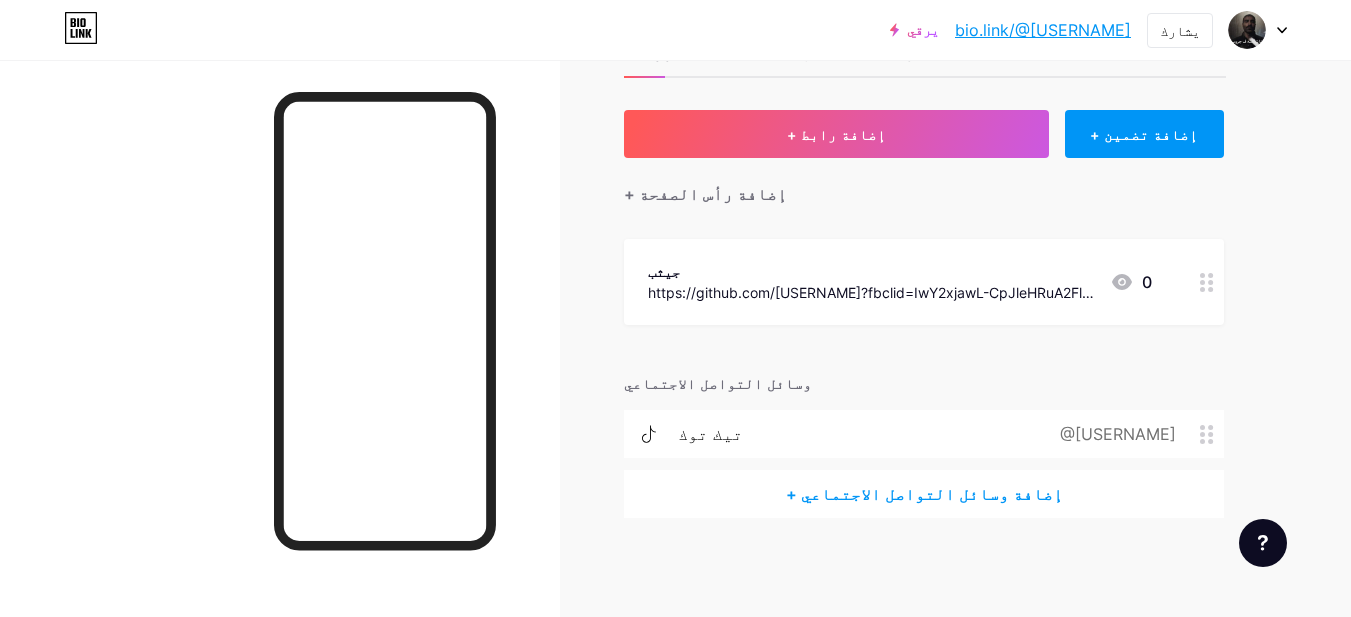 click on "+ إضافة وسائل التواصل الاجتماعي" at bounding box center (924, 494) 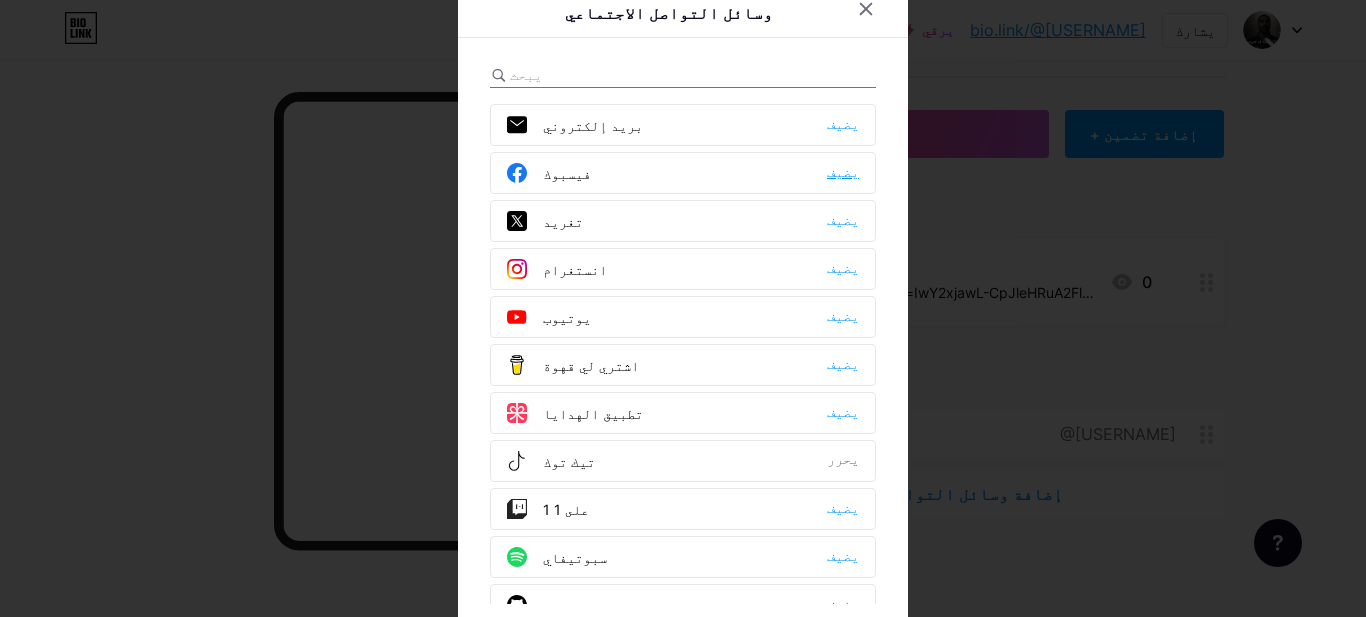 click on "يضيف" at bounding box center [843, 172] 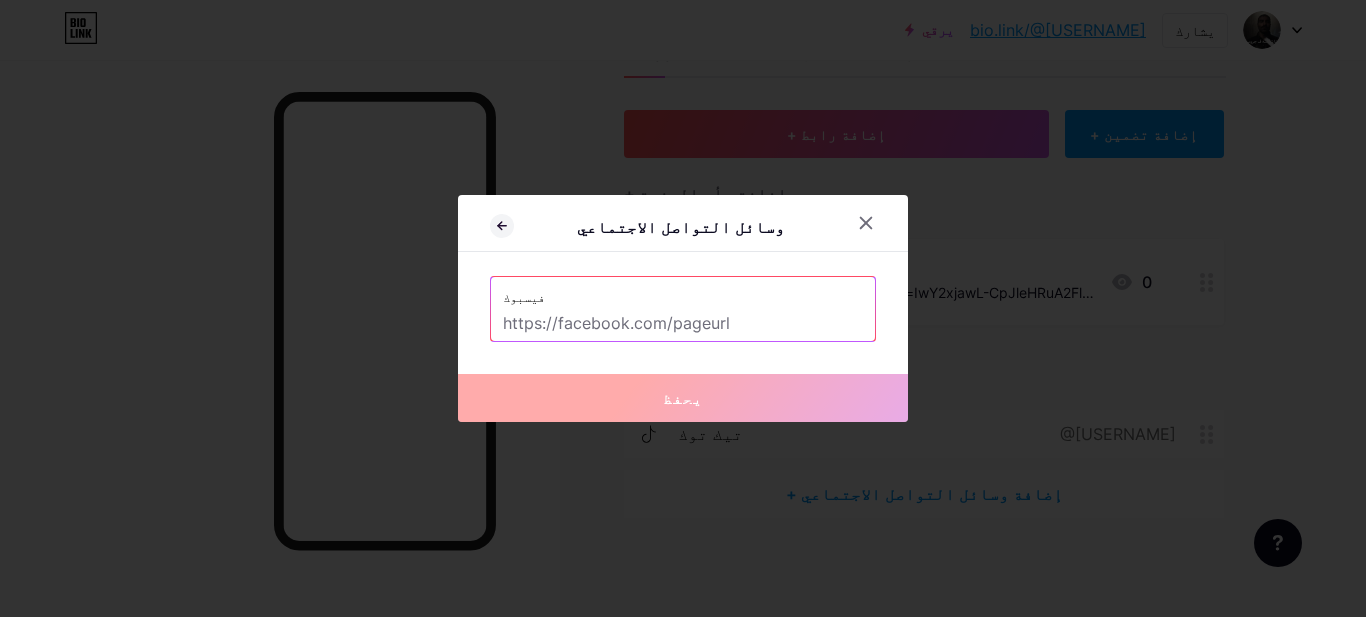 click at bounding box center (683, 324) 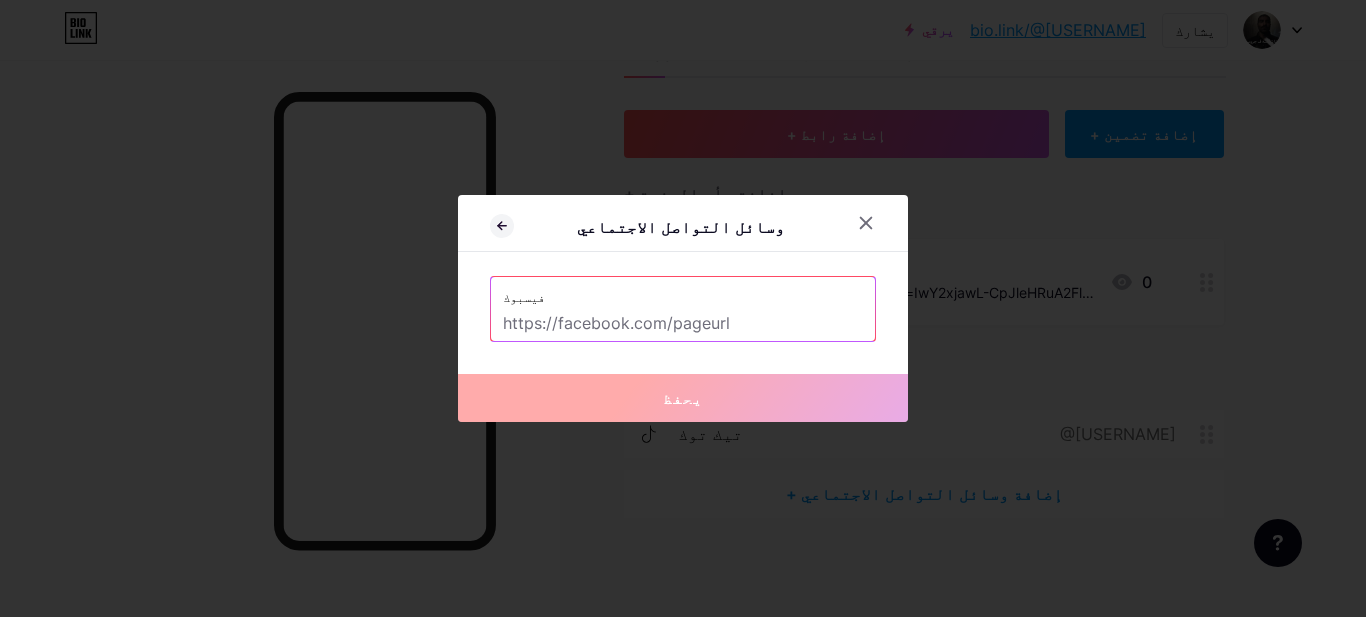 paste on "https://www.facebook.com/profile.php?id=61560425026040" 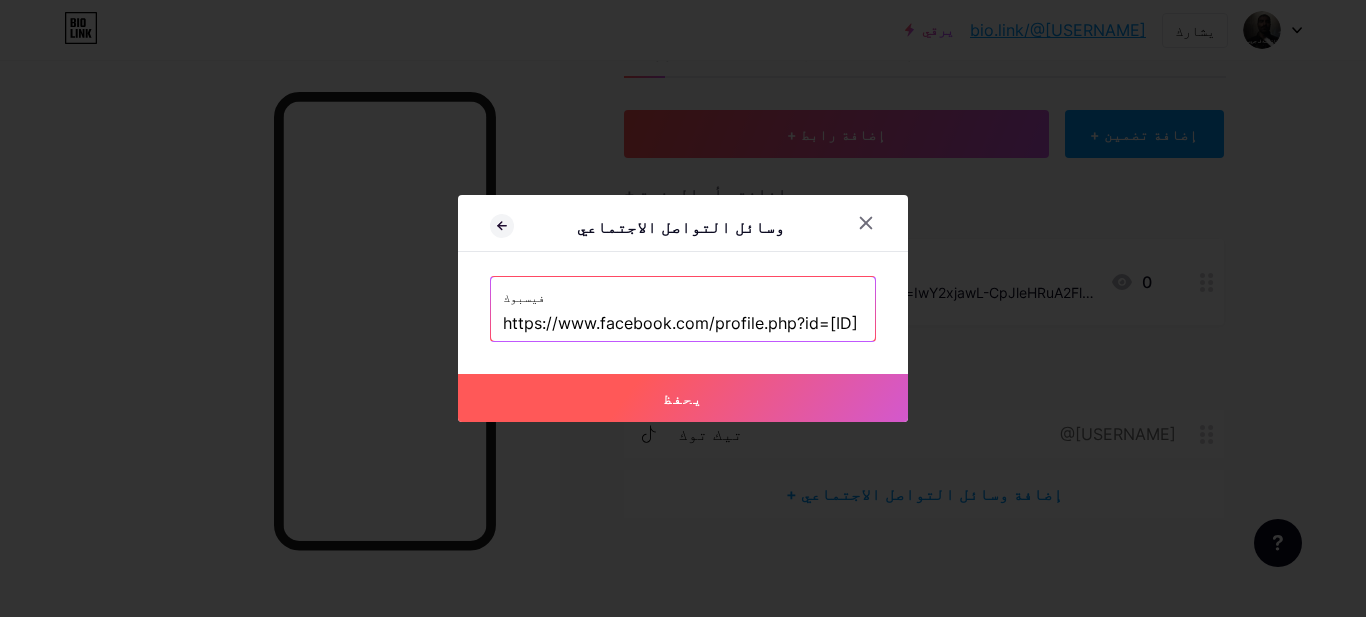 scroll, scrollTop: 0, scrollLeft: 100, axis: horizontal 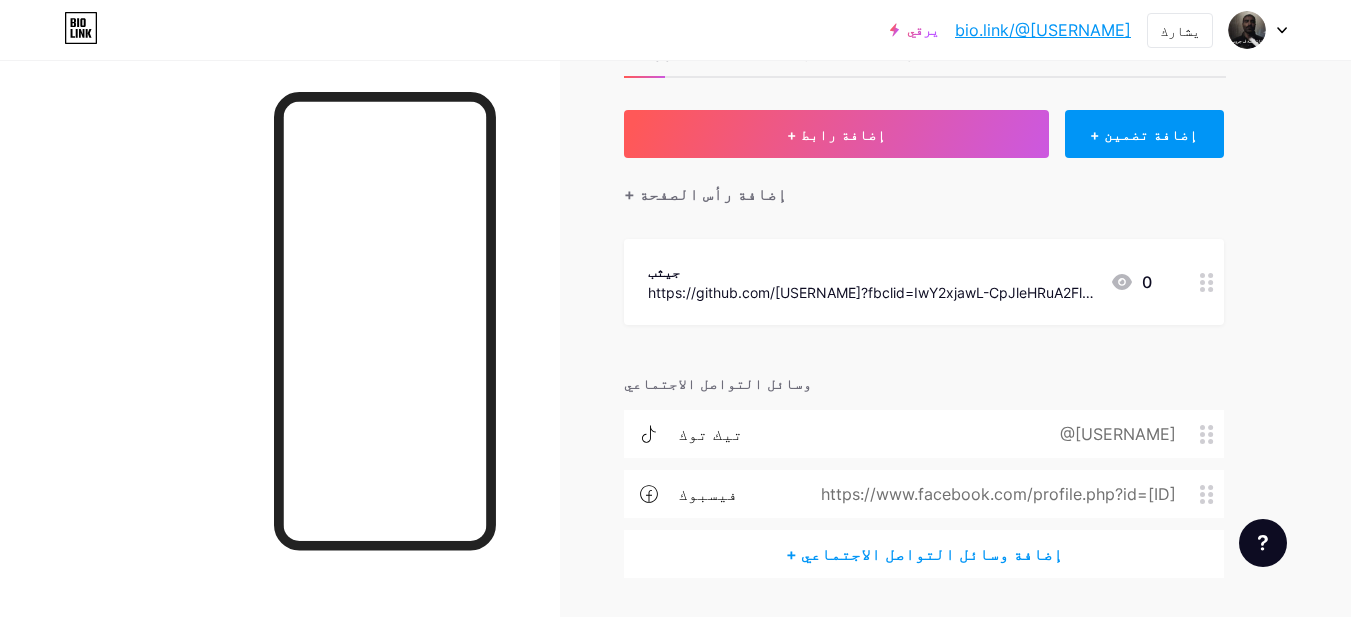 click on "+ إضافة وسائل التواصل الاجتماعي" at bounding box center (924, 554) 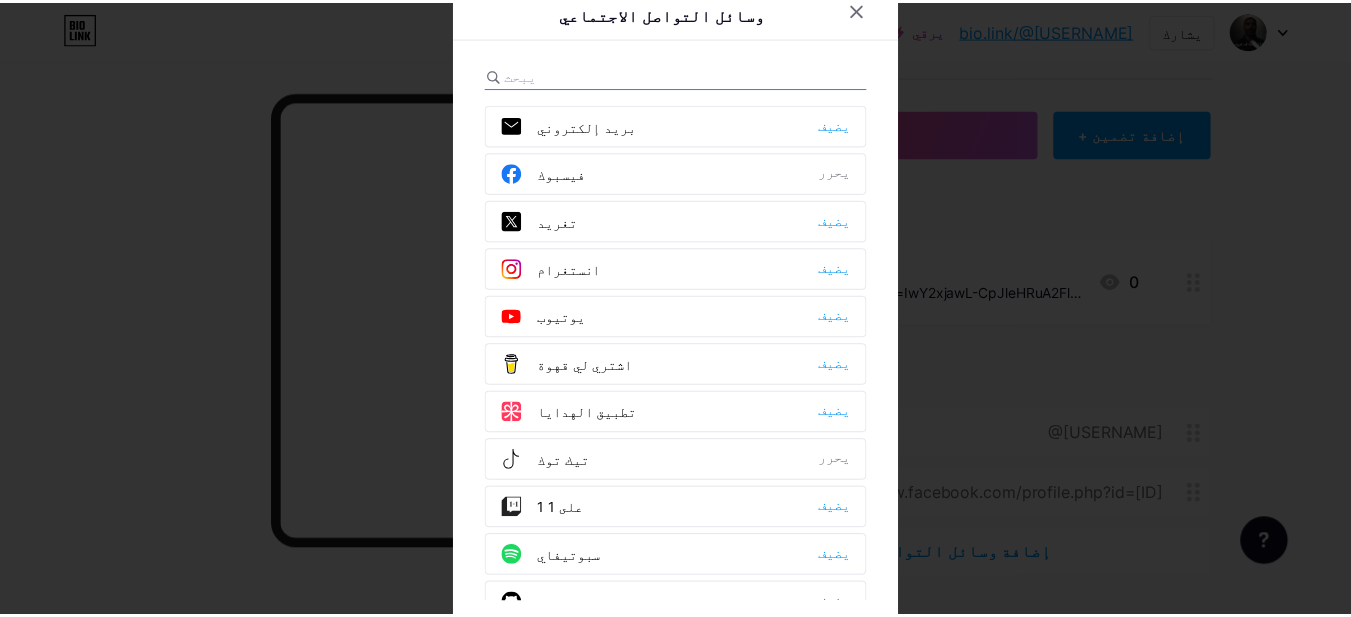 scroll, scrollTop: 433, scrollLeft: 0, axis: vertical 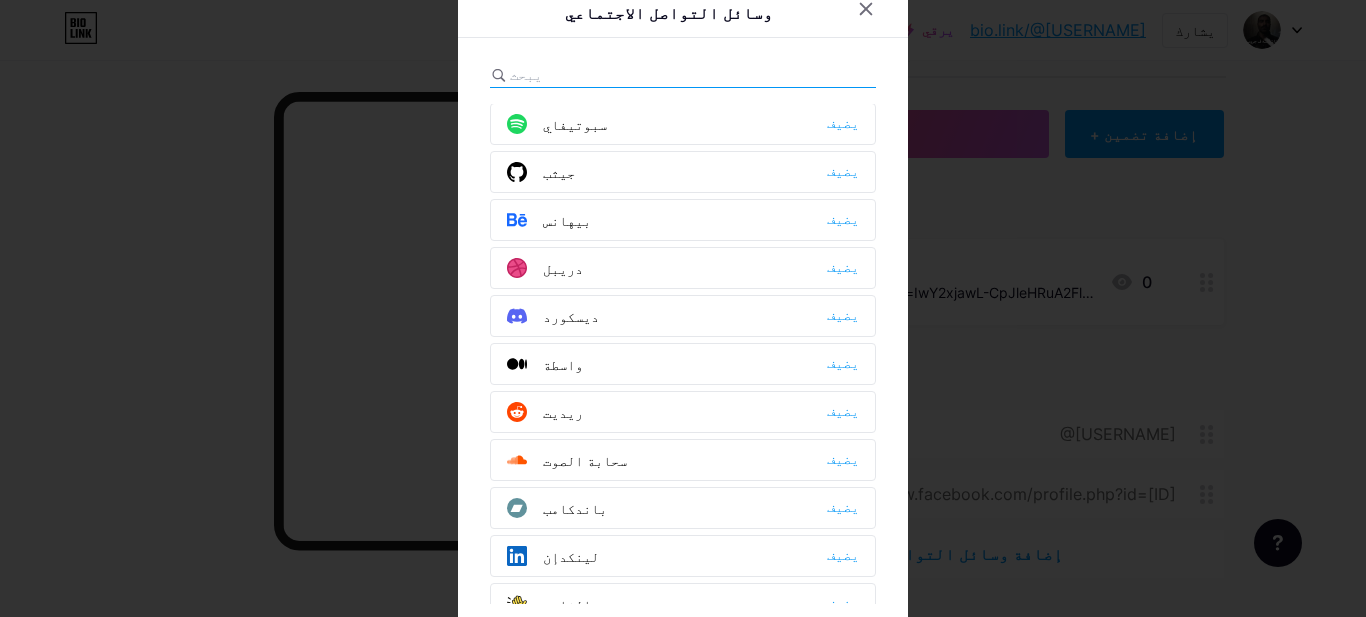 click at bounding box center (683, 308) 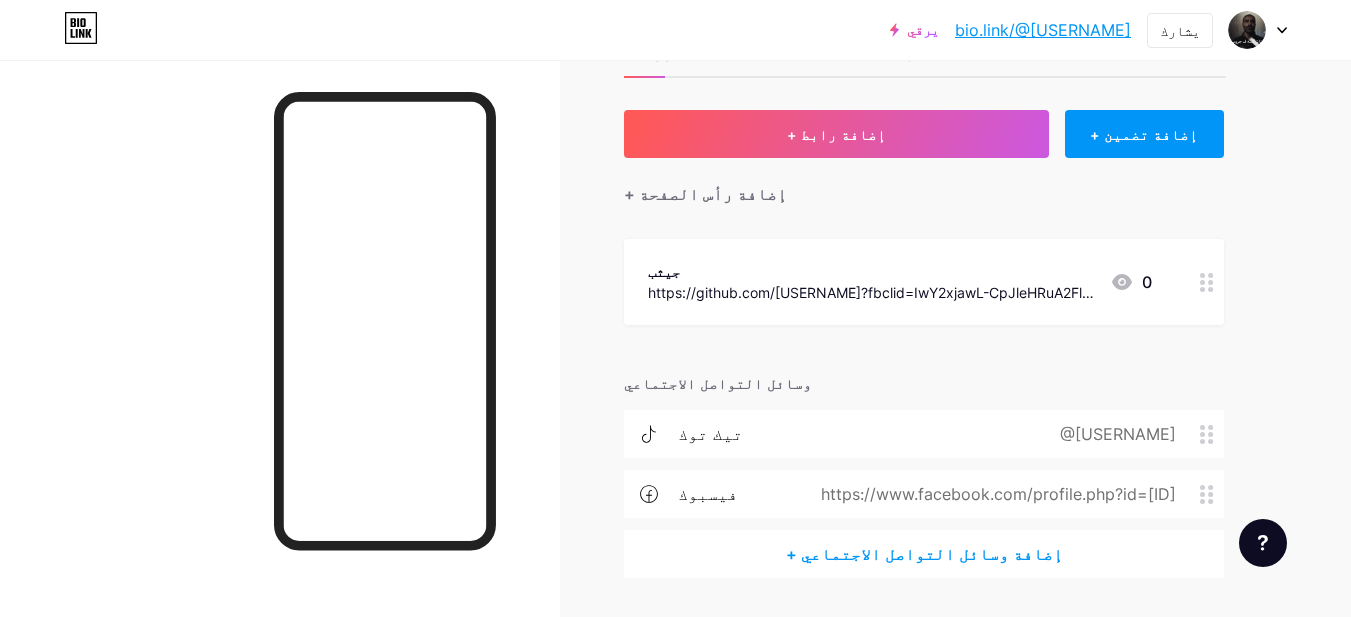 click on "bio.link/[USERNAME]" at bounding box center (1043, 30) 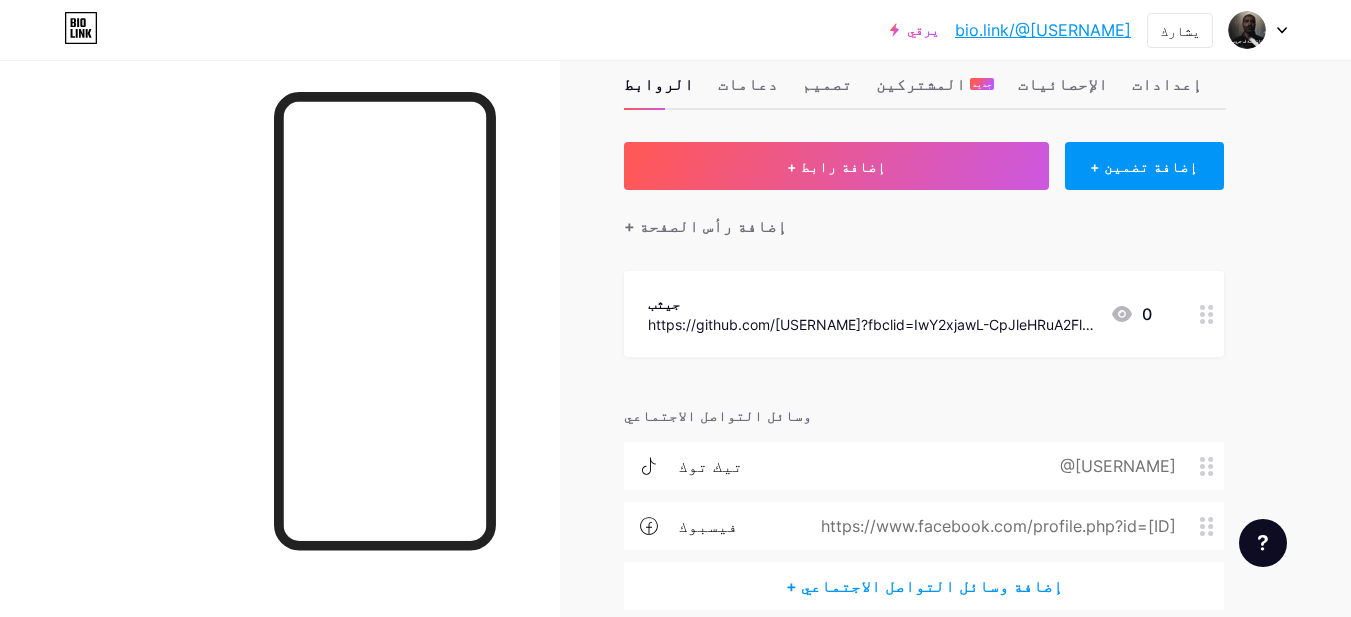 scroll, scrollTop: 0, scrollLeft: 0, axis: both 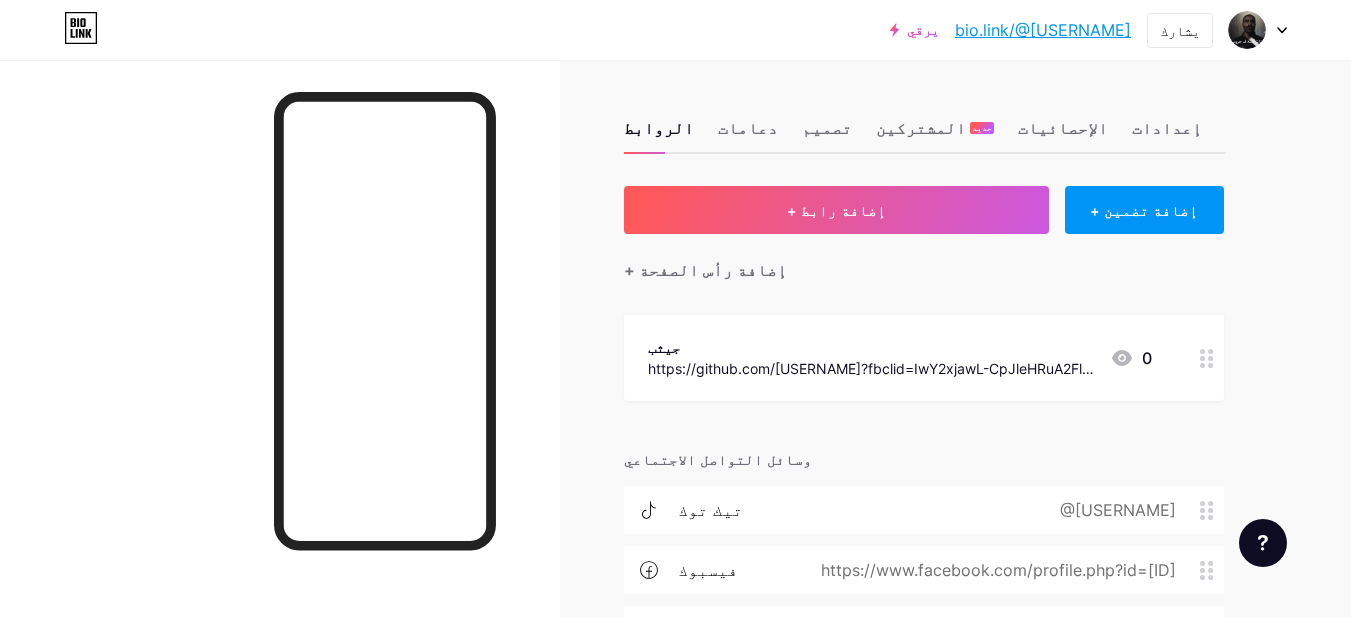 click on "الروابط
دعامات
تصميم
المشتركين
جديد
الإحصائيات
إعدادات       + إضافة رابط     + إضافة تضمين
+ إضافة رأس الصفحة
جيثب
https://github.com/AhmedE7v?fbclid=IwY2xjawL-CpJleHRuA2FlbQIxMABicmlkETFtTUR1YjRxcmNySlZabjZvAR7dUoqz-z1qRM5BV9Oj_VvK562aLy-zvJthWJ9sK77tdNXzNEHMlOW2U_DMJg_aem_h6LiRzDKiiw4iDlkSnZUKA
0
وسائل التواصل الاجتماعي
تيك توك
@a7med_e7v
فيسبوك
https://www.facebook.com/profile.php?id=61560425026040               + إضافة وسائل التواصل الاجتماعي                       طلبات الميزات             مركز المساعدة         اتصل بالدعم" at bounding box center (655, 407) 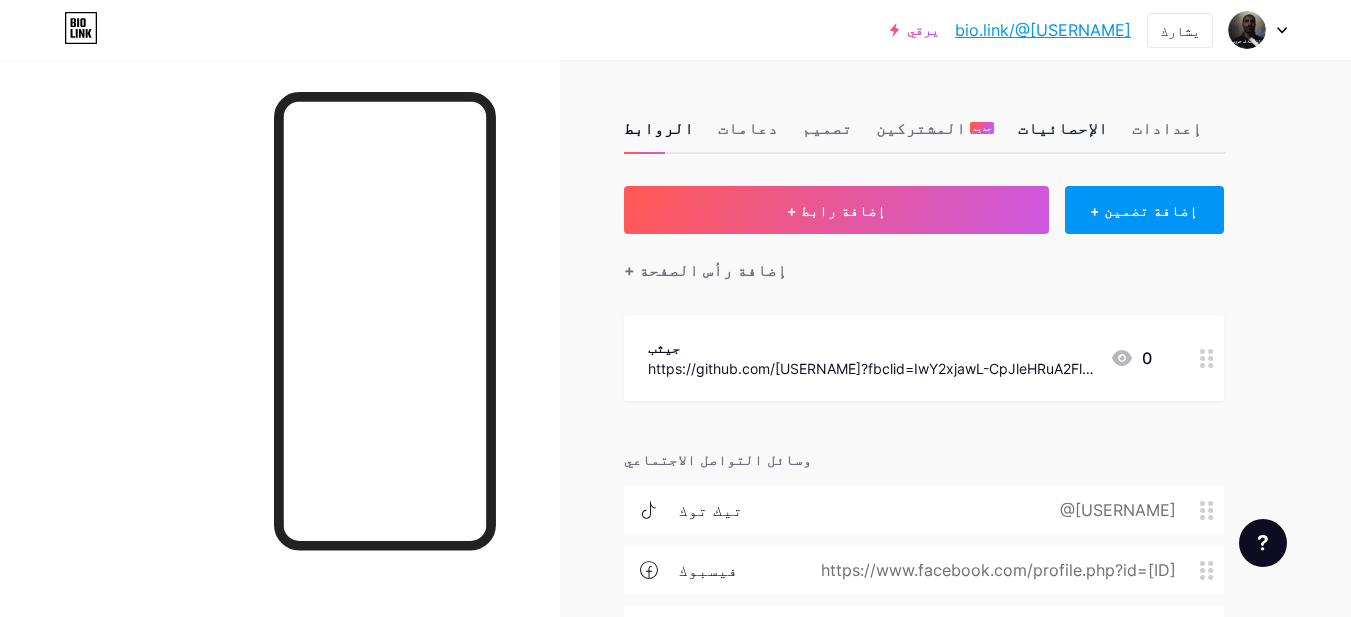 click on "الإحصائيات" at bounding box center [1063, 134] 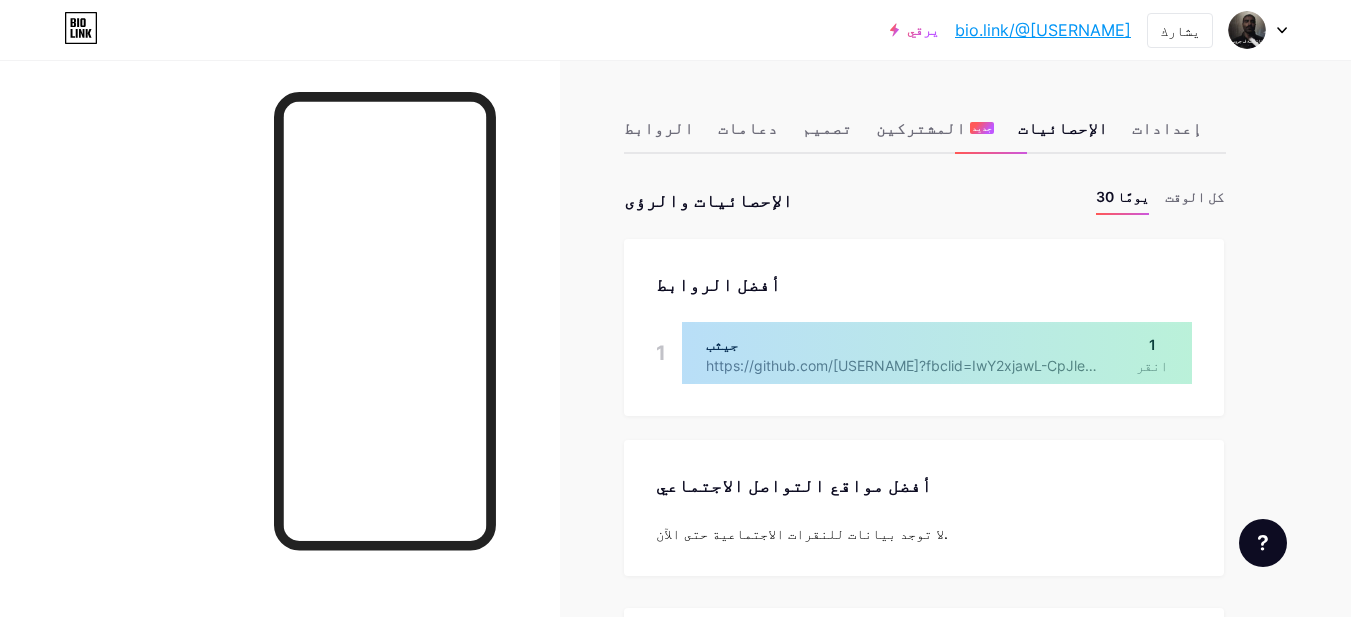 scroll, scrollTop: 999383, scrollLeft: 998649, axis: both 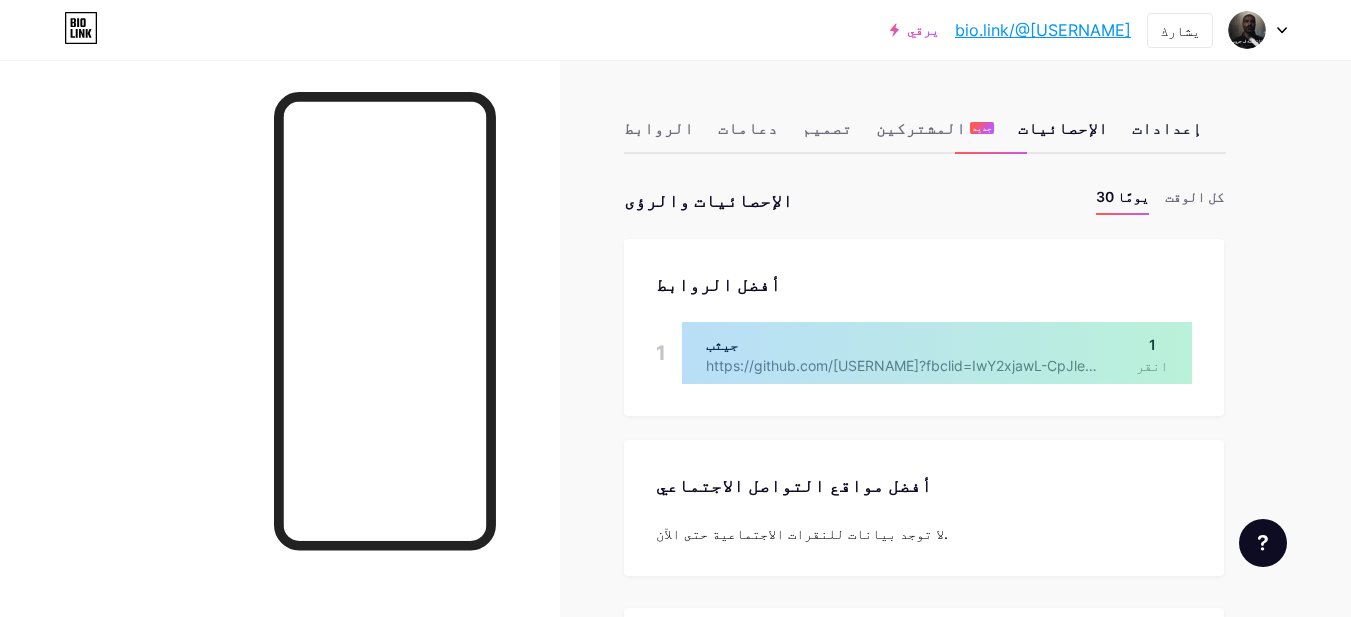 click on "إعدادات" at bounding box center [1167, 128] 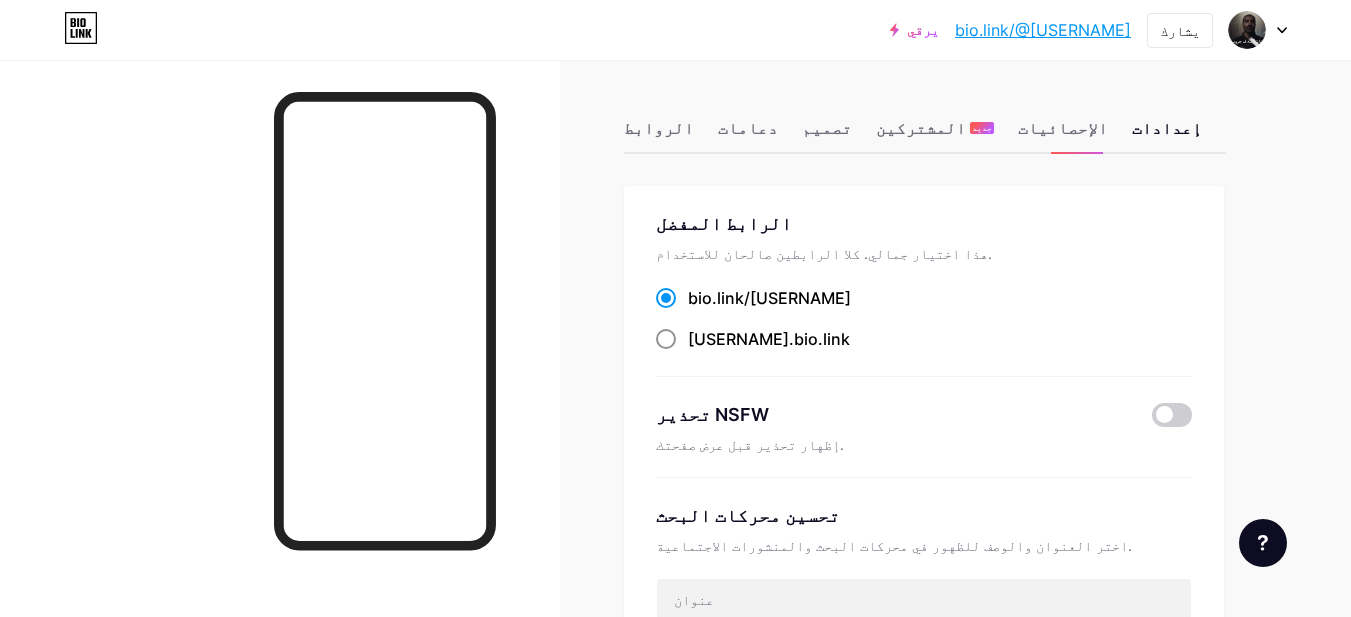 click on "[USERNAME]" at bounding box center [738, 339] 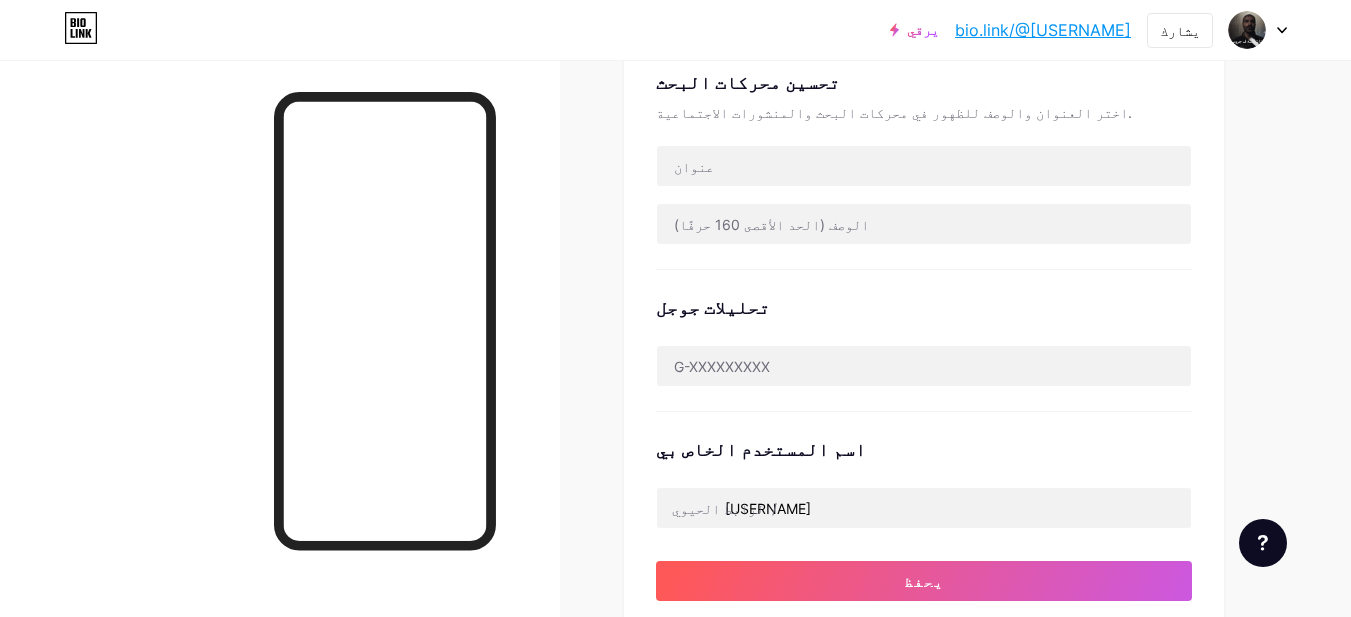 scroll, scrollTop: 0, scrollLeft: 0, axis: both 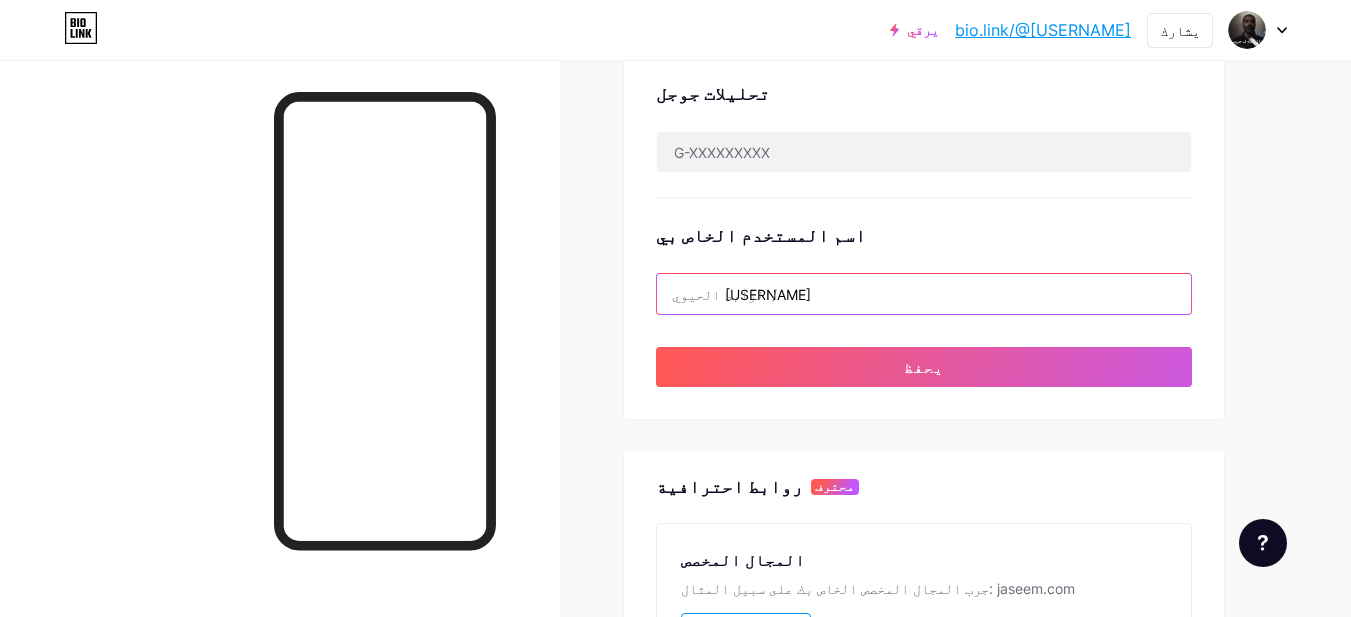click on "[USERNAME]" at bounding box center (924, 294) 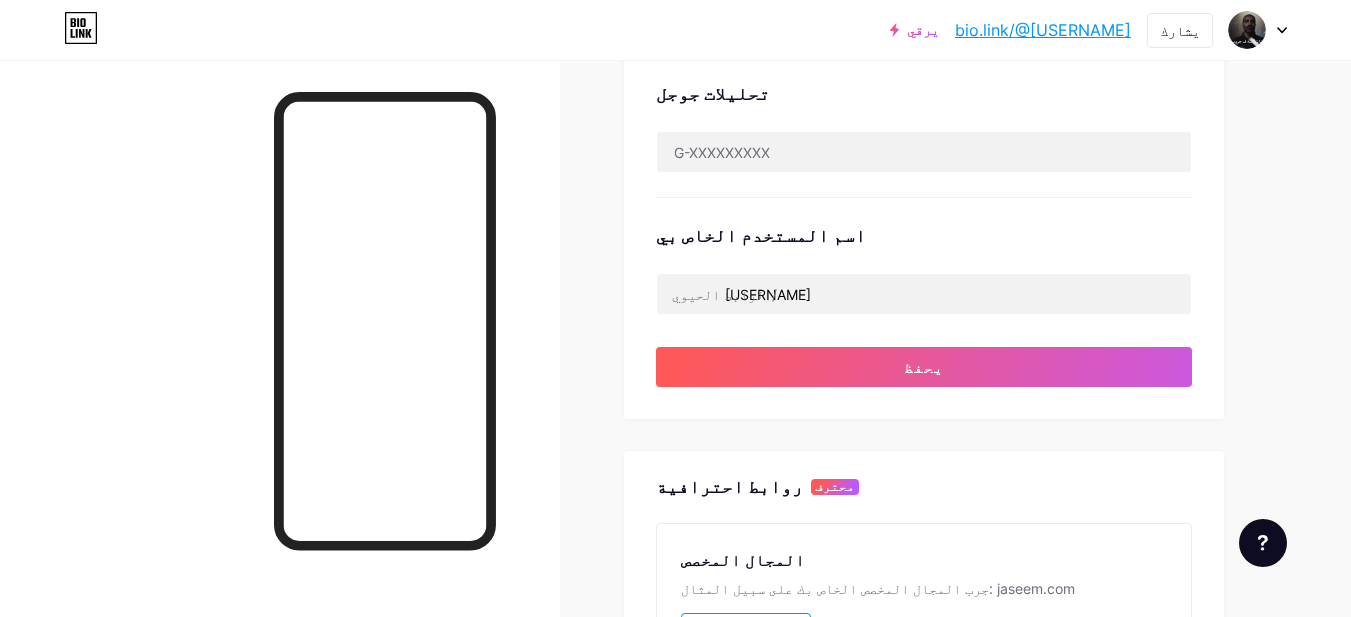 click on "الروابط
دعامات
تصميم
المشتركين
جديد
الإحصائيات
إعدادات     الرابط المفضل   هذا اختيار جمالي. كلا الرابطين صالحان للاستخدام.
bio.link/  ahmed_mohammed       ahmed_mohammed  .bio.link
تحذير NSFW       إظهار تحذير قبل عرض صفحتك.     تحسين محركات البحث   اختر العنوان والوصف للظهور في محركات البحث والمنشورات الاجتماعية.           تحليلات جوجل       اسم المستخدم الخاص بي   الرابط الحيوي/   ahmed_mohammed         يحفظ       روابط احترافية   محترف   المجال المخصص   جرب المجال المخصص الخاص بك على سبيل المثال: jaseem.com   إعداد المجال             رابط الإيموجي     يخلق" at bounding box center [655, 202] 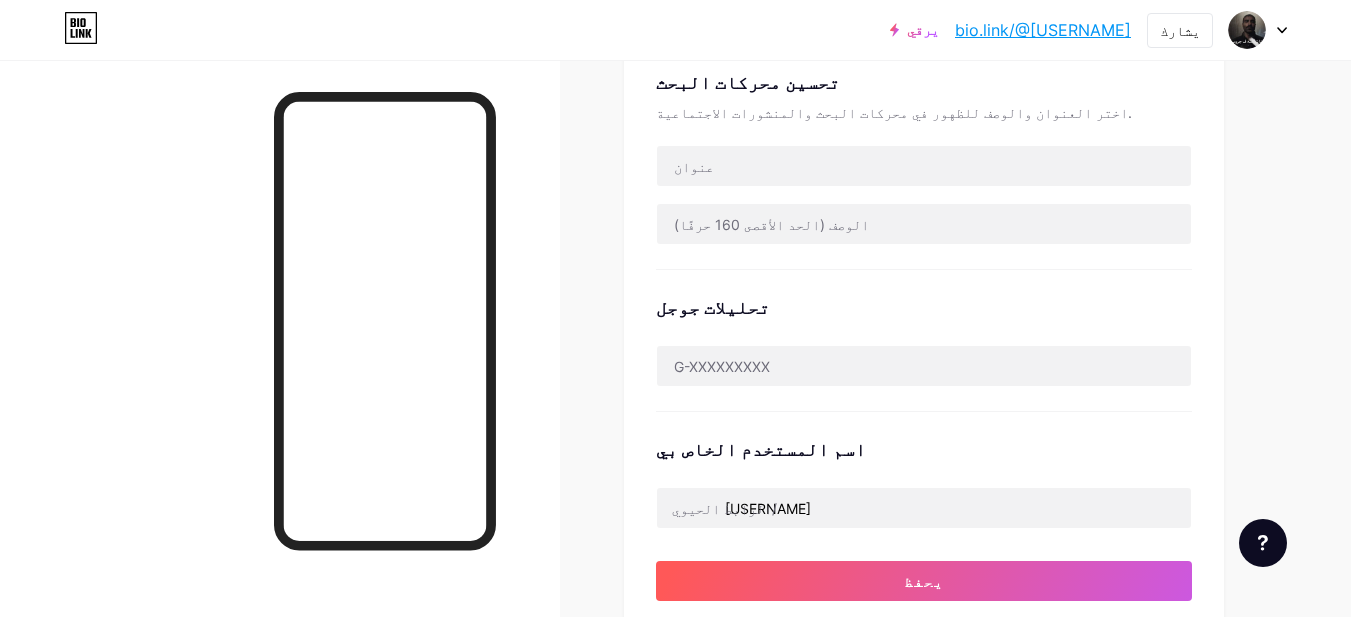 scroll, scrollTop: 867, scrollLeft: 0, axis: vertical 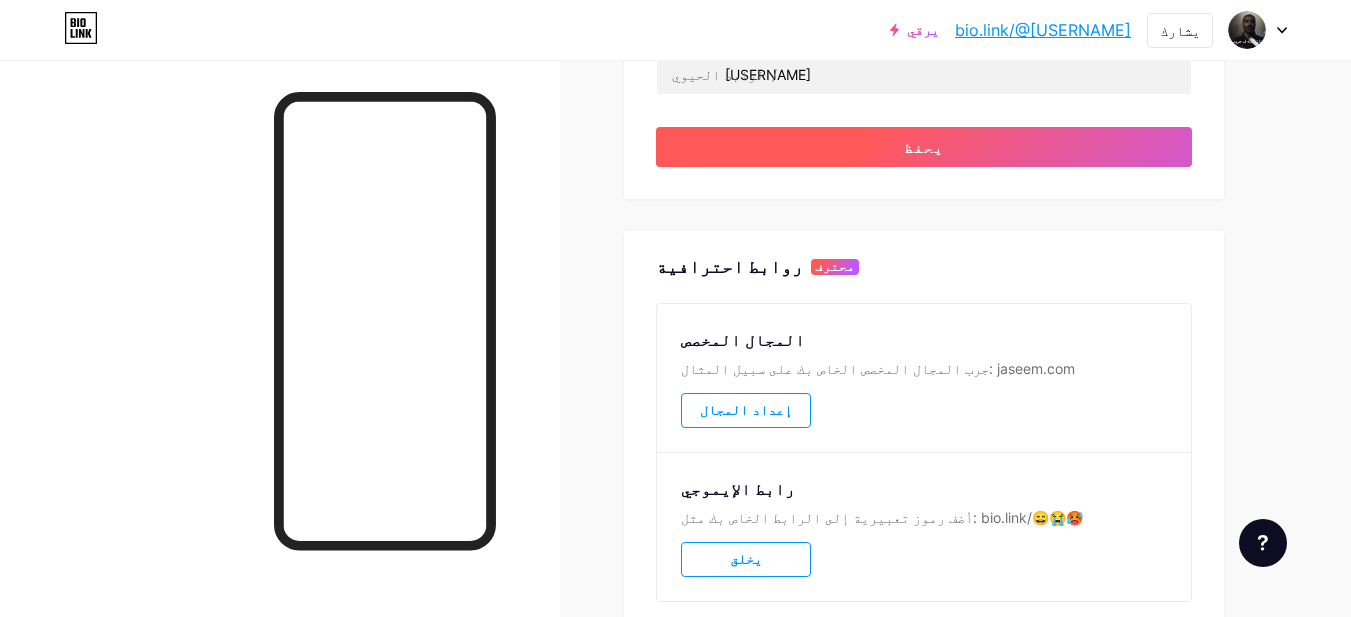 click on "يحفظ" at bounding box center (924, 147) 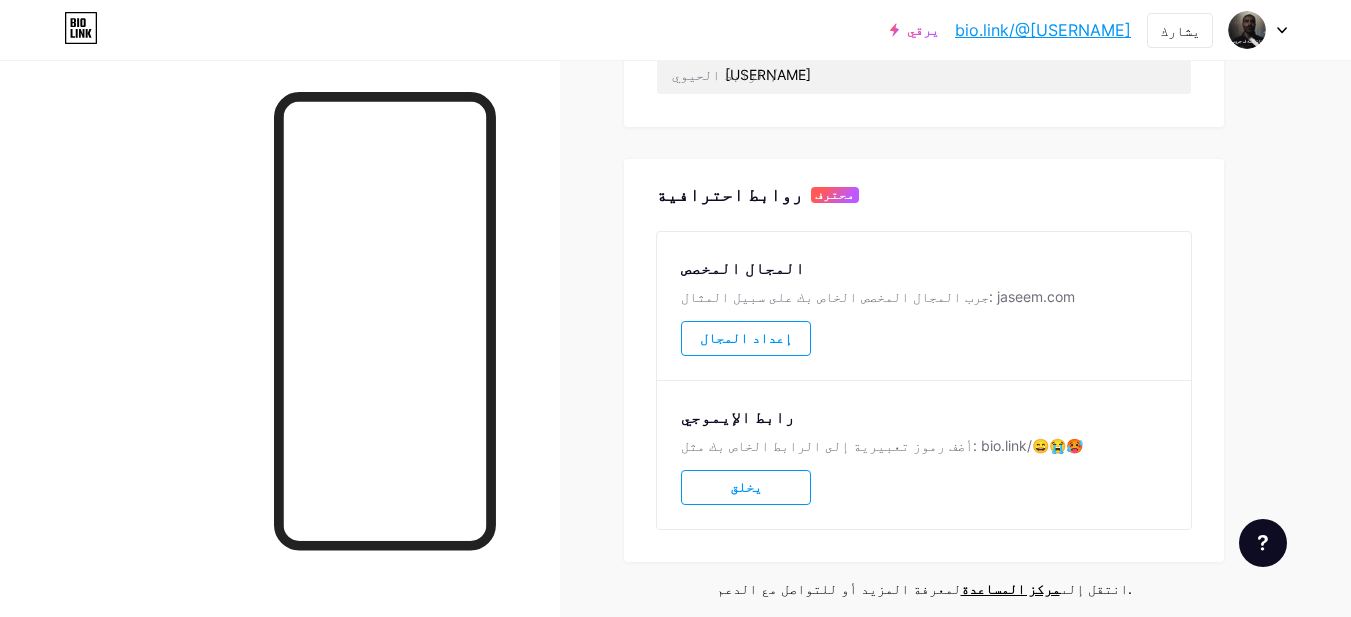 scroll, scrollTop: 0, scrollLeft: 0, axis: both 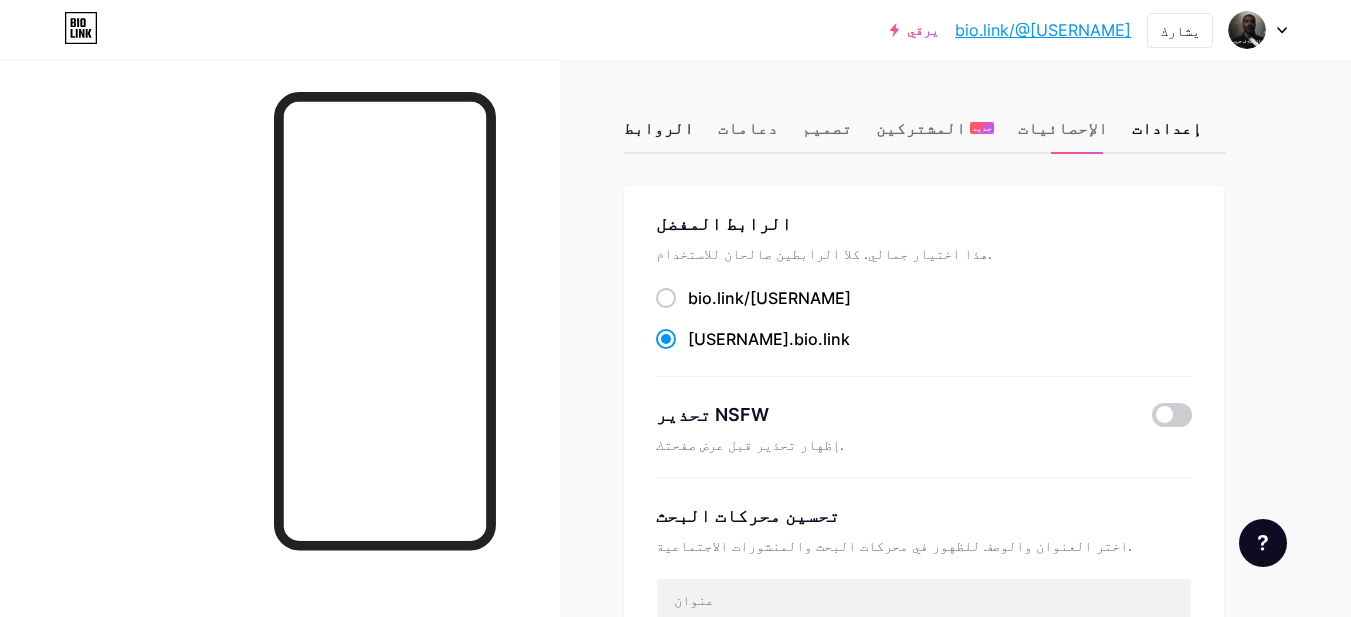 click on "الروابط" at bounding box center (659, 128) 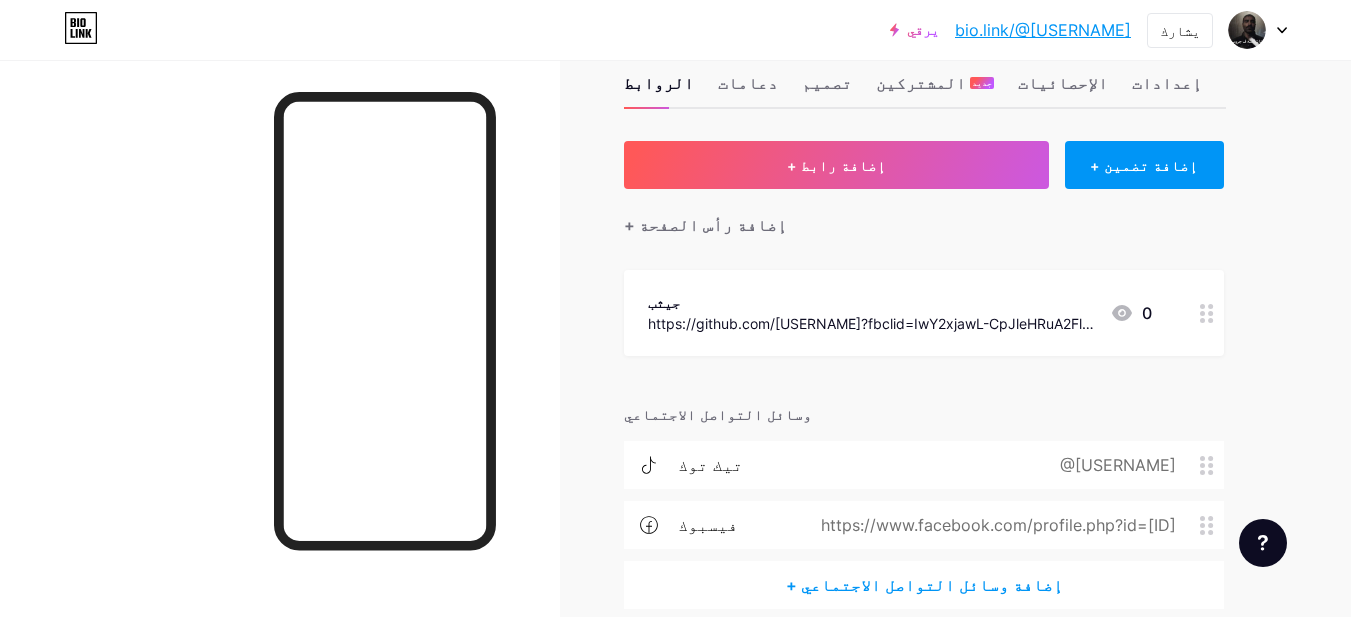 scroll, scrollTop: 0, scrollLeft: 0, axis: both 